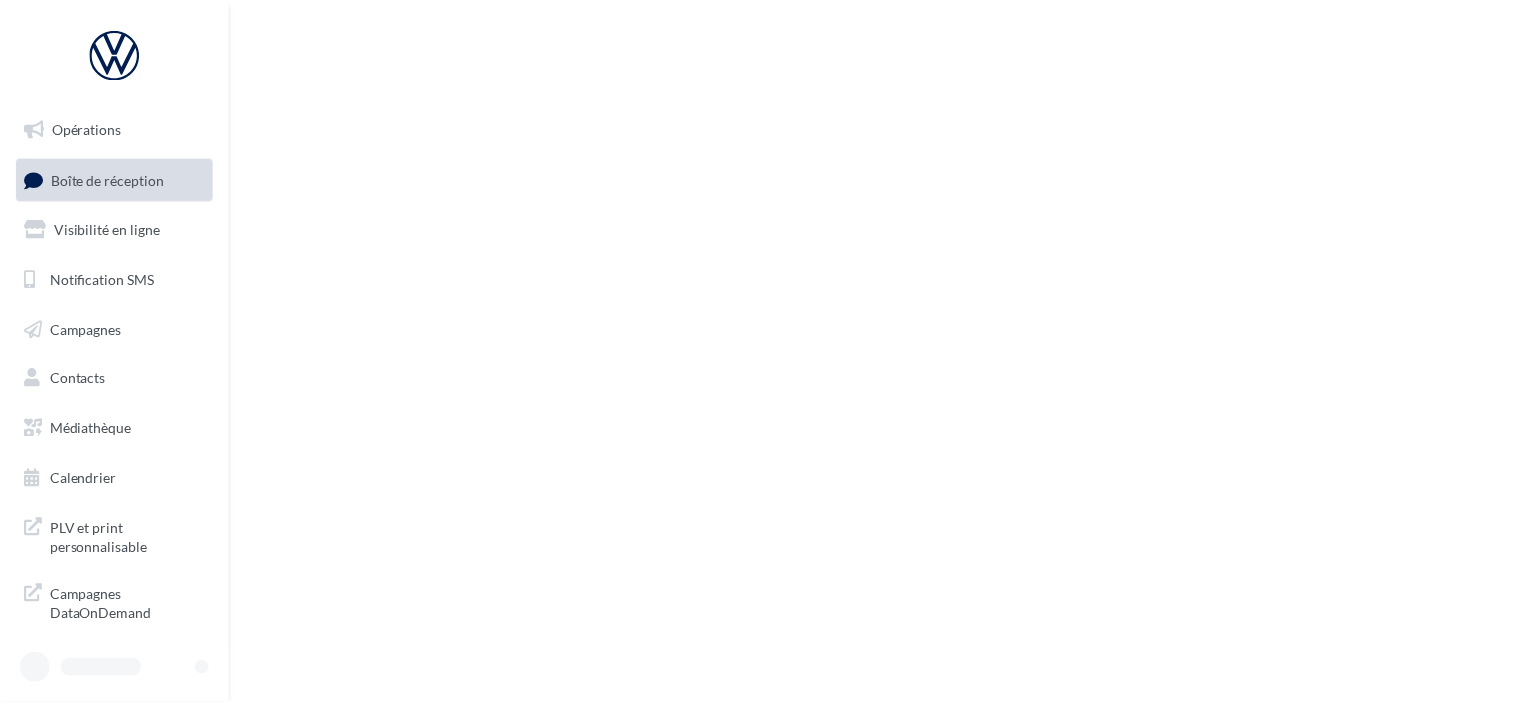 scroll, scrollTop: 0, scrollLeft: 0, axis: both 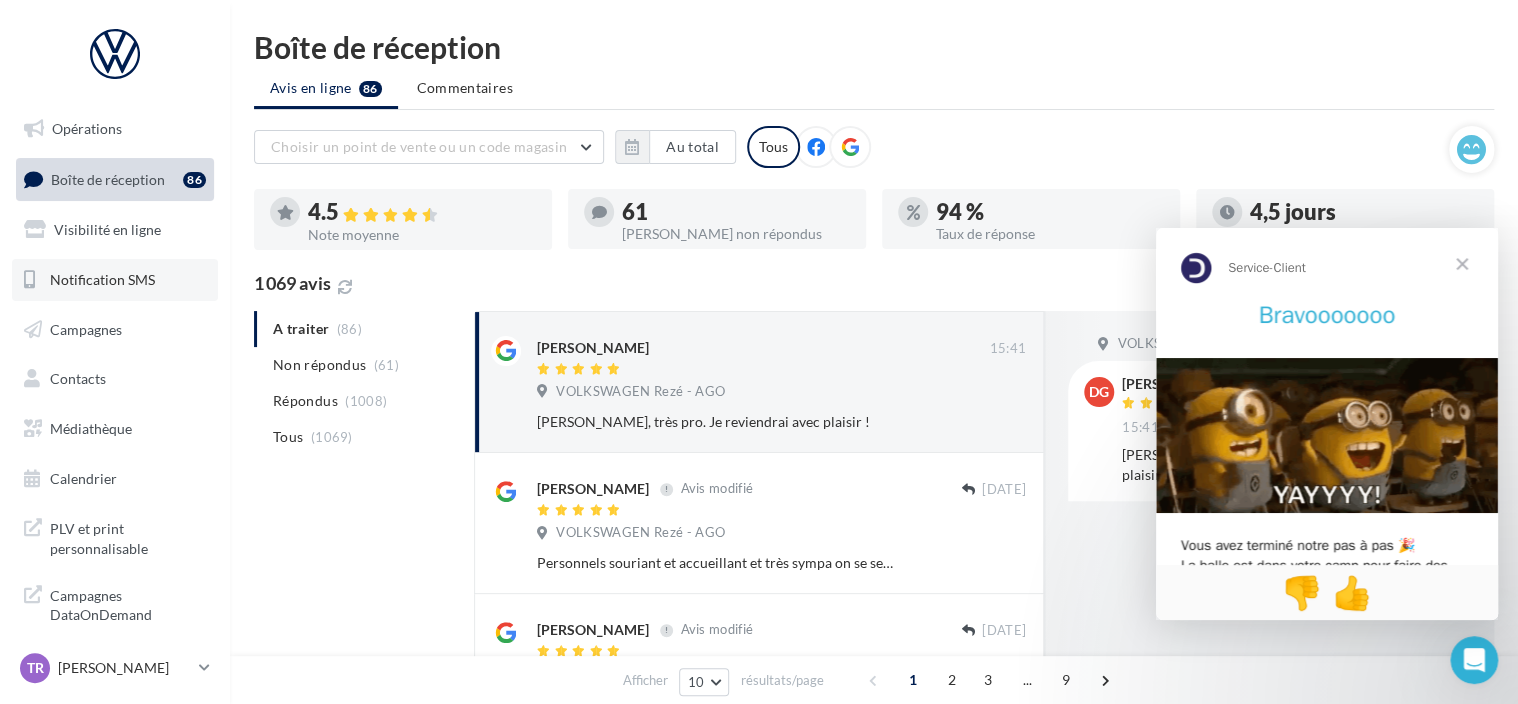 click on "Notification SMS" at bounding box center (102, 279) 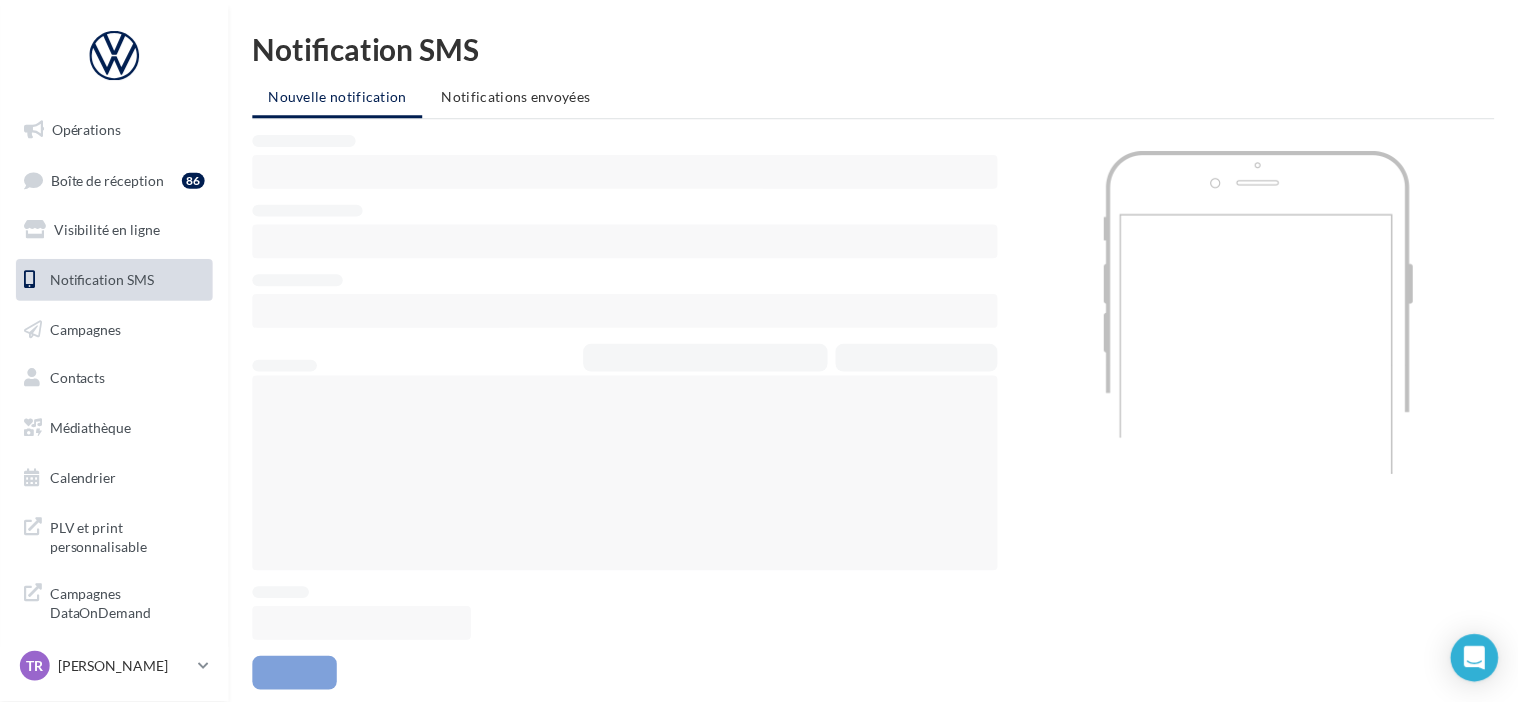 scroll, scrollTop: 0, scrollLeft: 0, axis: both 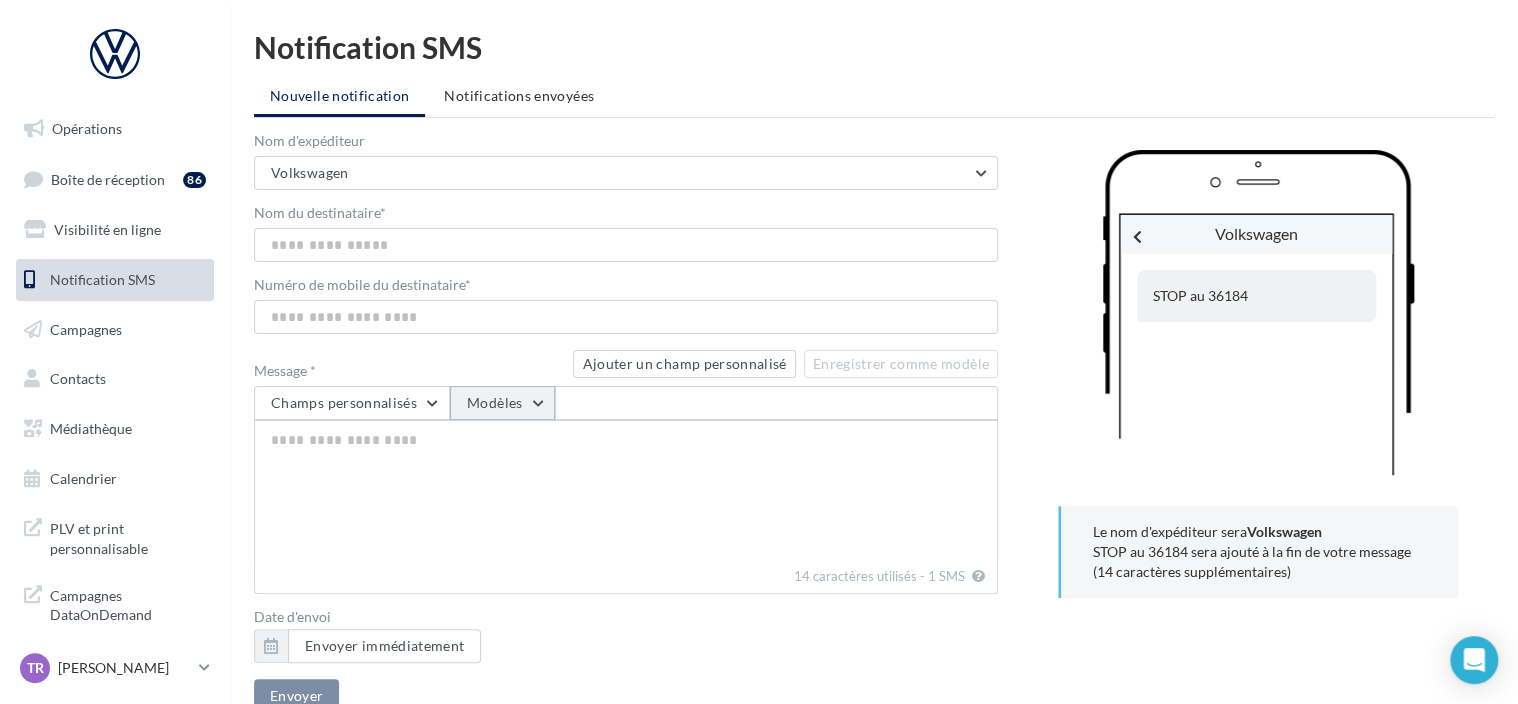click on "Modèles" at bounding box center [502, 403] 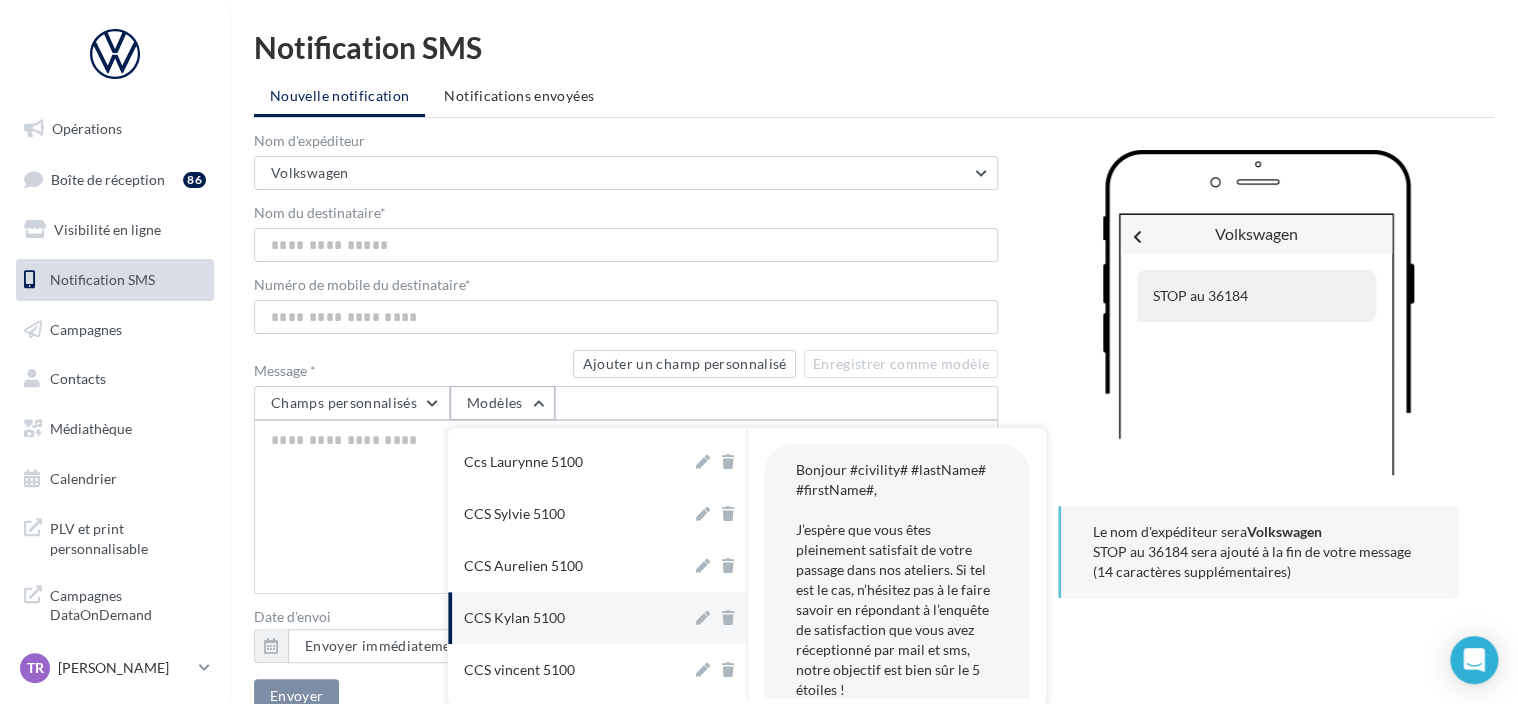 scroll, scrollTop: 240, scrollLeft: 0, axis: vertical 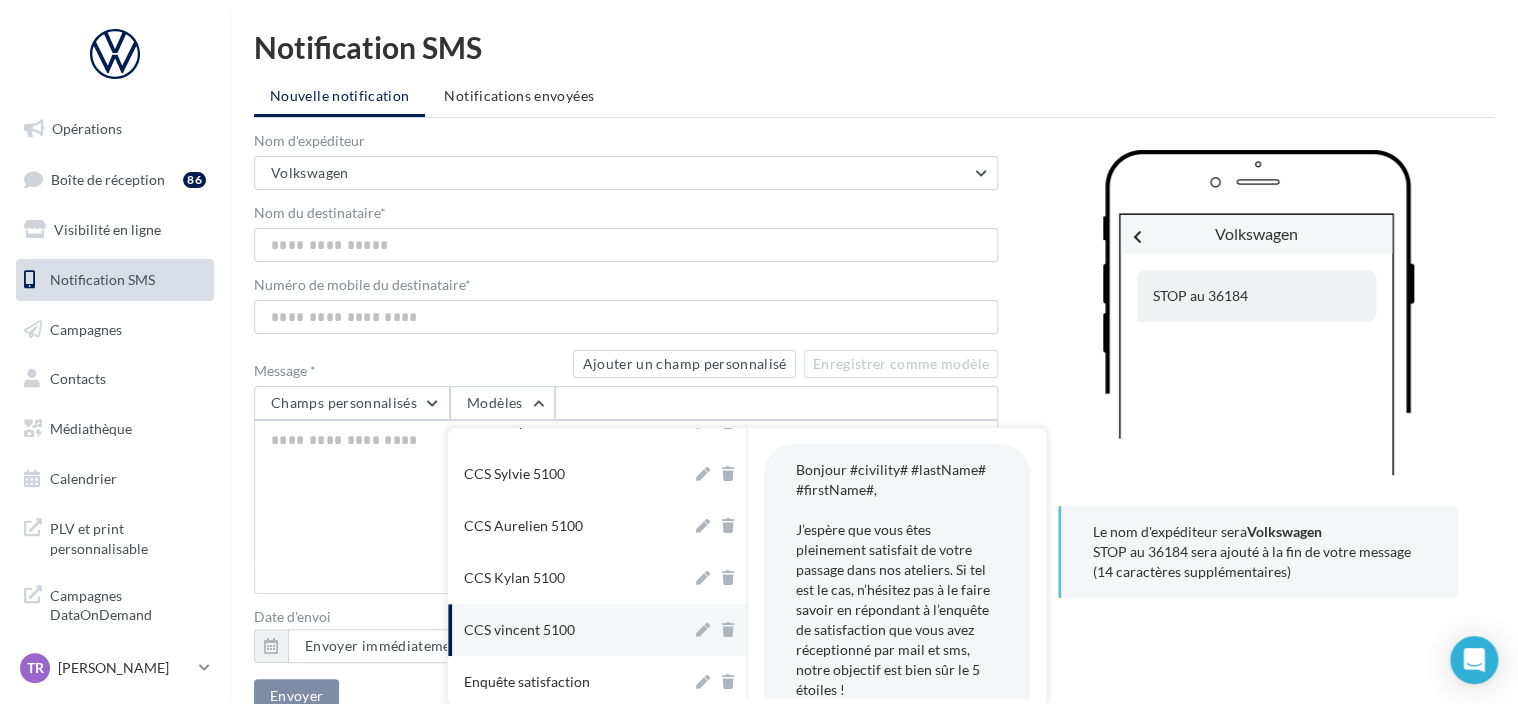 click on "CCS vincent 5100" at bounding box center [519, 630] 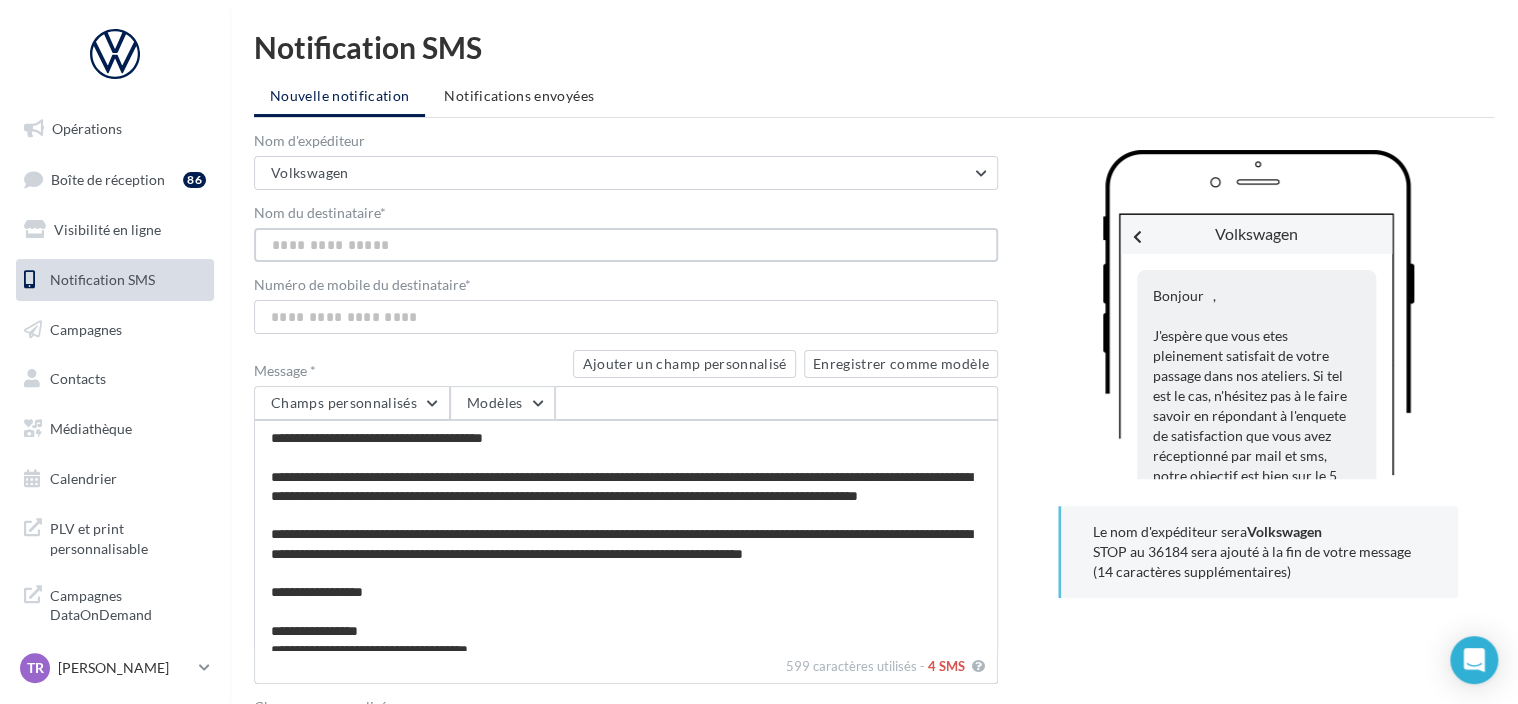 click on "Nom du destinataire  *" at bounding box center (626, 245) 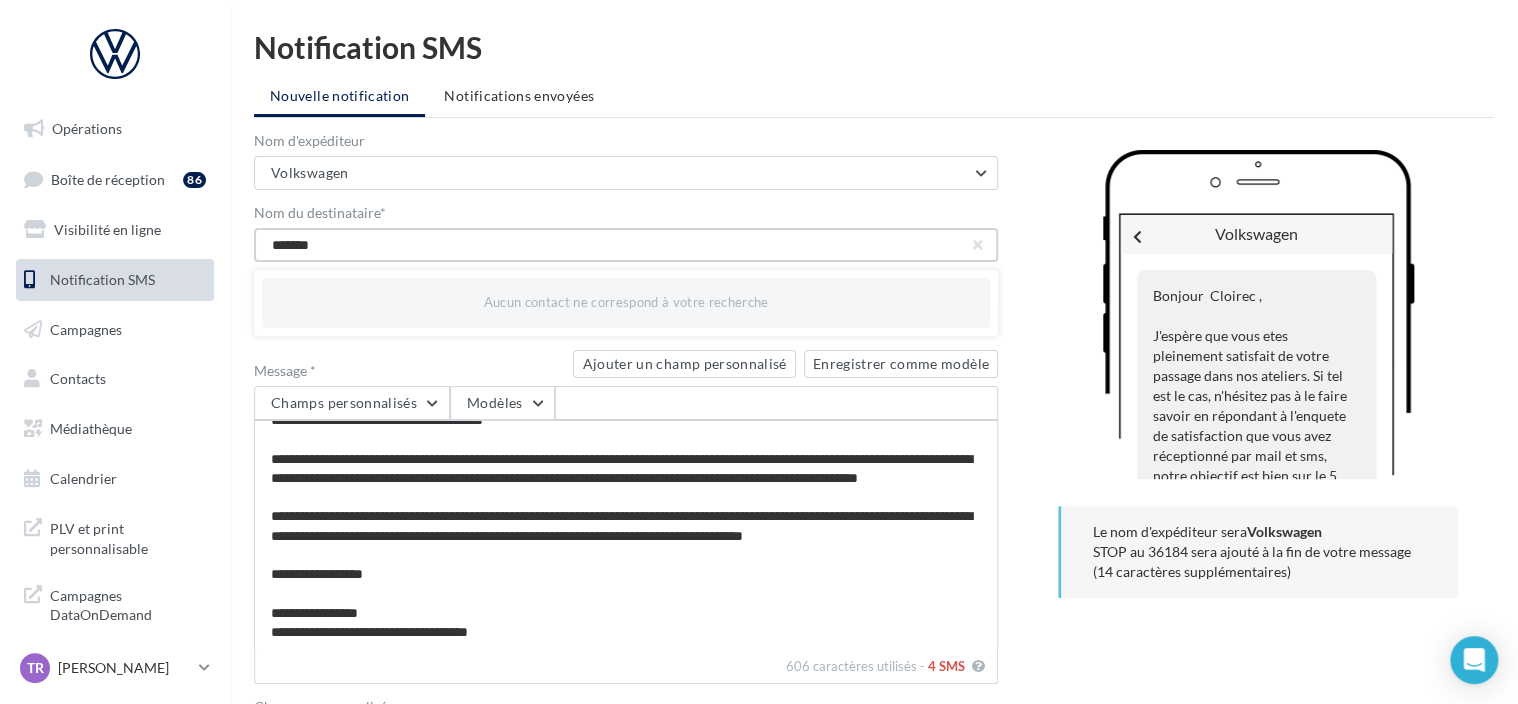 scroll, scrollTop: 56, scrollLeft: 0, axis: vertical 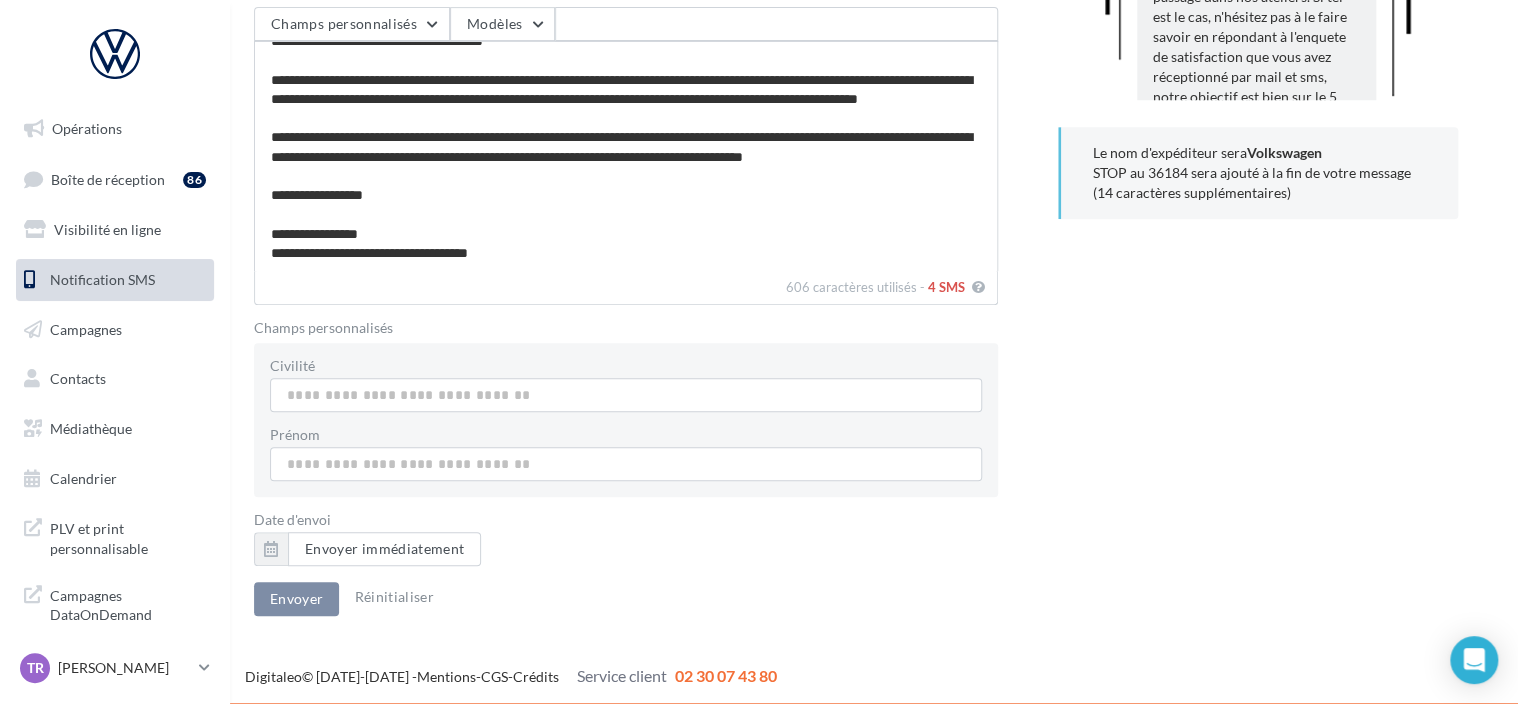 type on "*******" 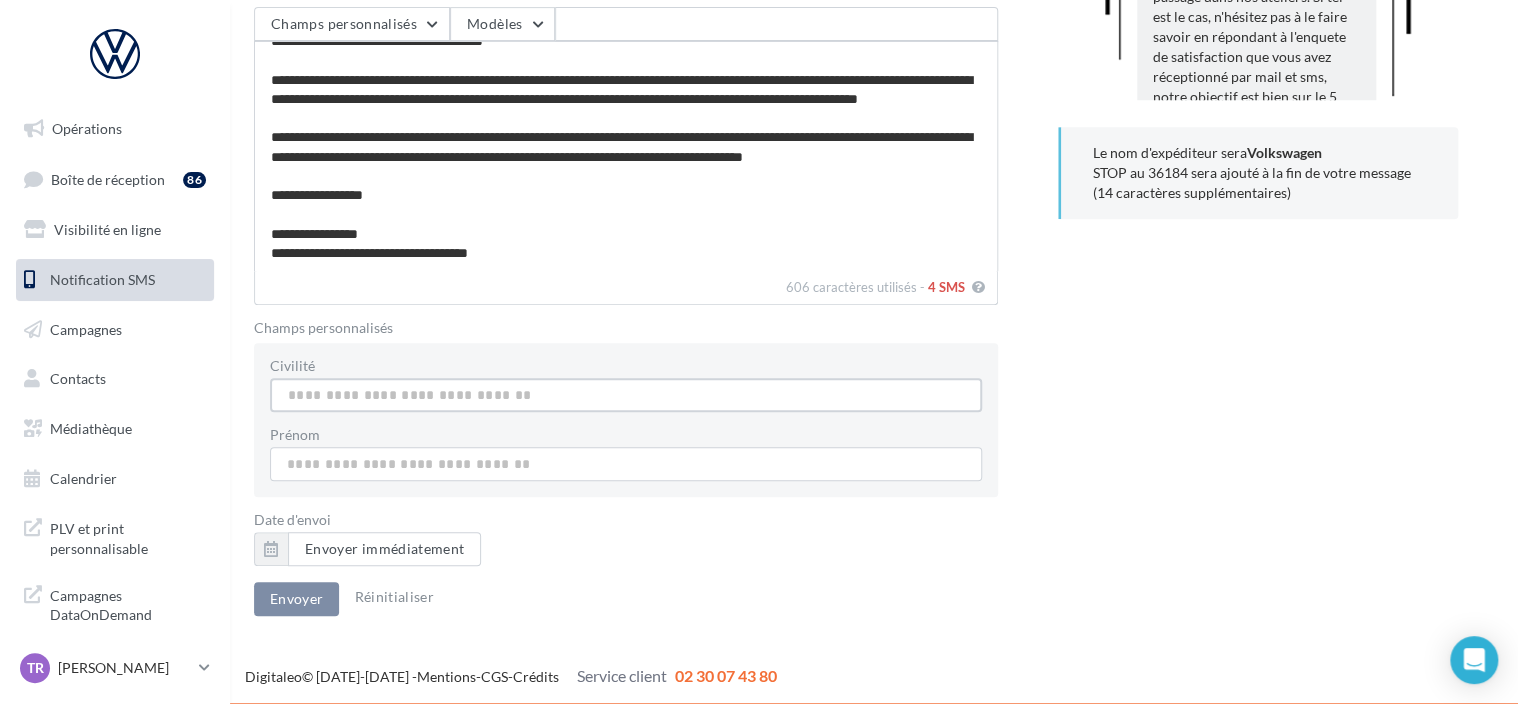 click on "Civilité" at bounding box center [626, 395] 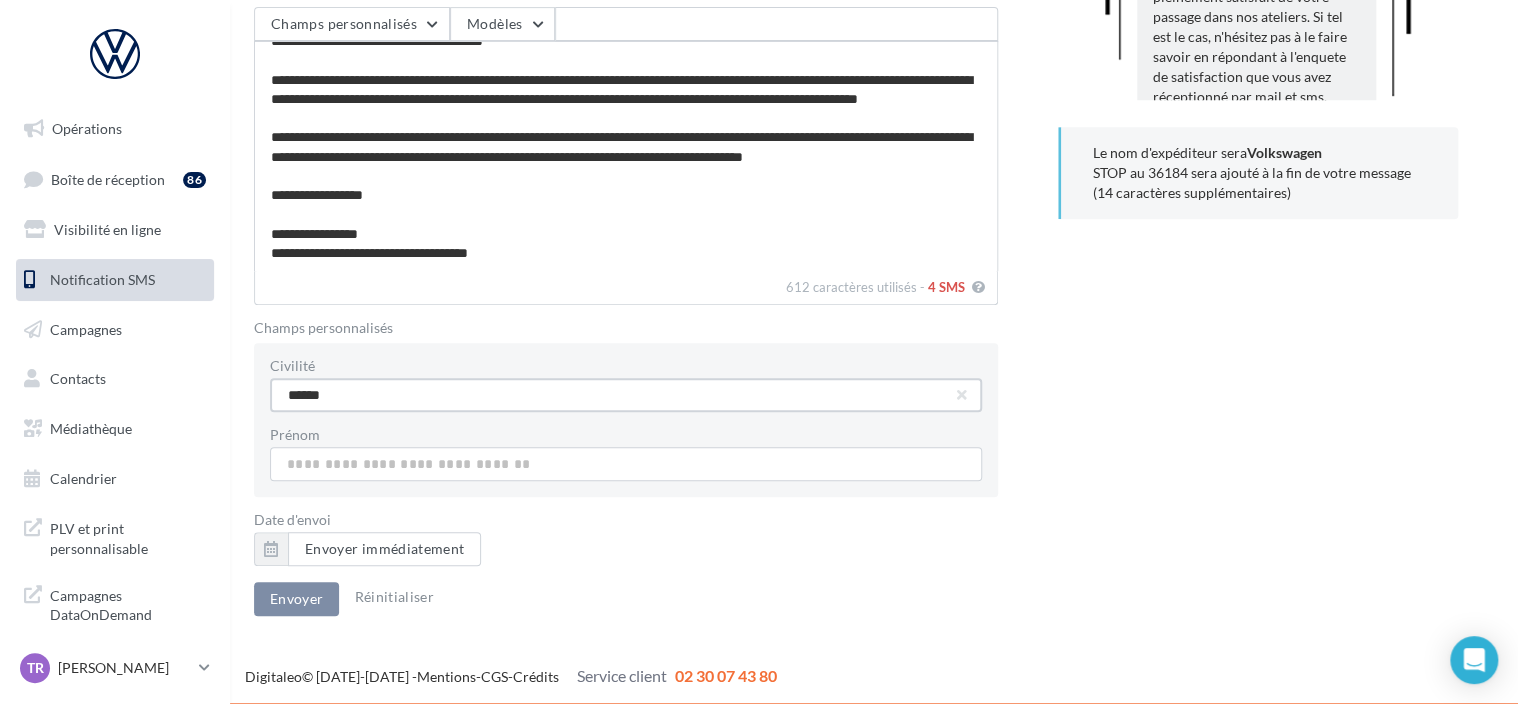 type on "******" 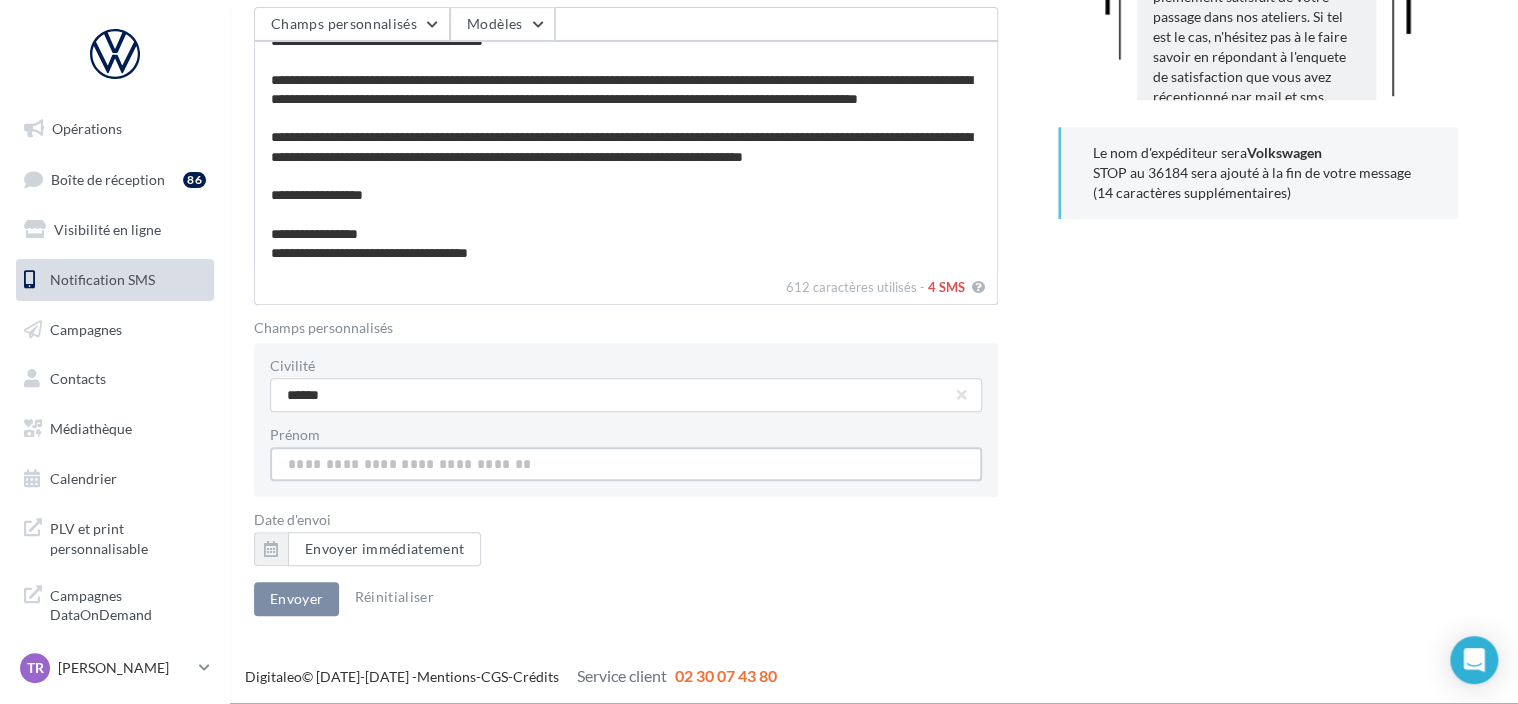 click on "Civilité" at bounding box center [626, 395] 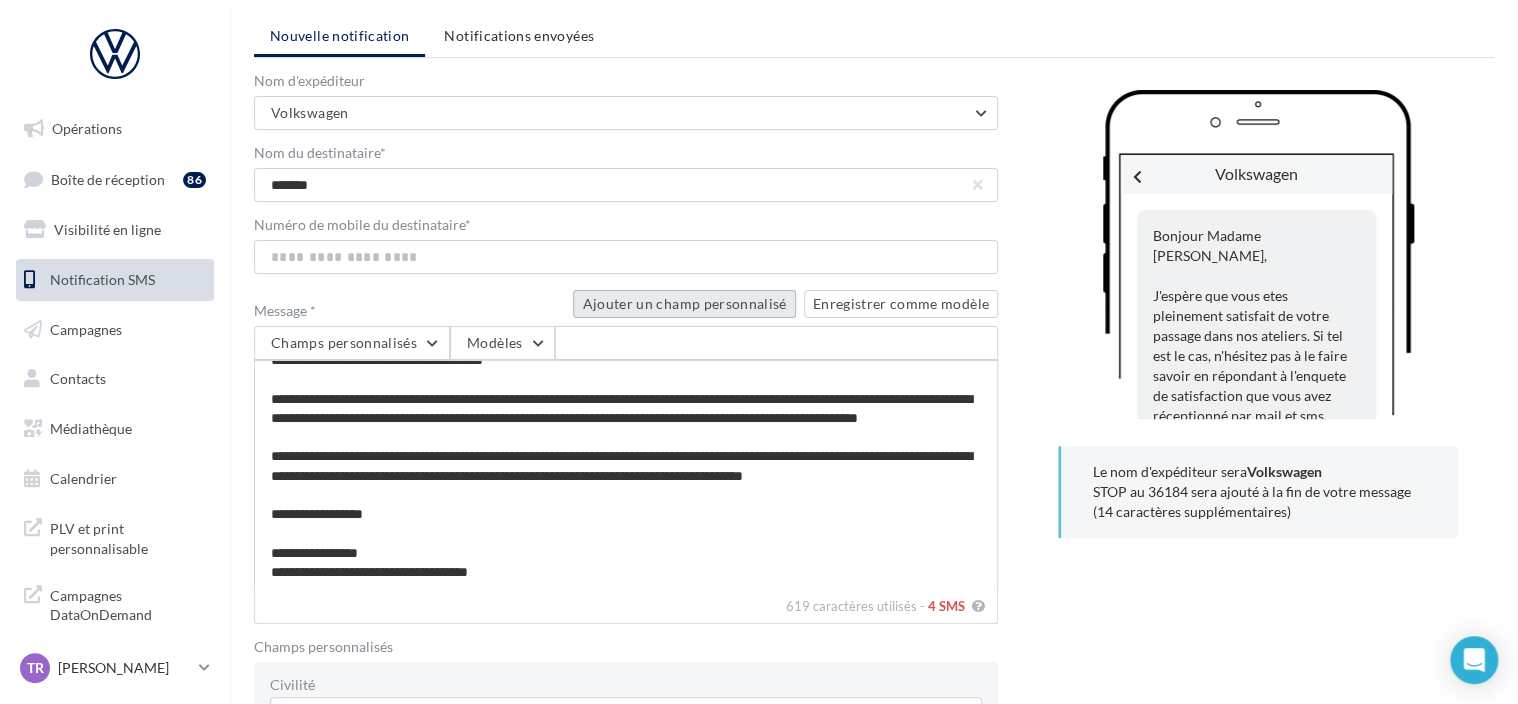 scroll, scrollTop: 0, scrollLeft: 0, axis: both 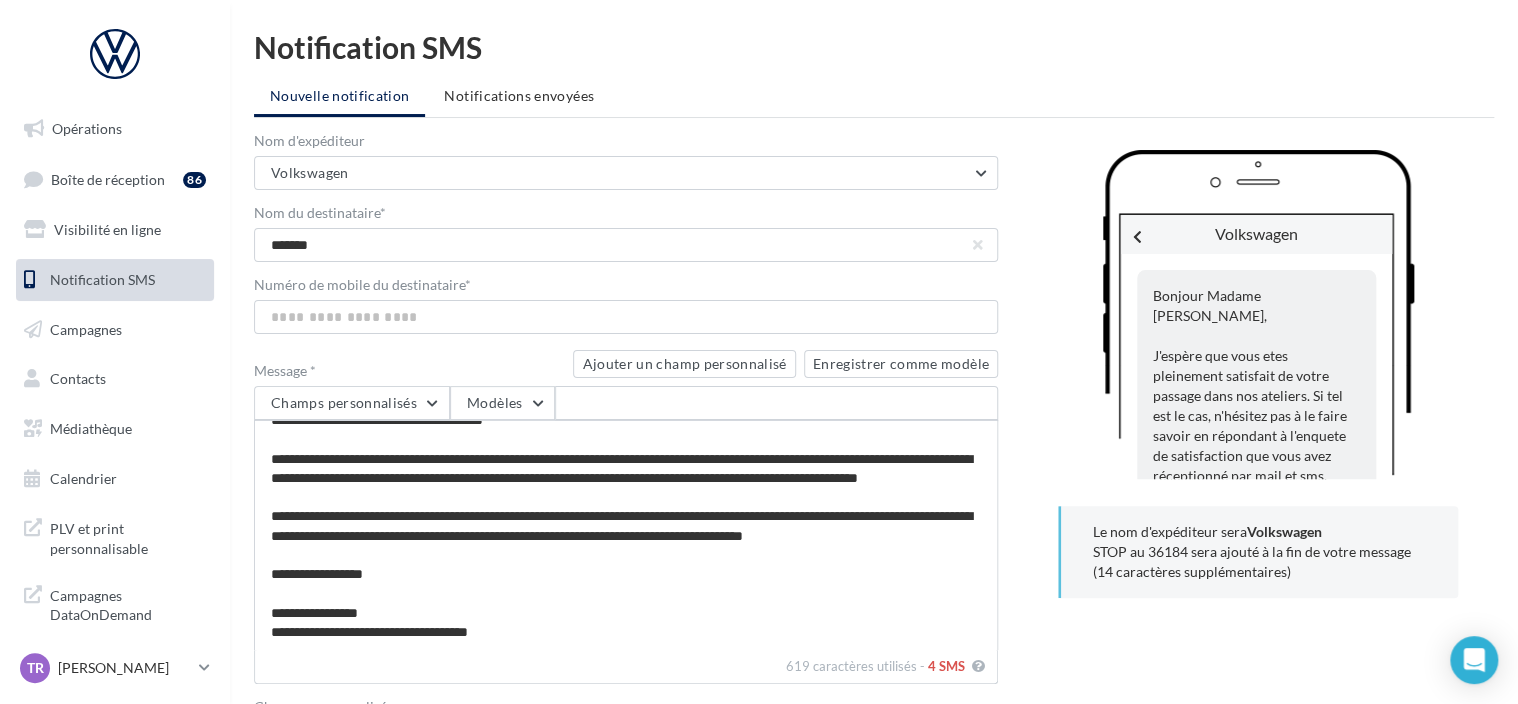 type on "*******" 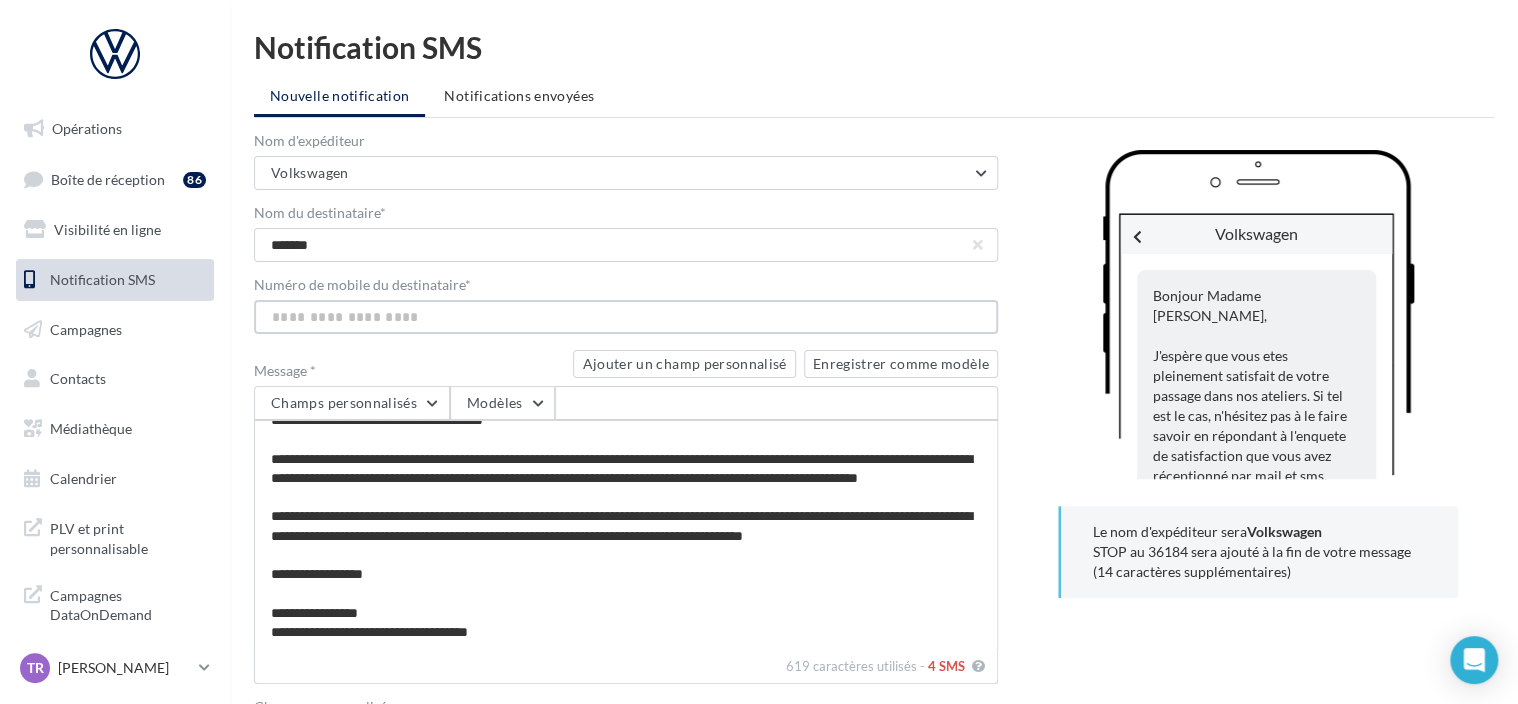 click on "Numéro de mobile du destinataire  *" at bounding box center [626, 317] 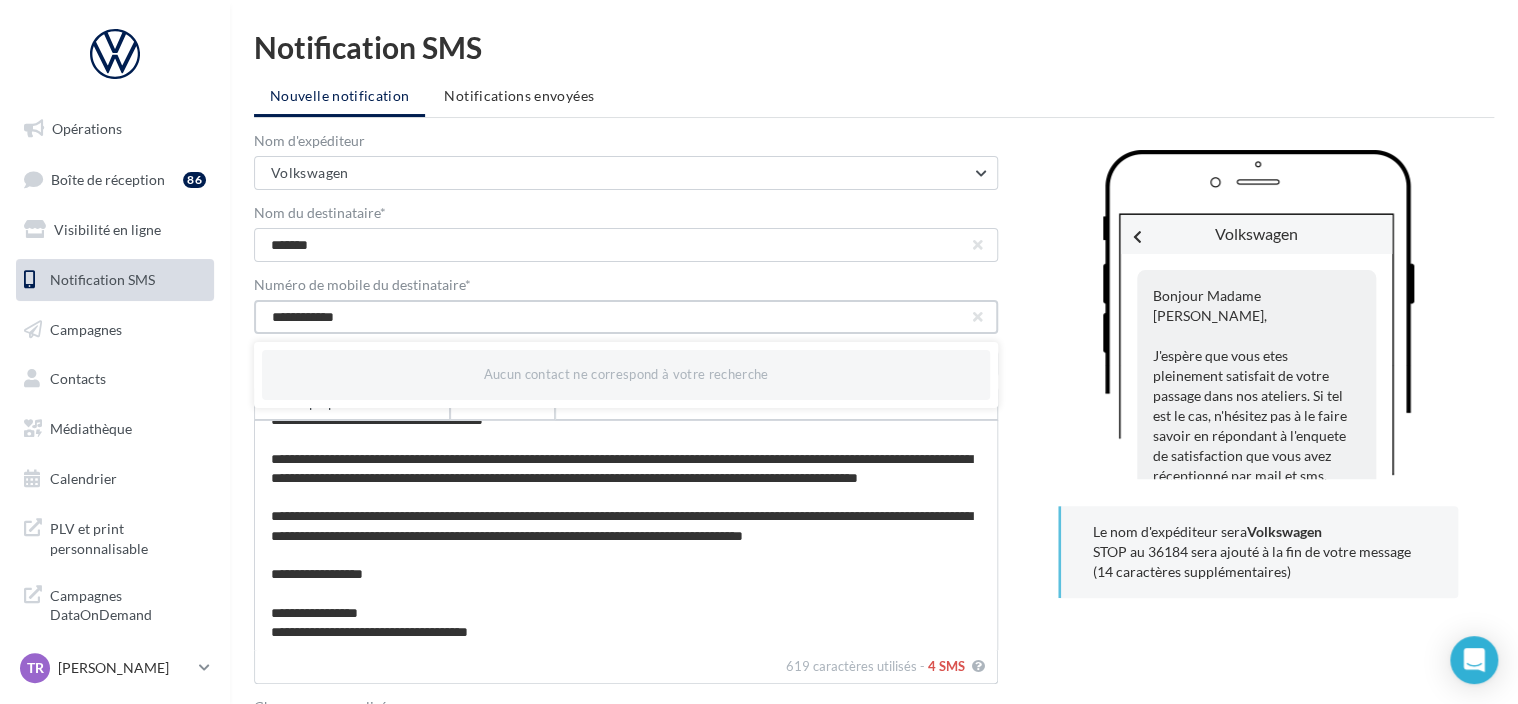 scroll, scrollTop: 379, scrollLeft: 0, axis: vertical 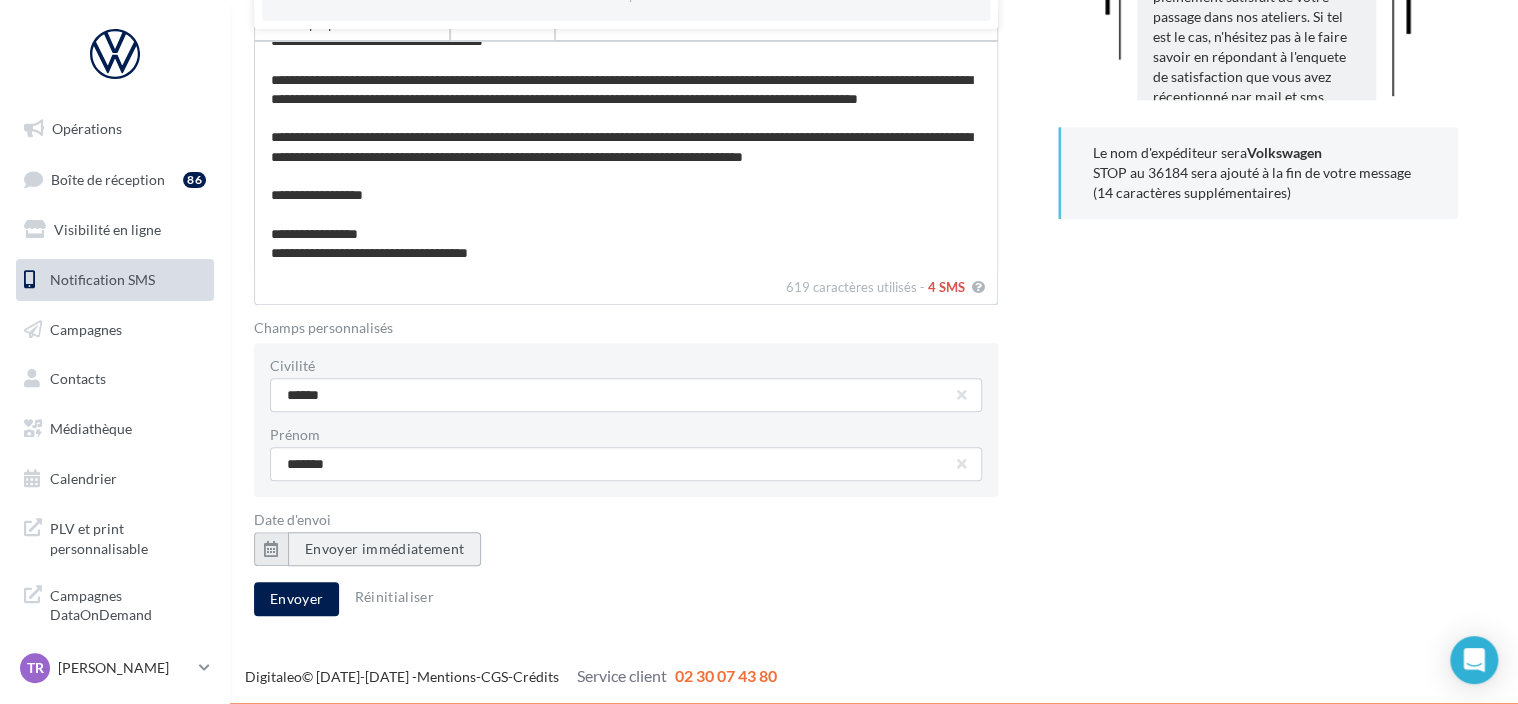 type on "**********" 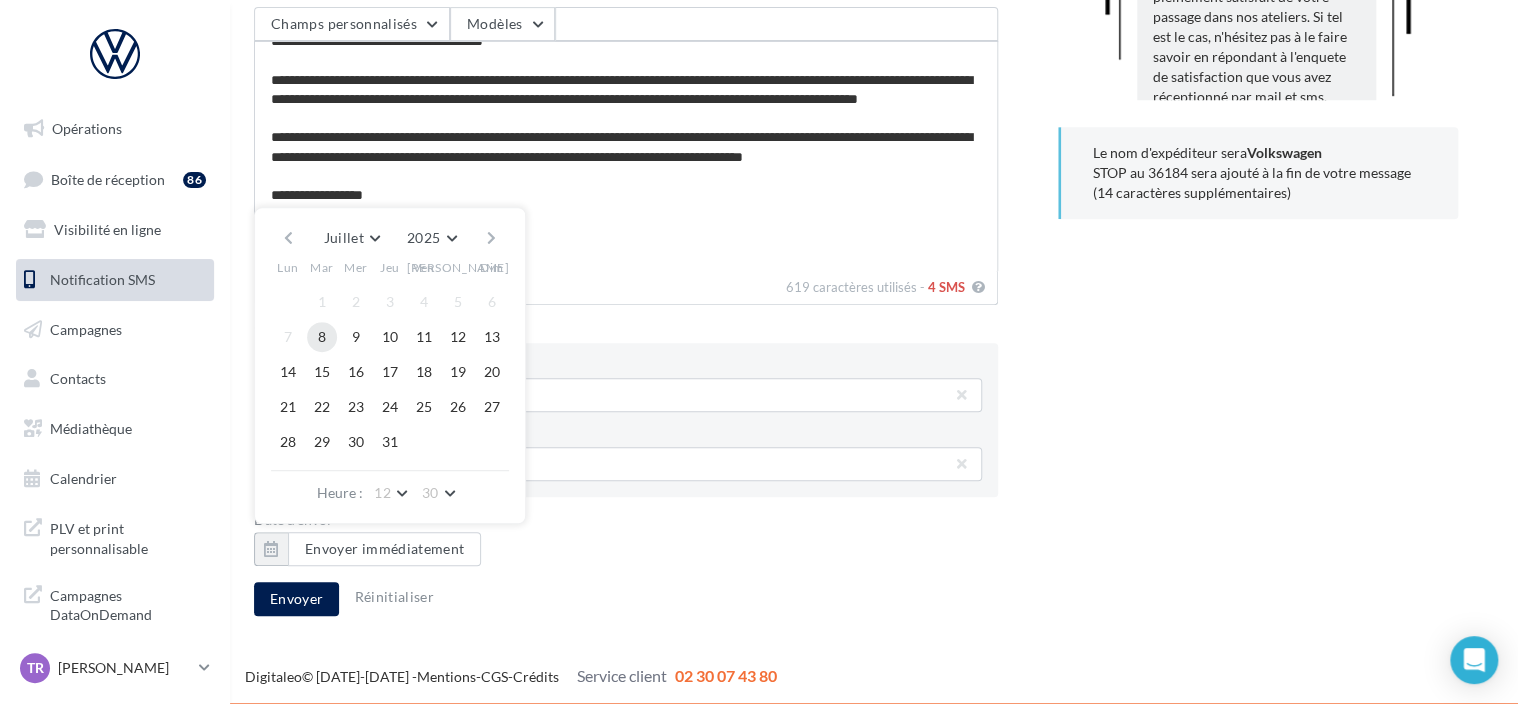 click on "8" at bounding box center [322, 337] 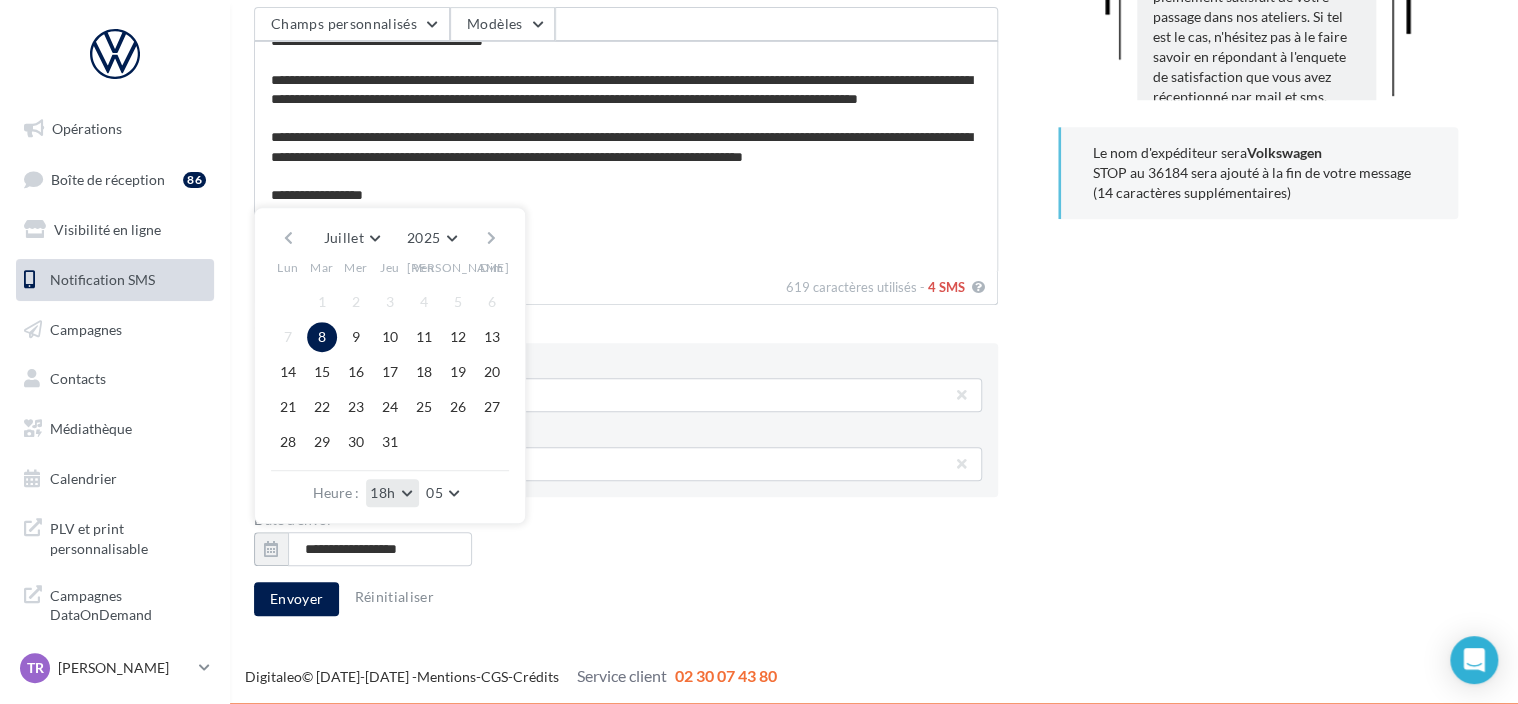 click on "18h" at bounding box center (392, 493) 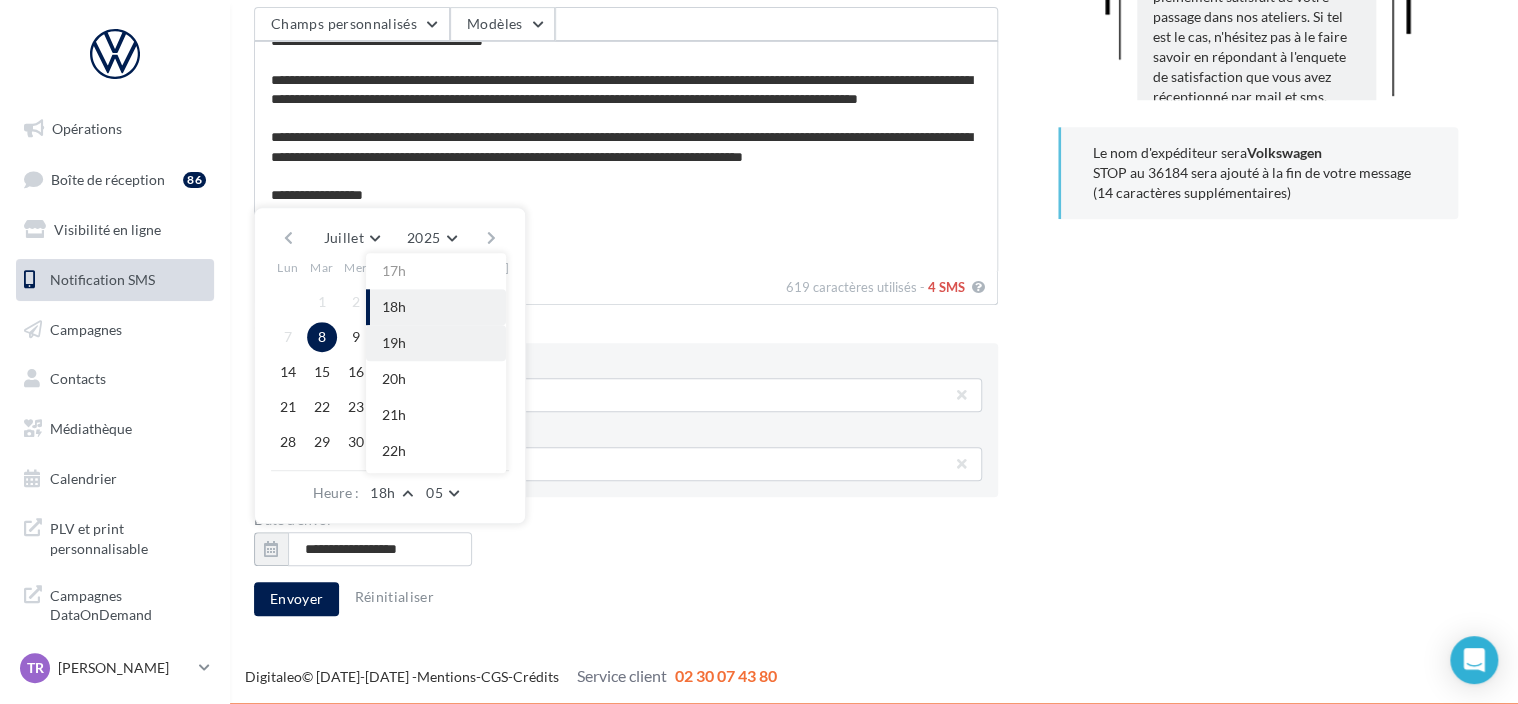 click on "19h" at bounding box center (436, 343) 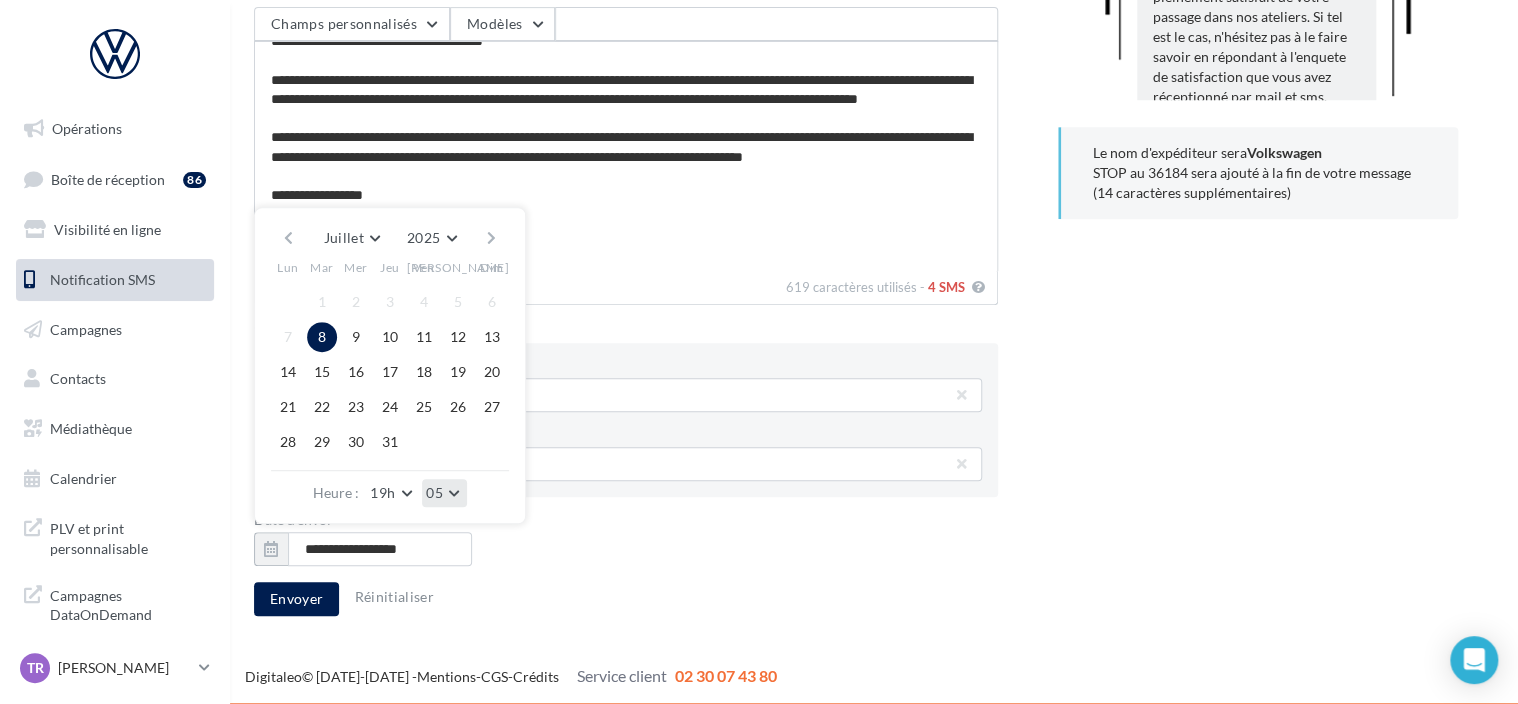 click on "05" at bounding box center [444, 493] 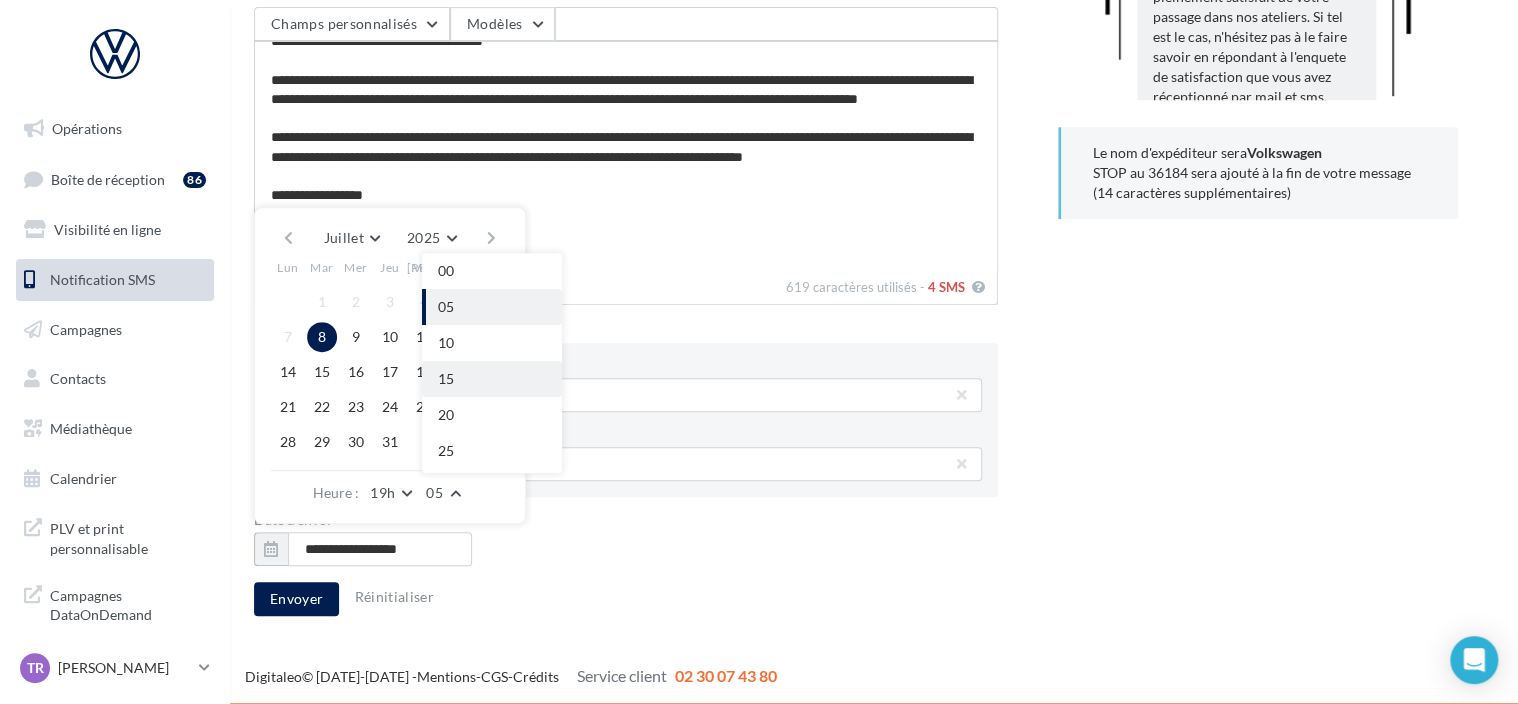 click on "15" at bounding box center (492, 379) 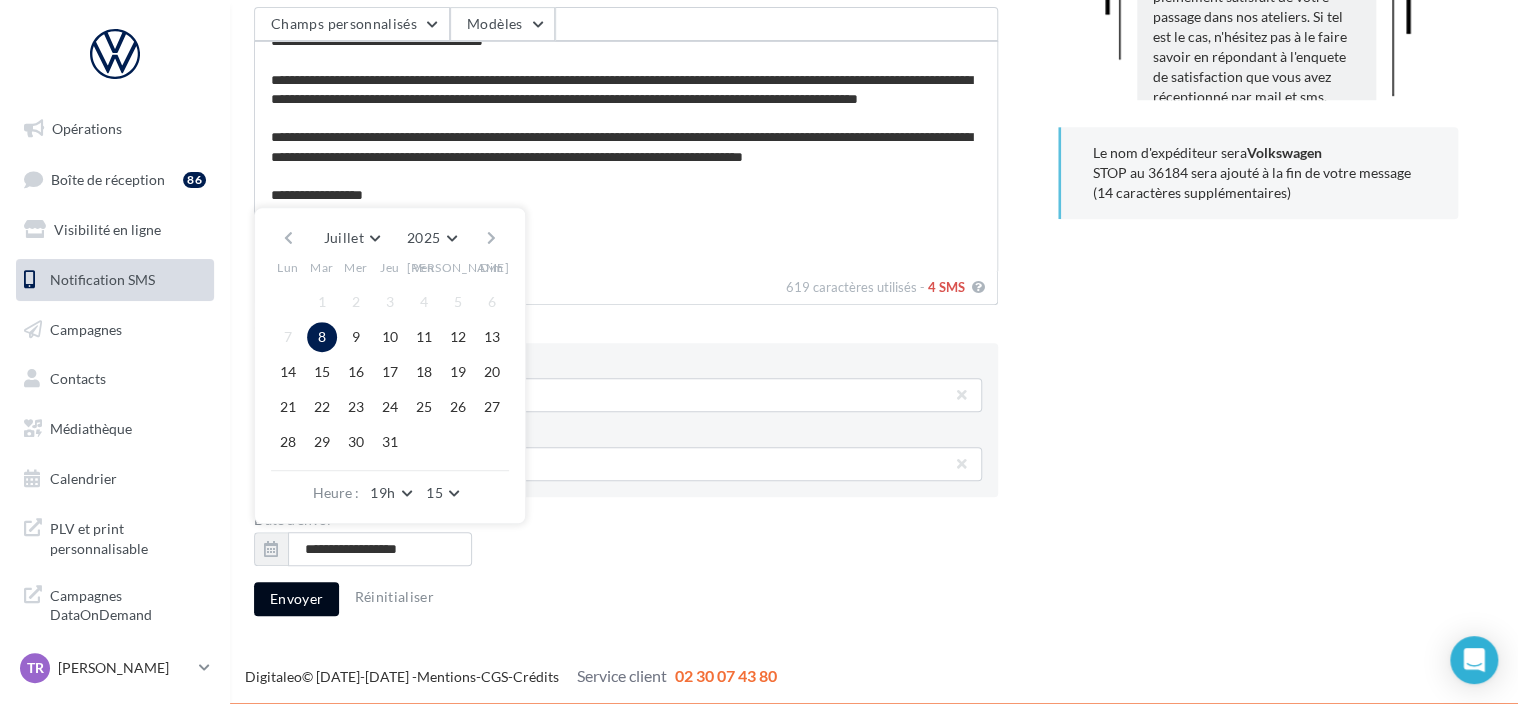 click on "Envoyer" at bounding box center (296, 599) 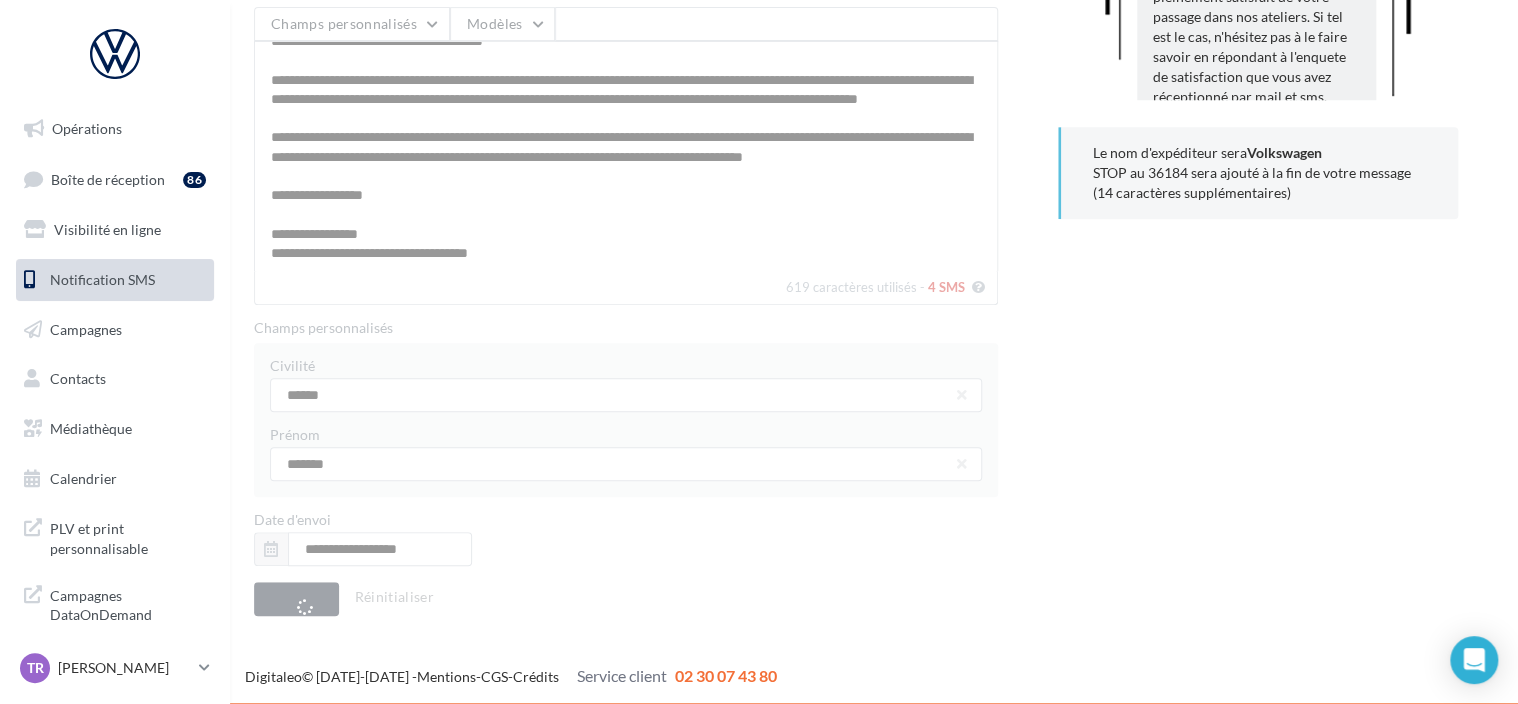type 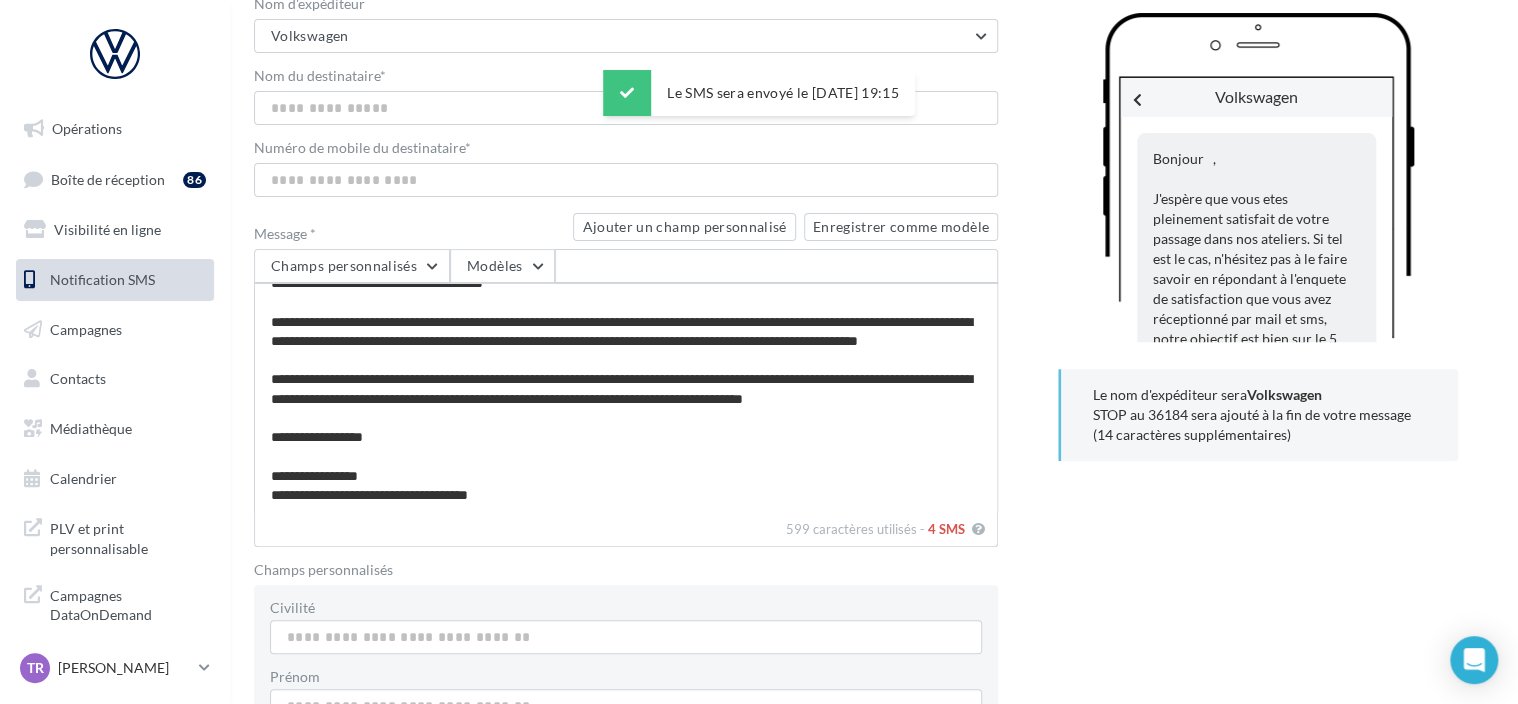 scroll, scrollTop: 0, scrollLeft: 0, axis: both 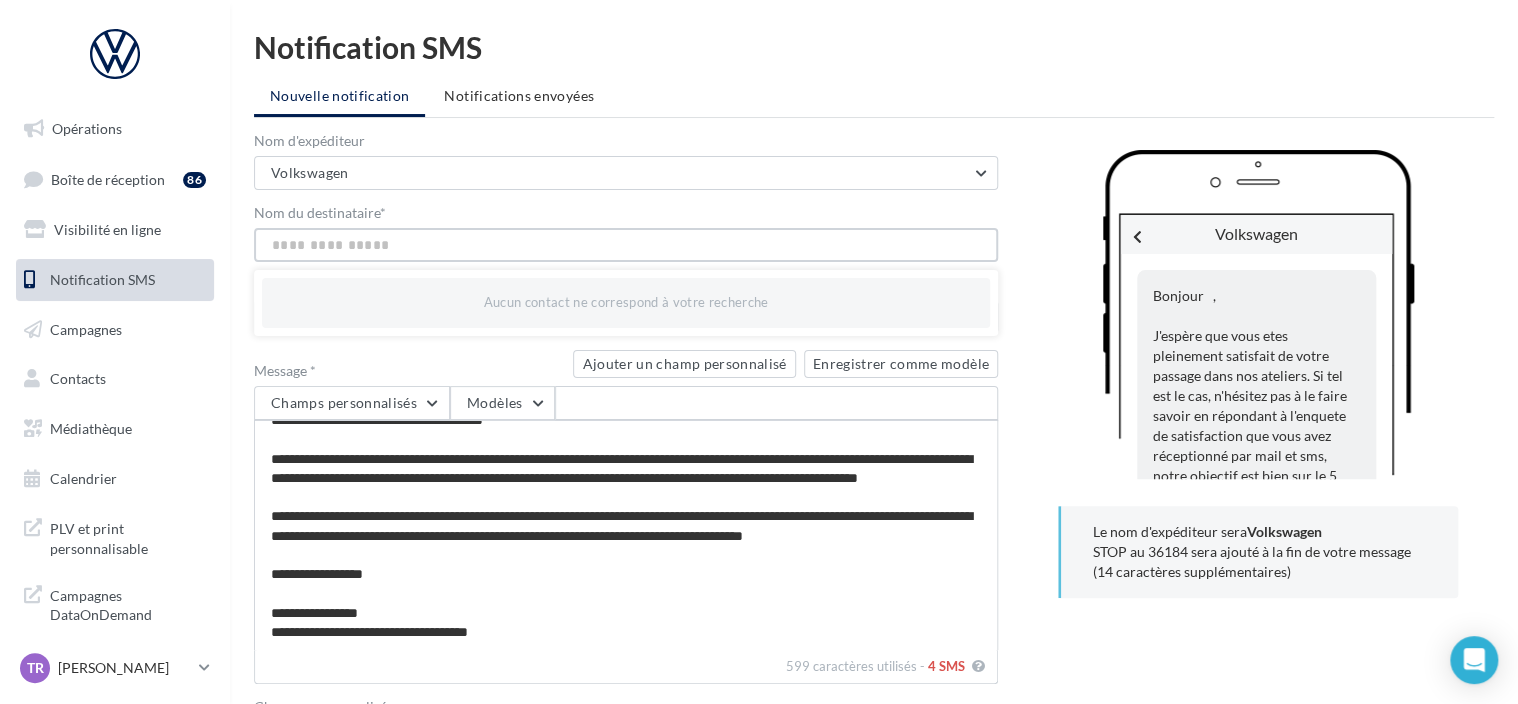 click on "Nom du destinataire  *" at bounding box center (626, 245) 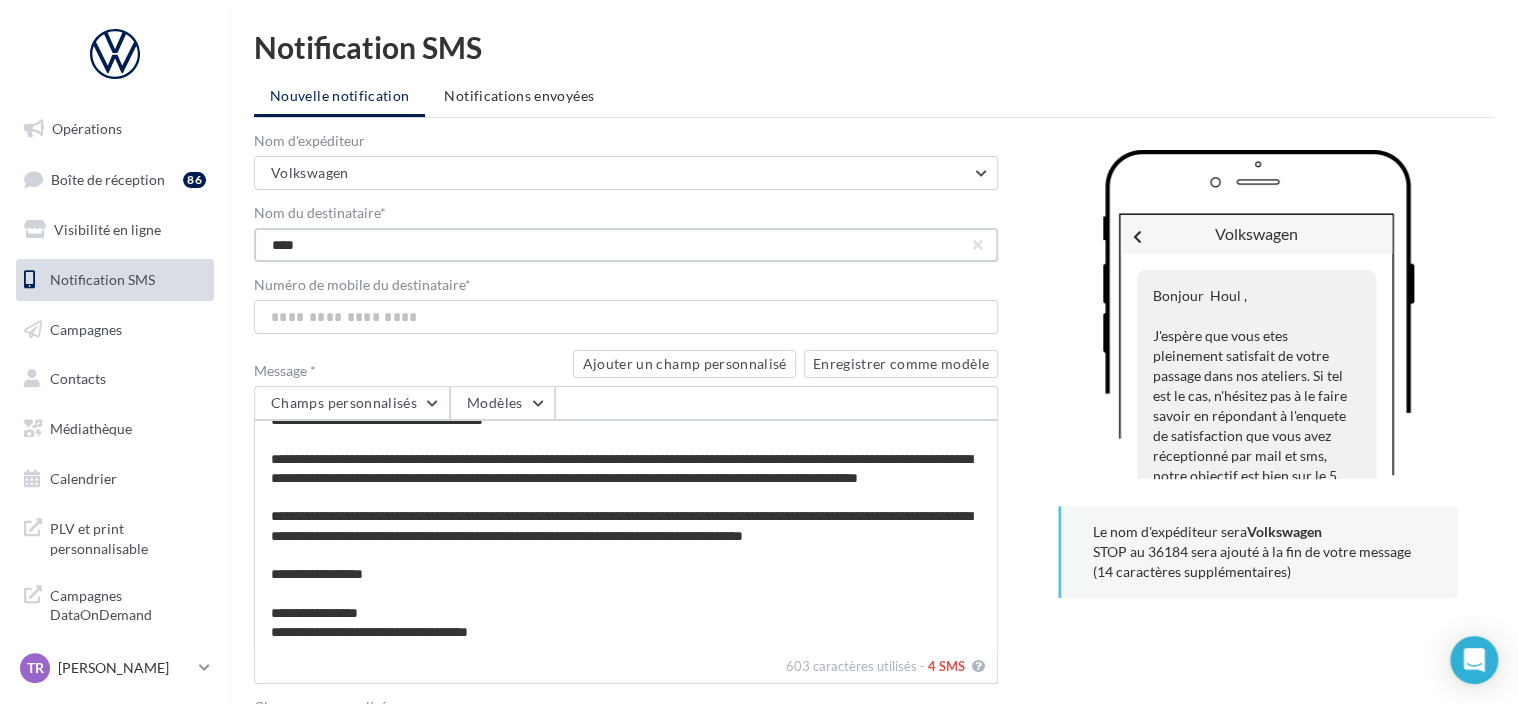 click on "****" at bounding box center [626, 245] 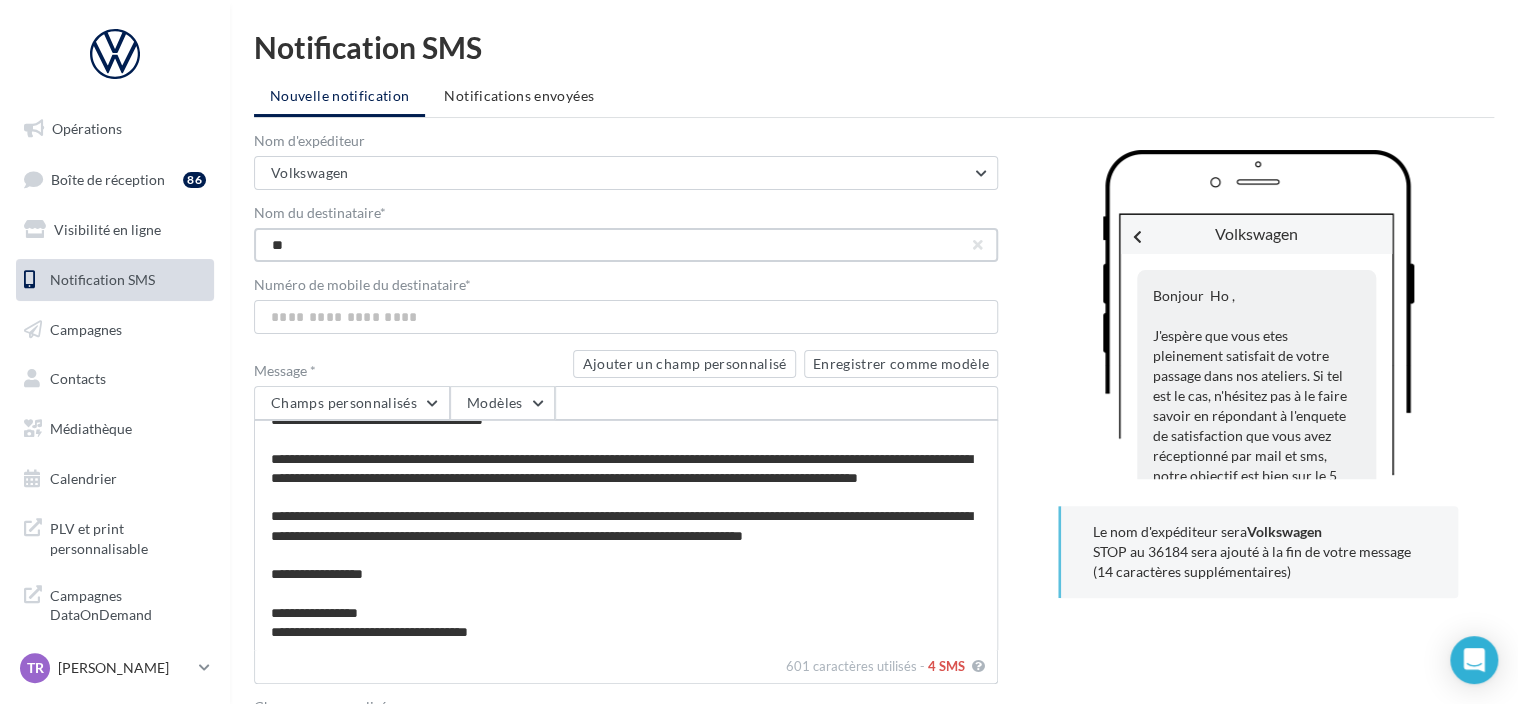 type on "*" 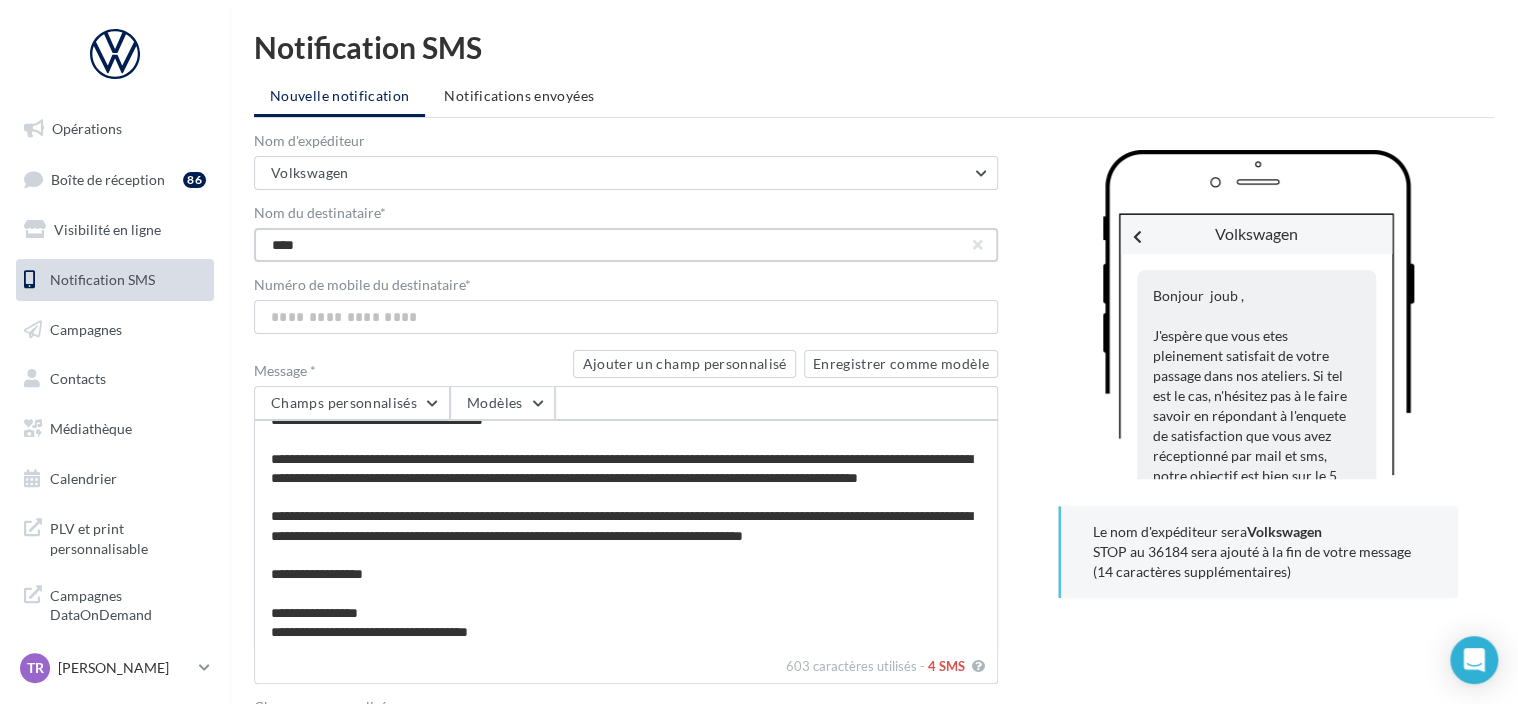 click on "****" at bounding box center [626, 245] 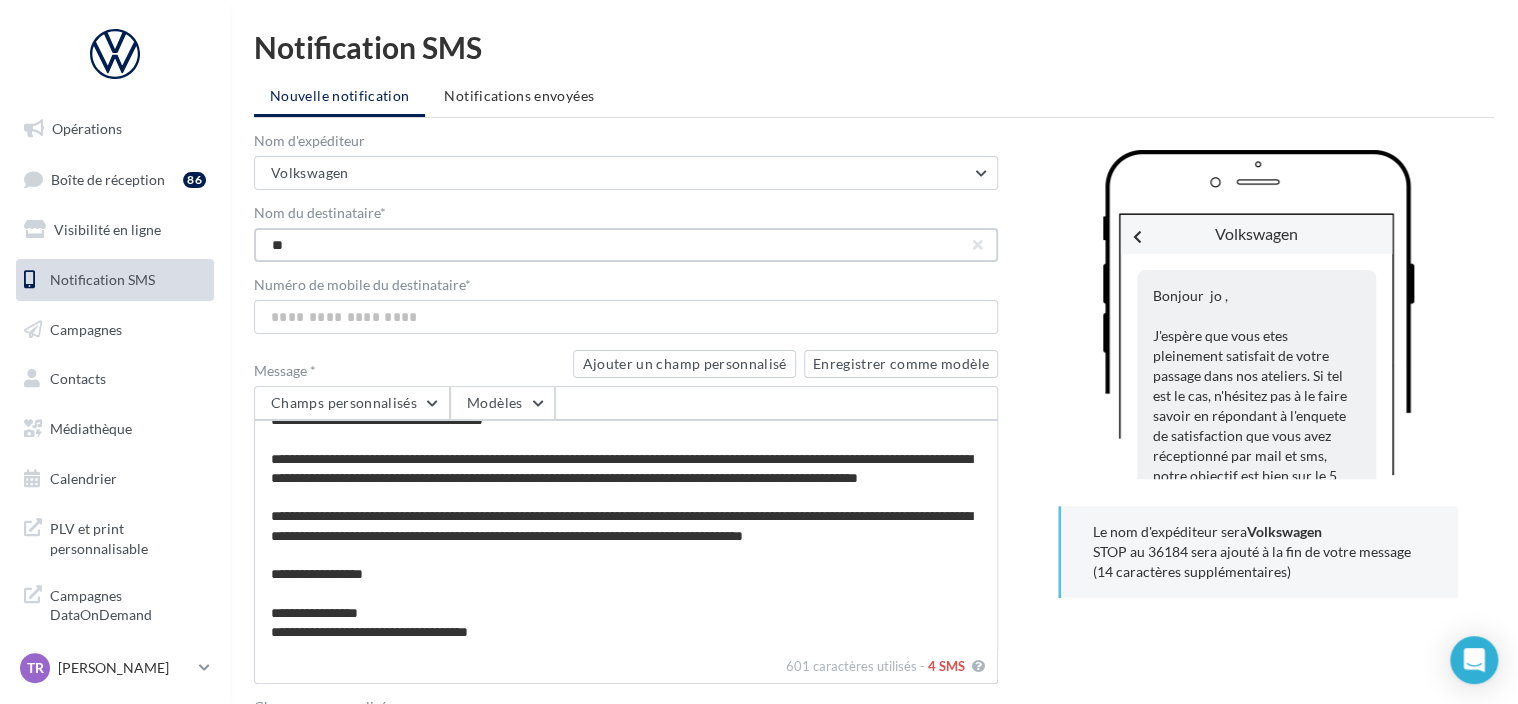 type on "*" 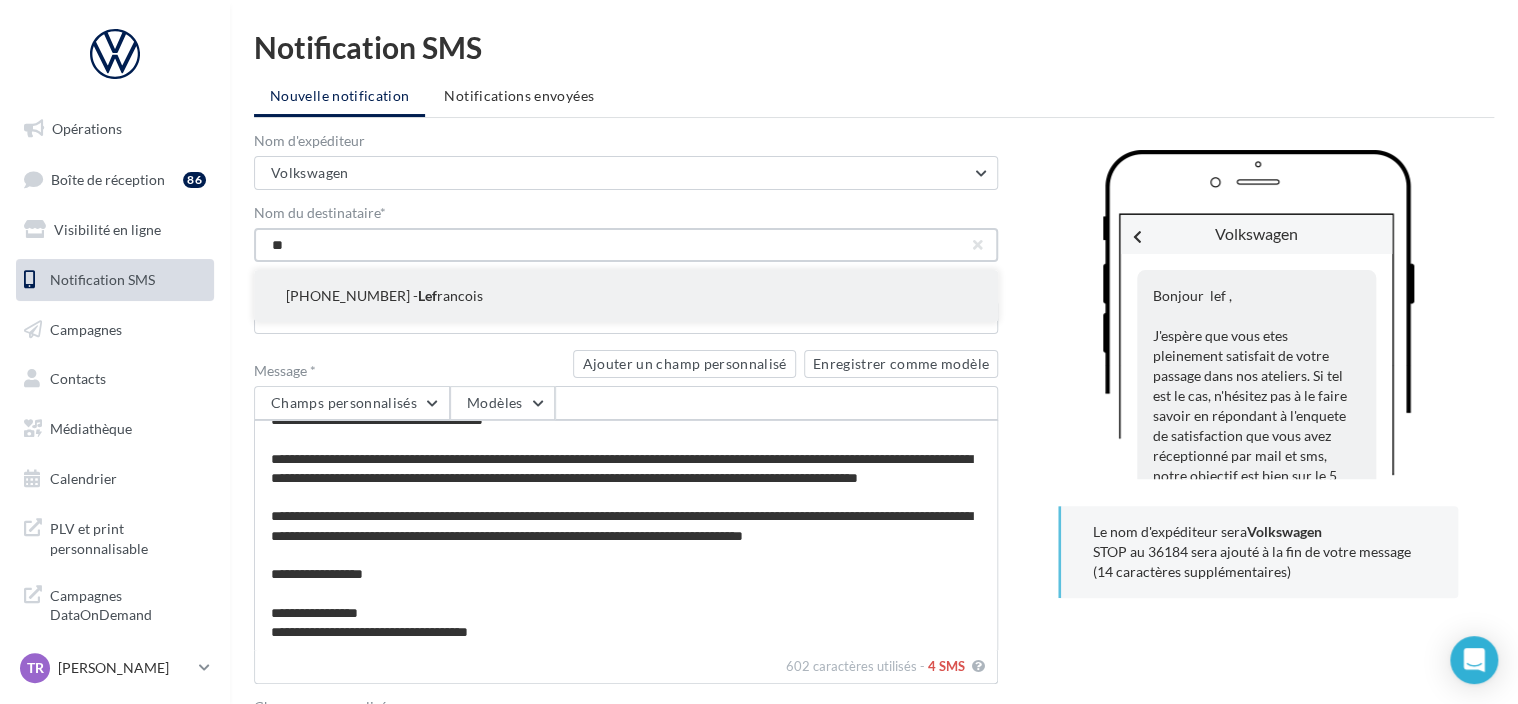 type on "*" 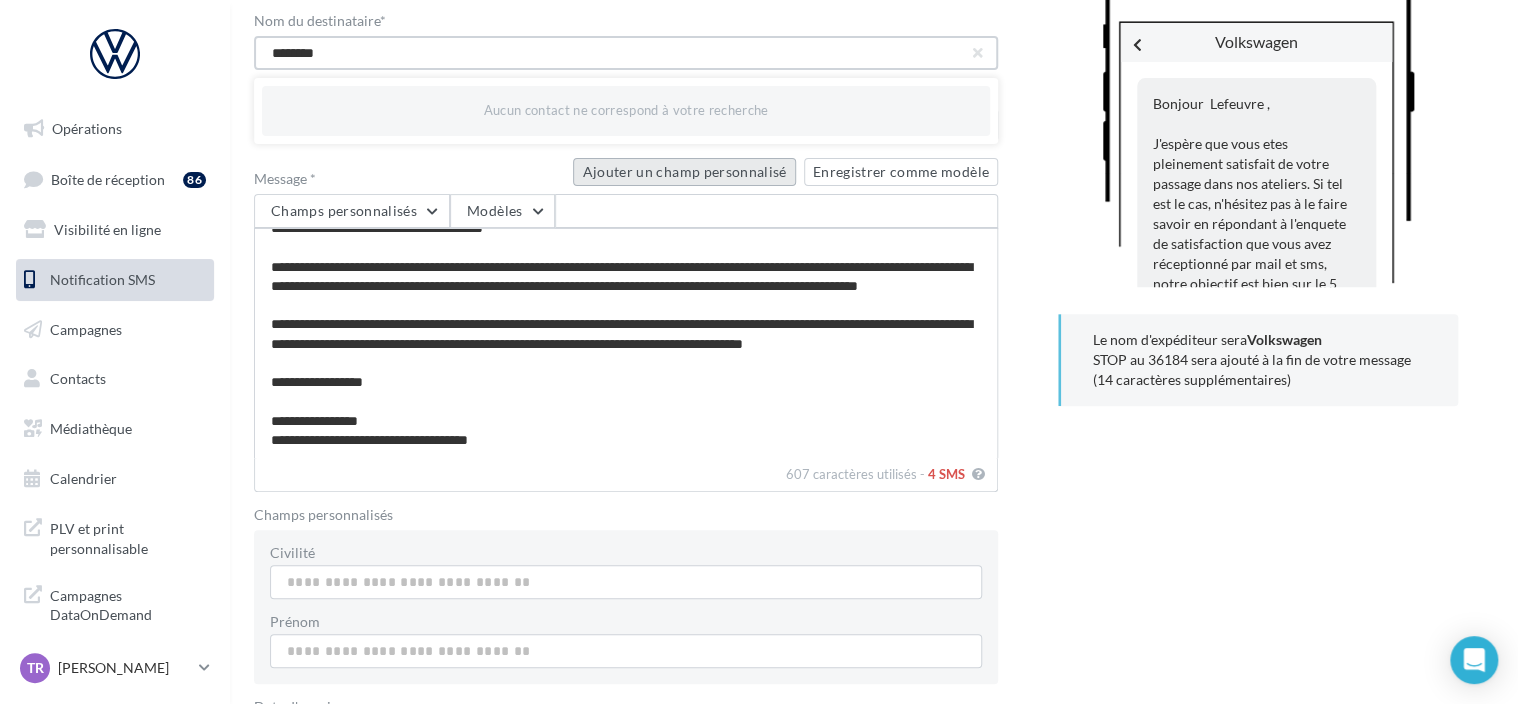 scroll, scrollTop: 200, scrollLeft: 0, axis: vertical 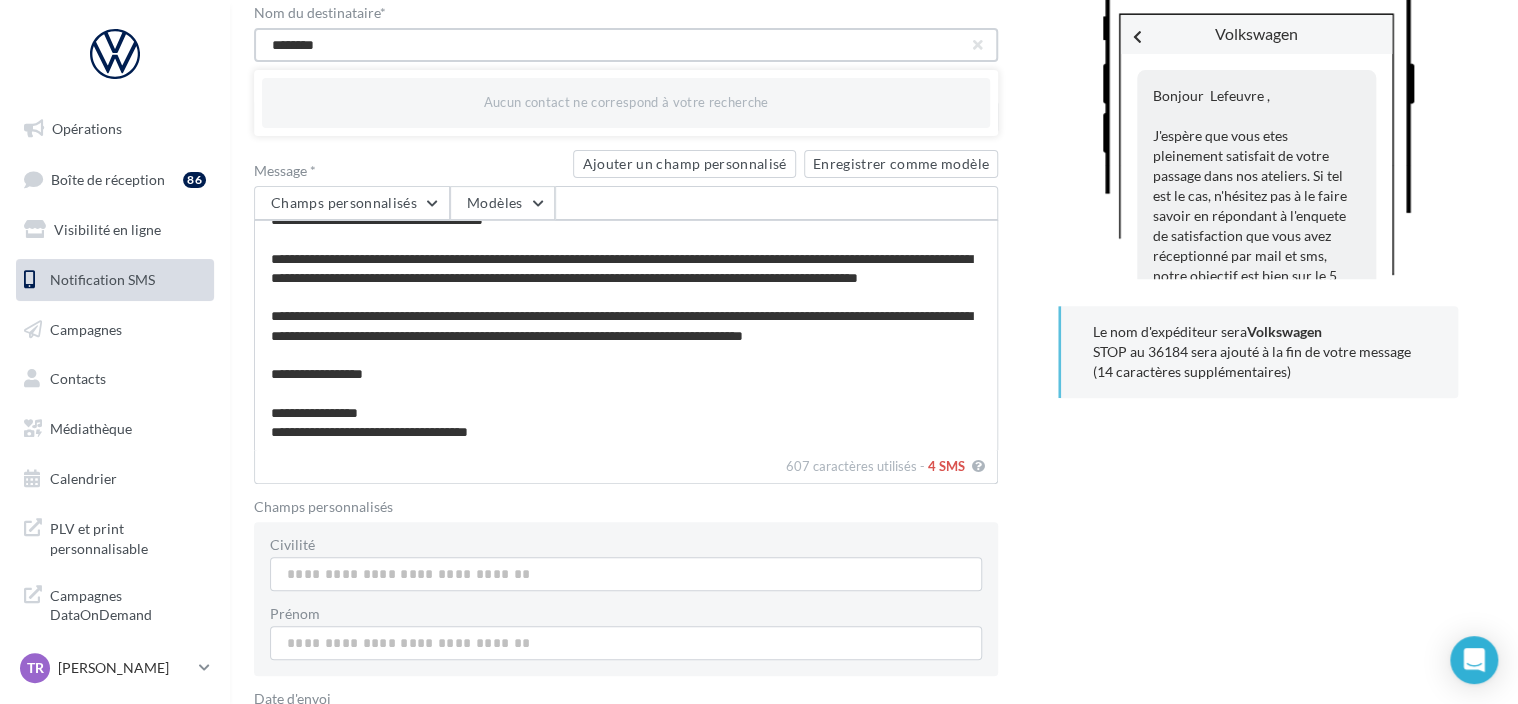 type on "********" 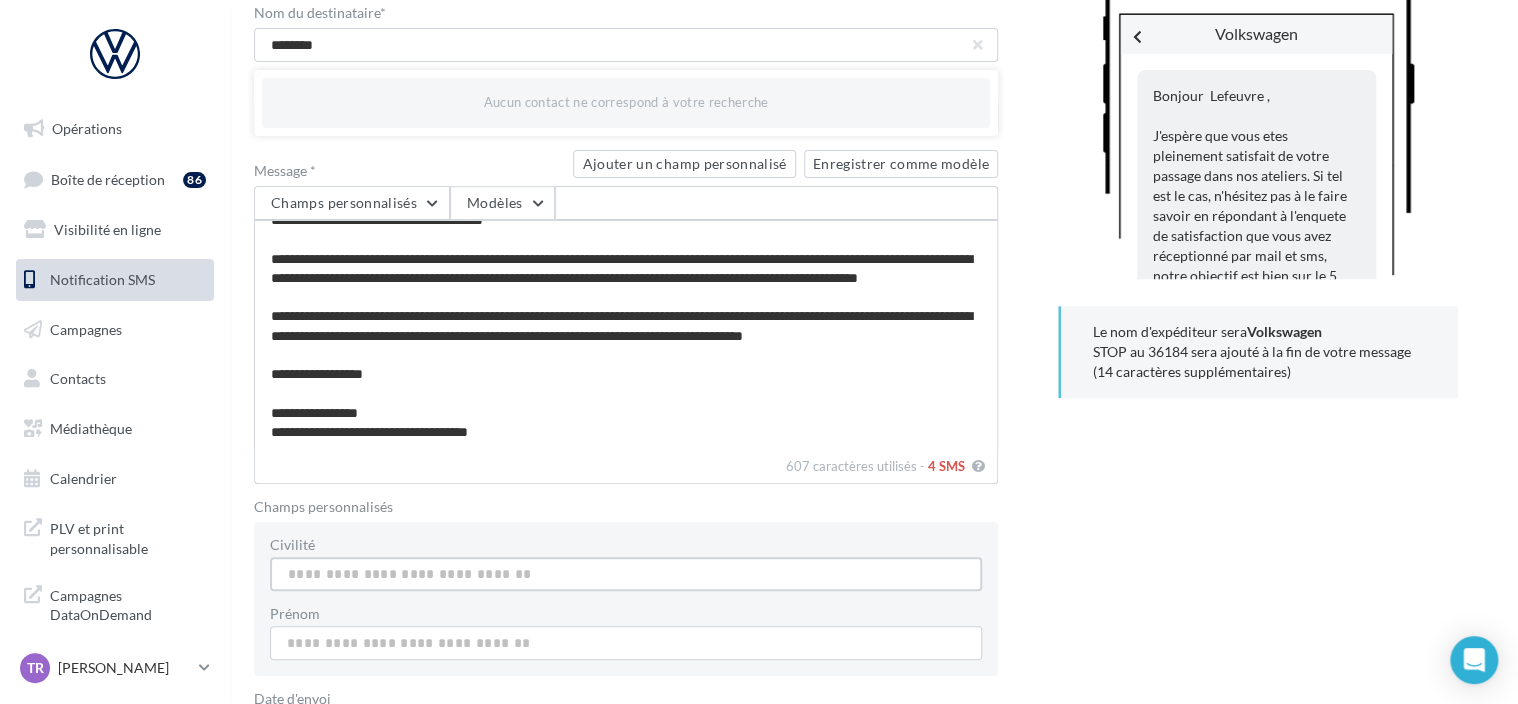 click on "Civilité" at bounding box center (626, 574) 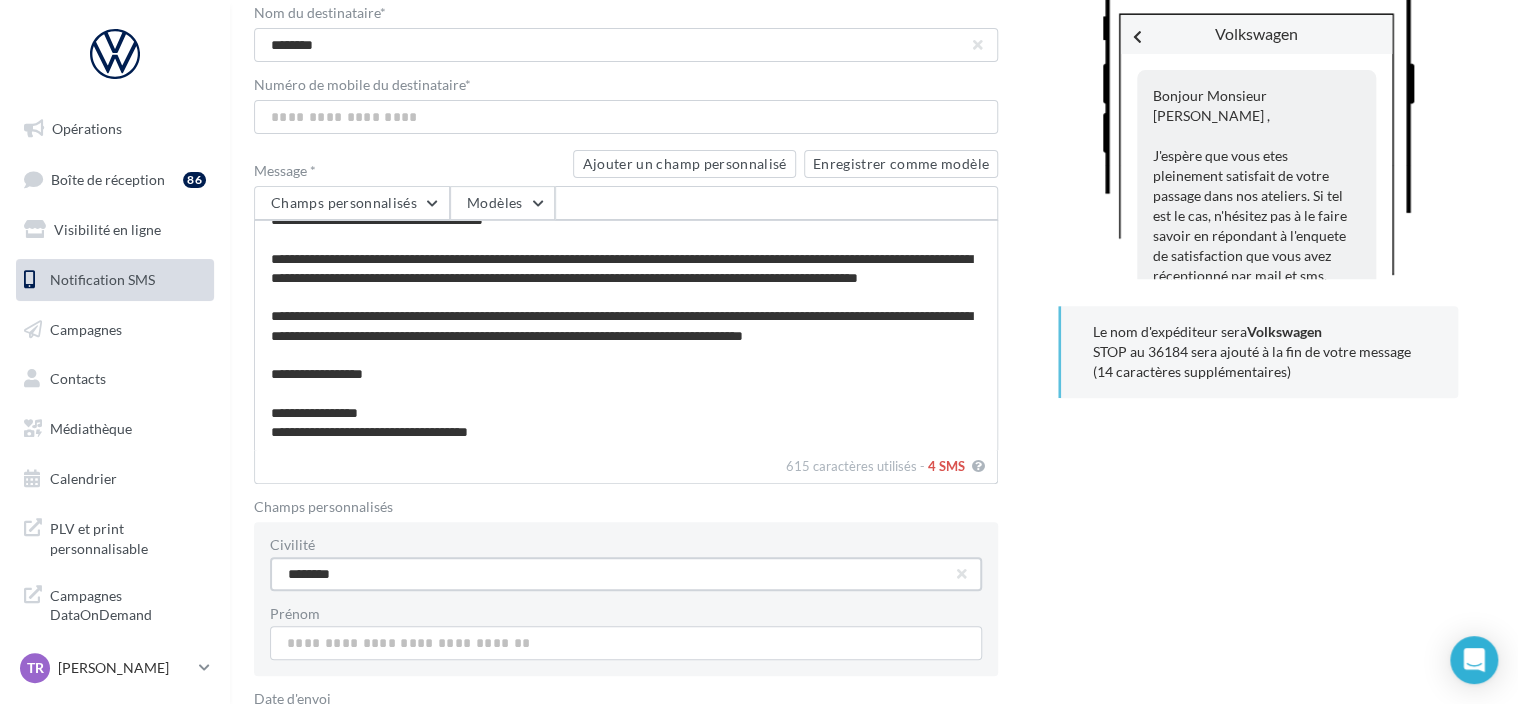type on "********" 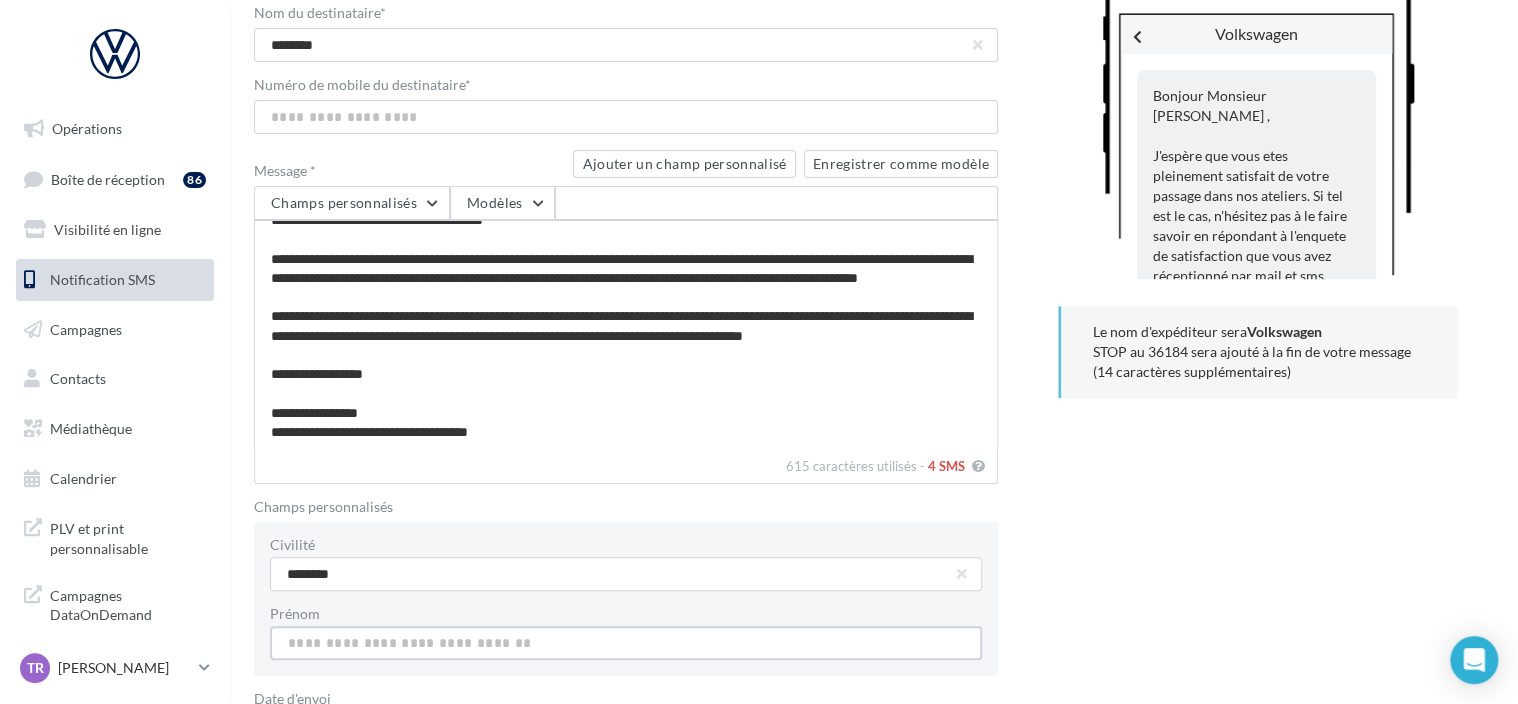 click on "Civilité" at bounding box center [626, 574] 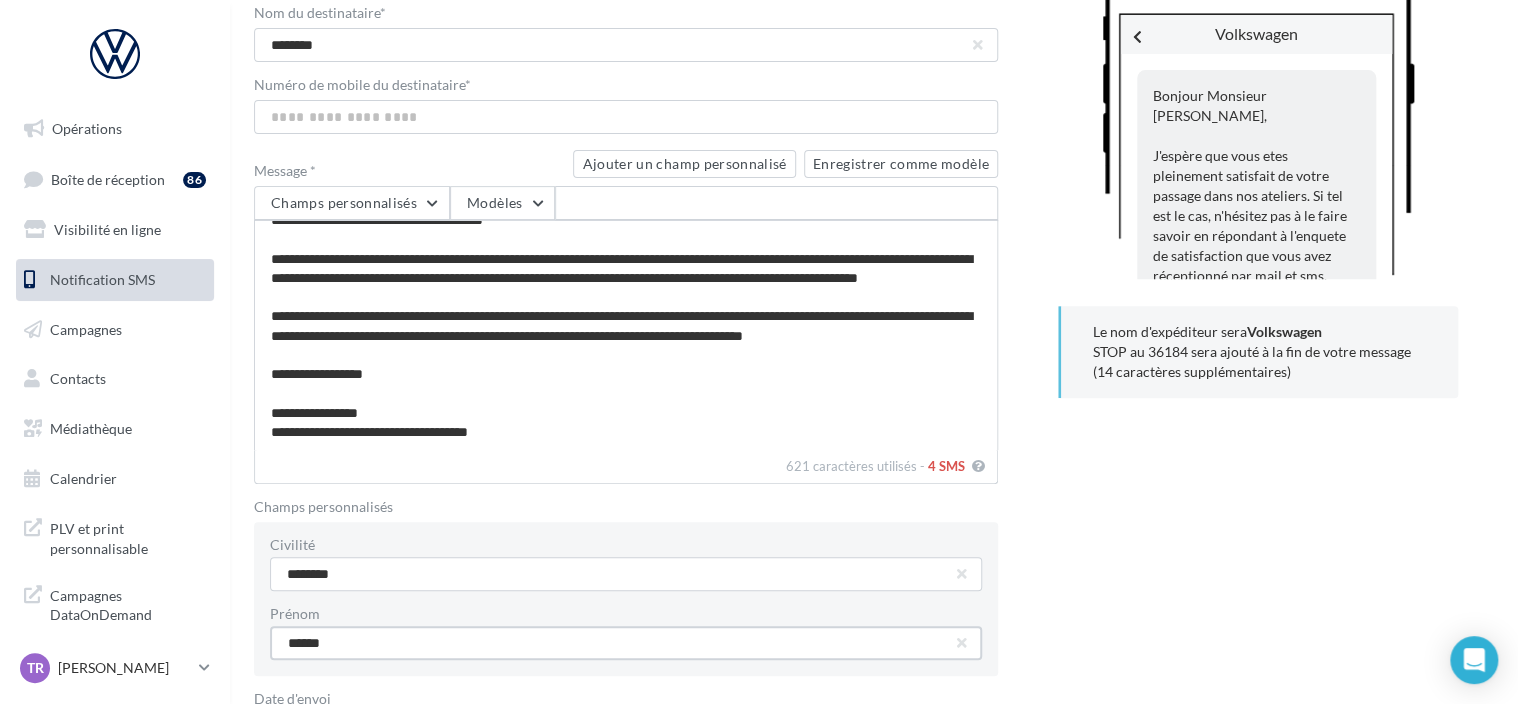 scroll, scrollTop: 0, scrollLeft: 0, axis: both 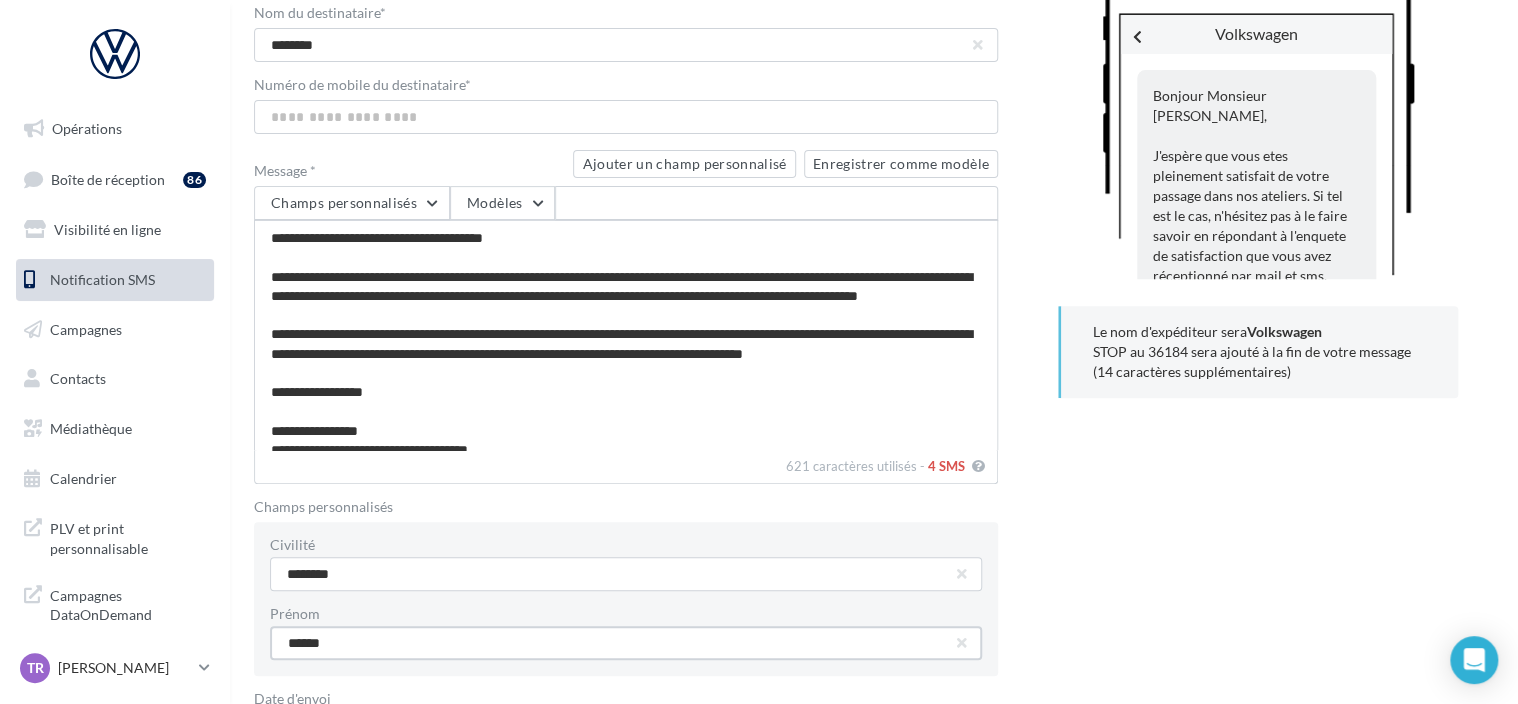 type on "******" 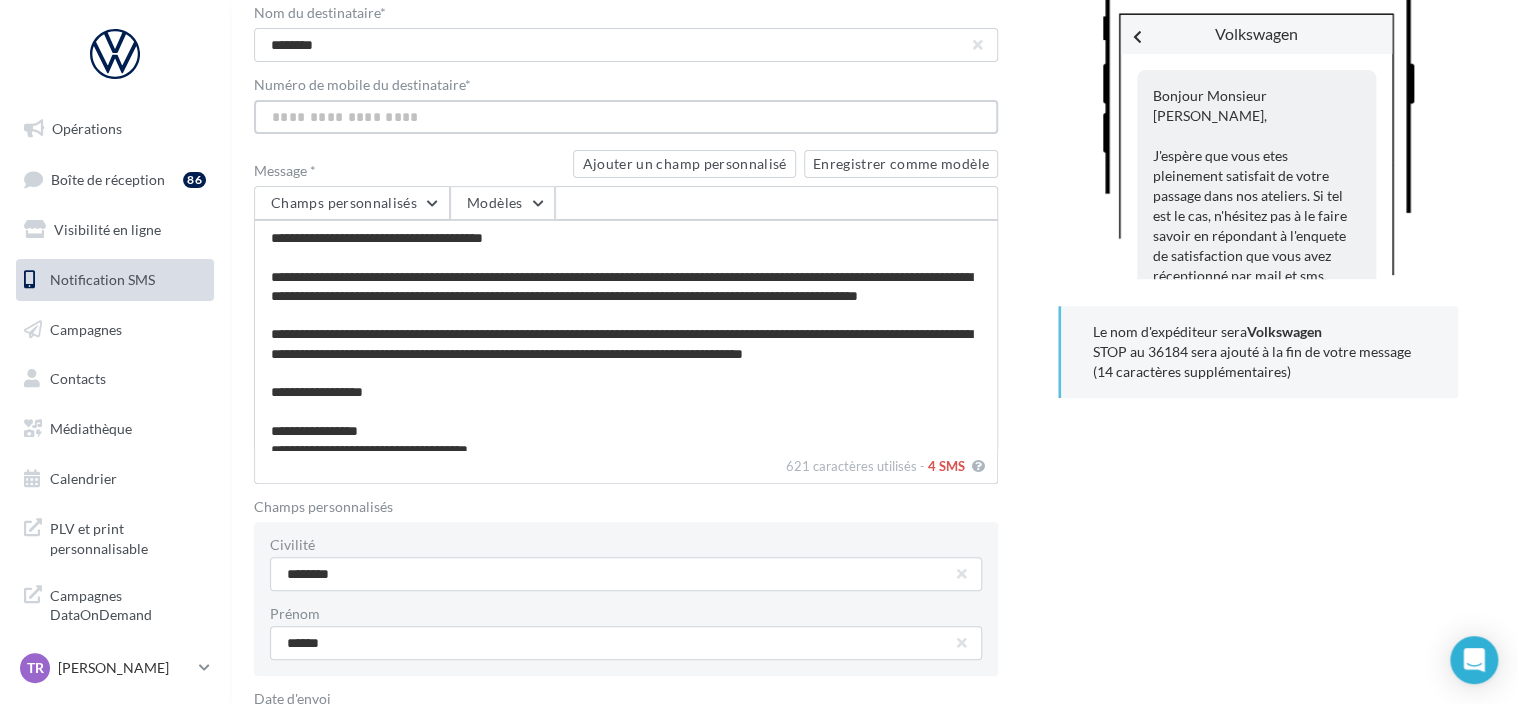 click on "Numéro de mobile du destinataire  *" at bounding box center (626, 117) 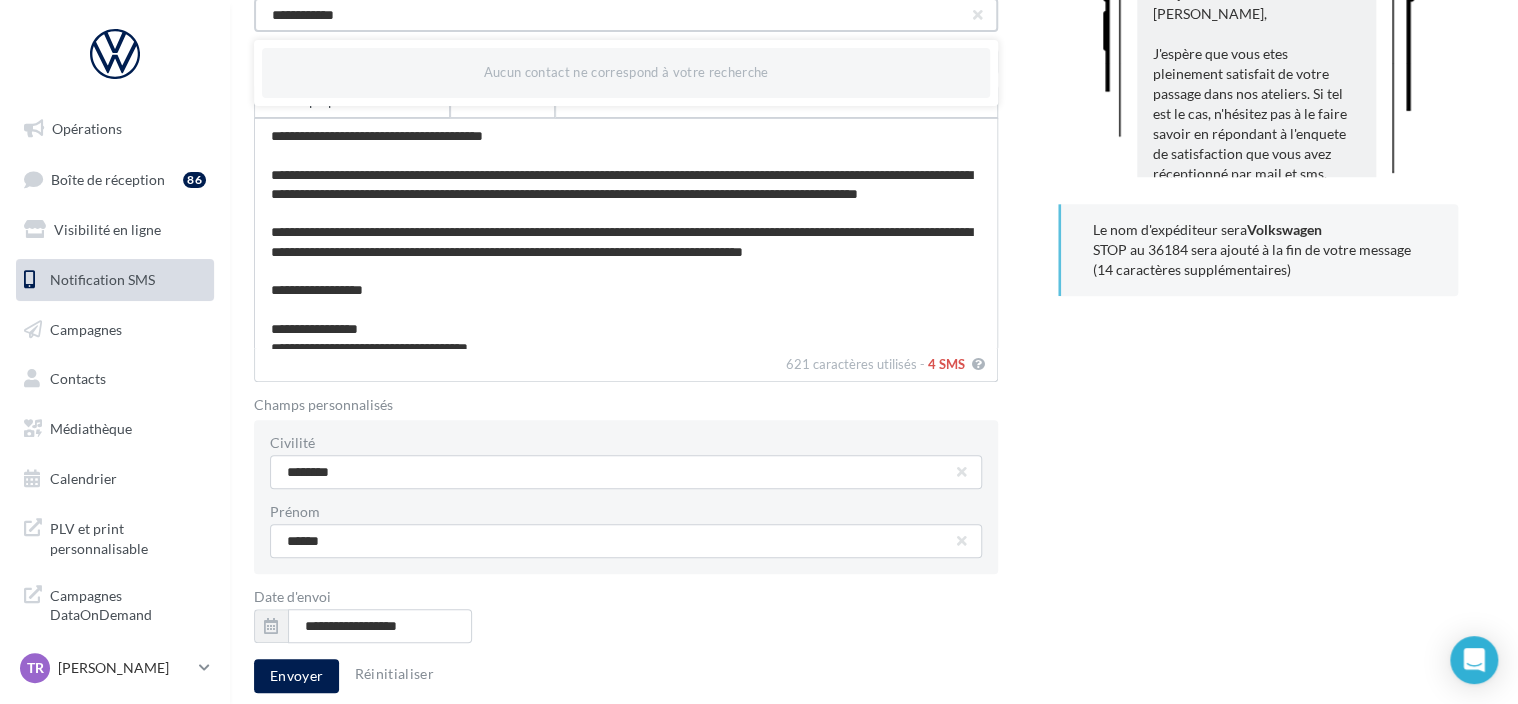 scroll, scrollTop: 379, scrollLeft: 0, axis: vertical 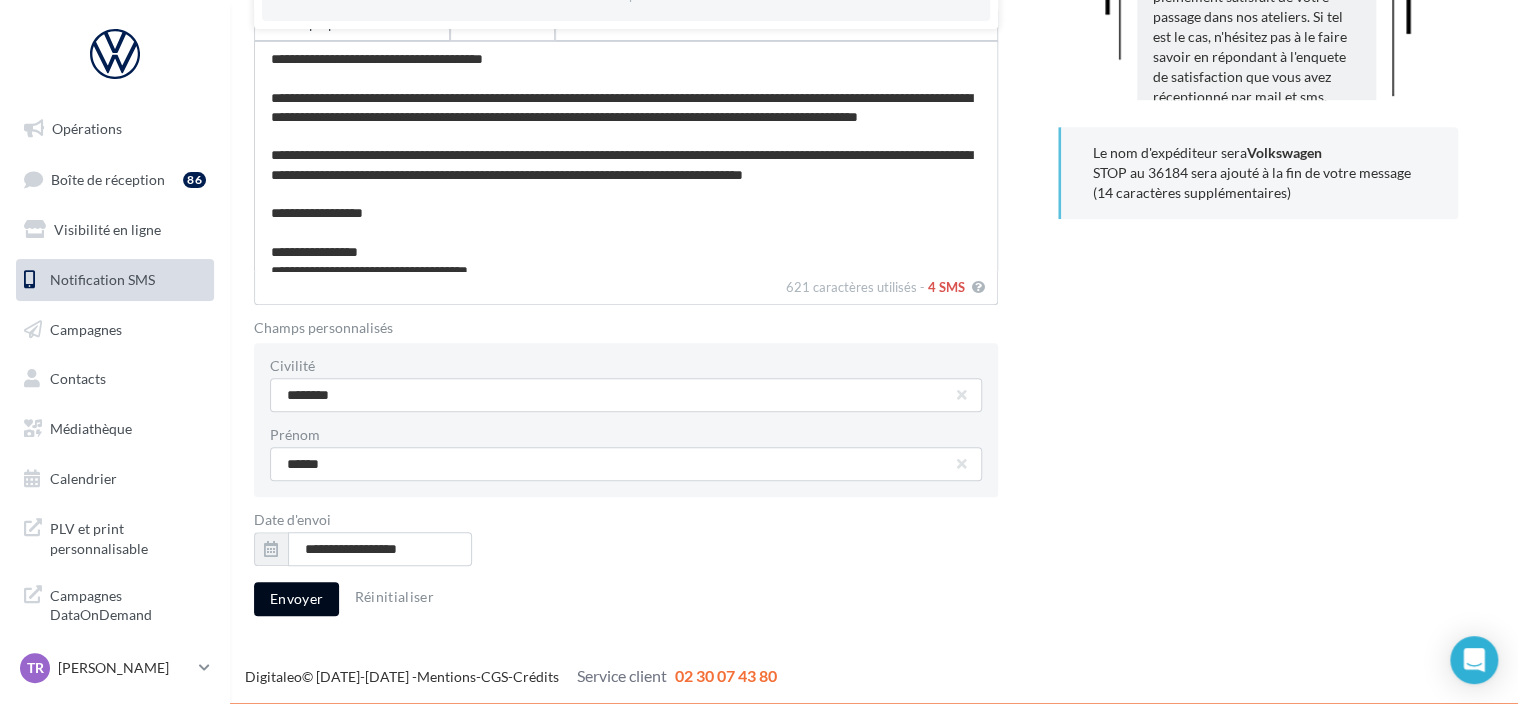 type on "**********" 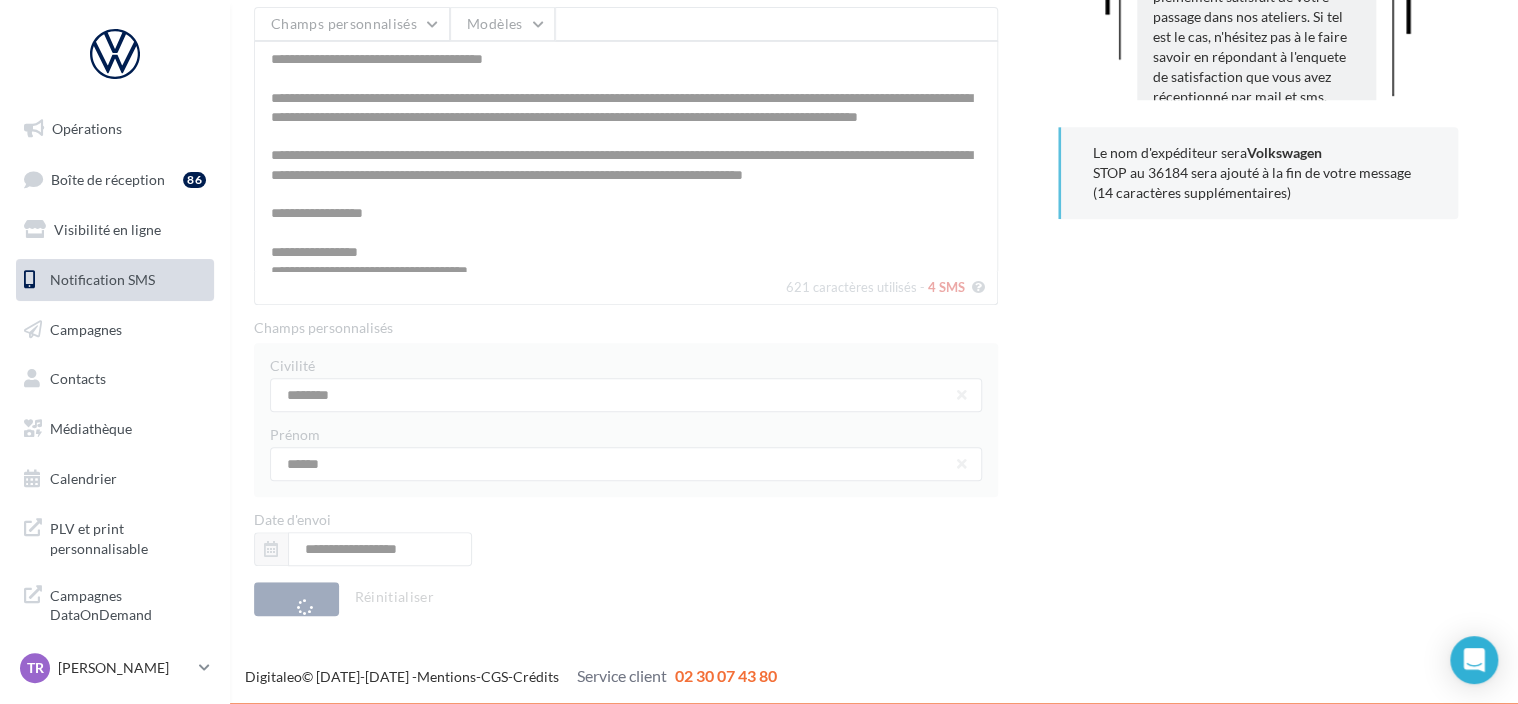 type 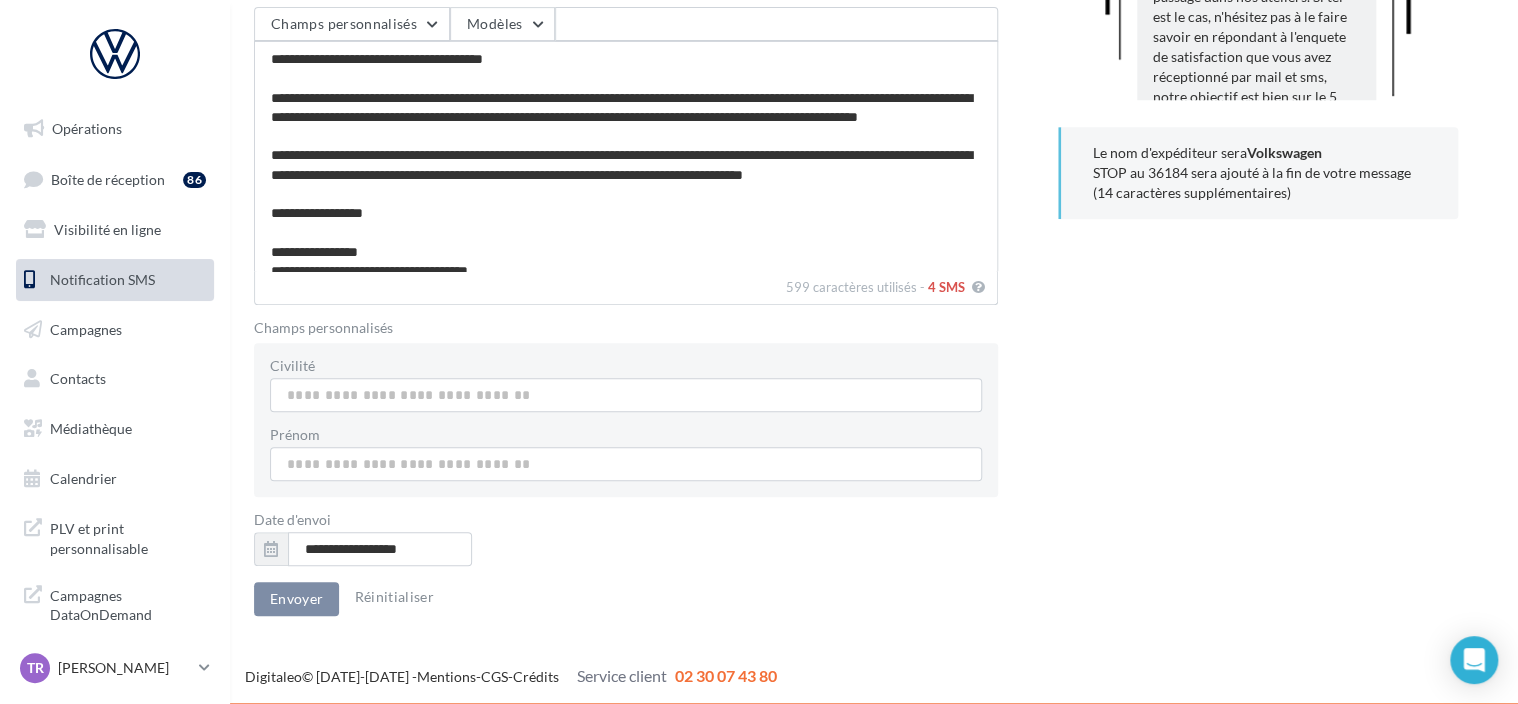 scroll, scrollTop: 0, scrollLeft: 0, axis: both 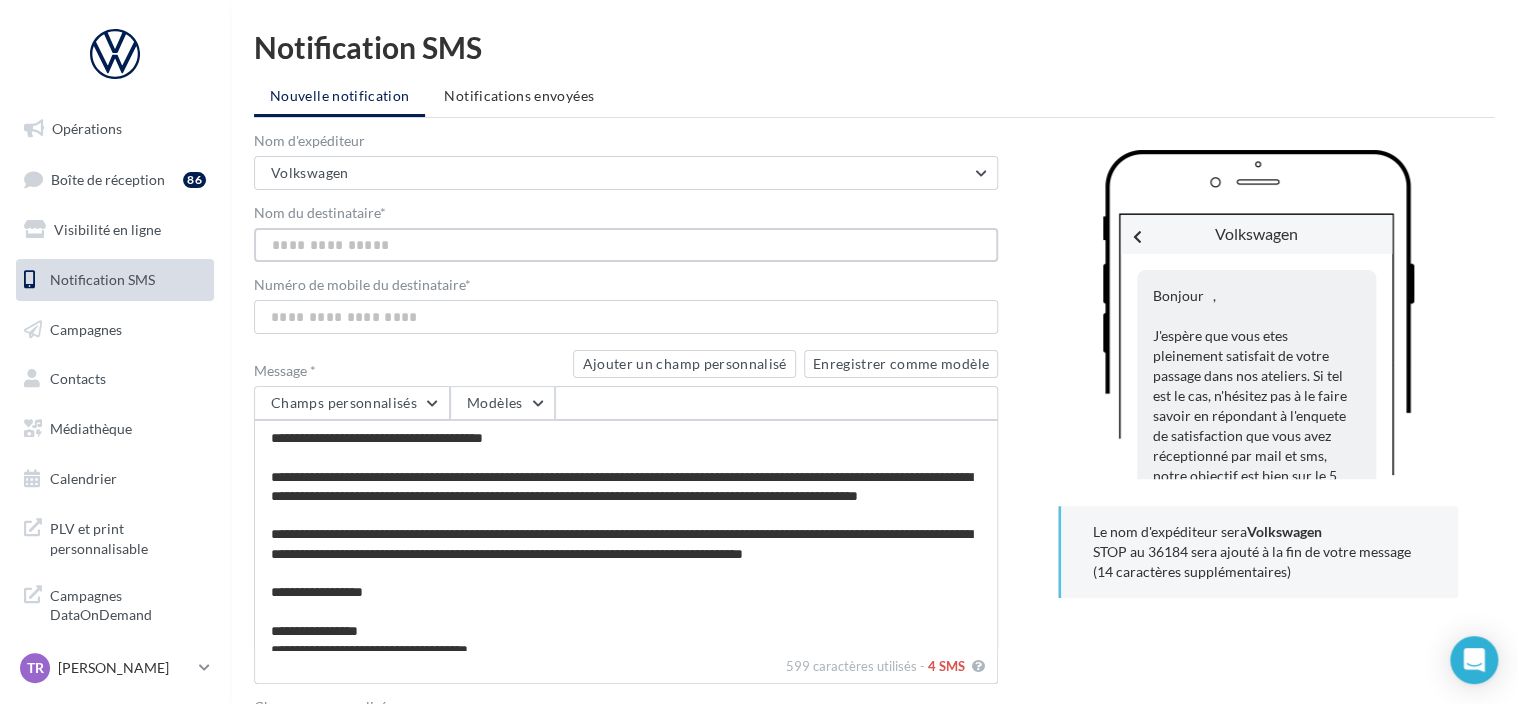 click on "Nom du destinataire  *" at bounding box center [626, 245] 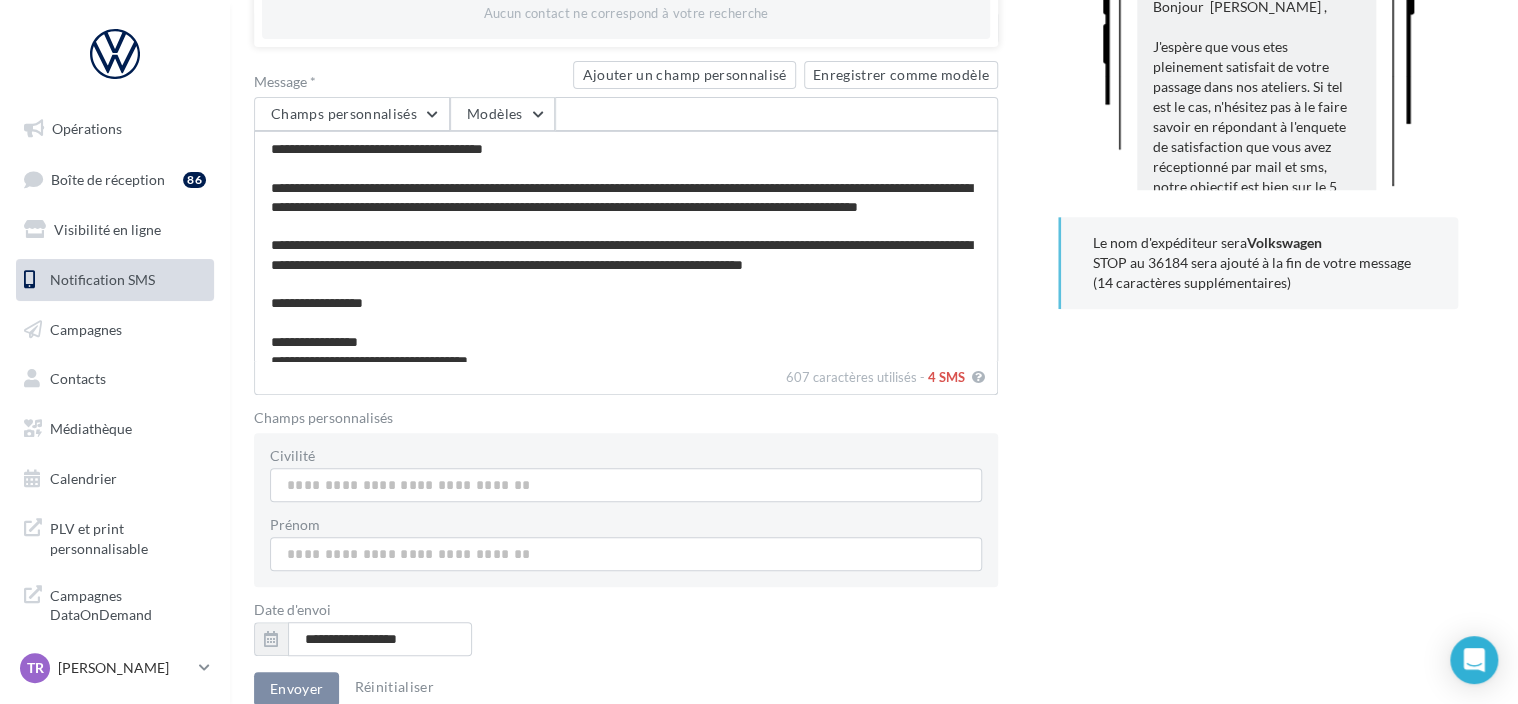 scroll, scrollTop: 300, scrollLeft: 0, axis: vertical 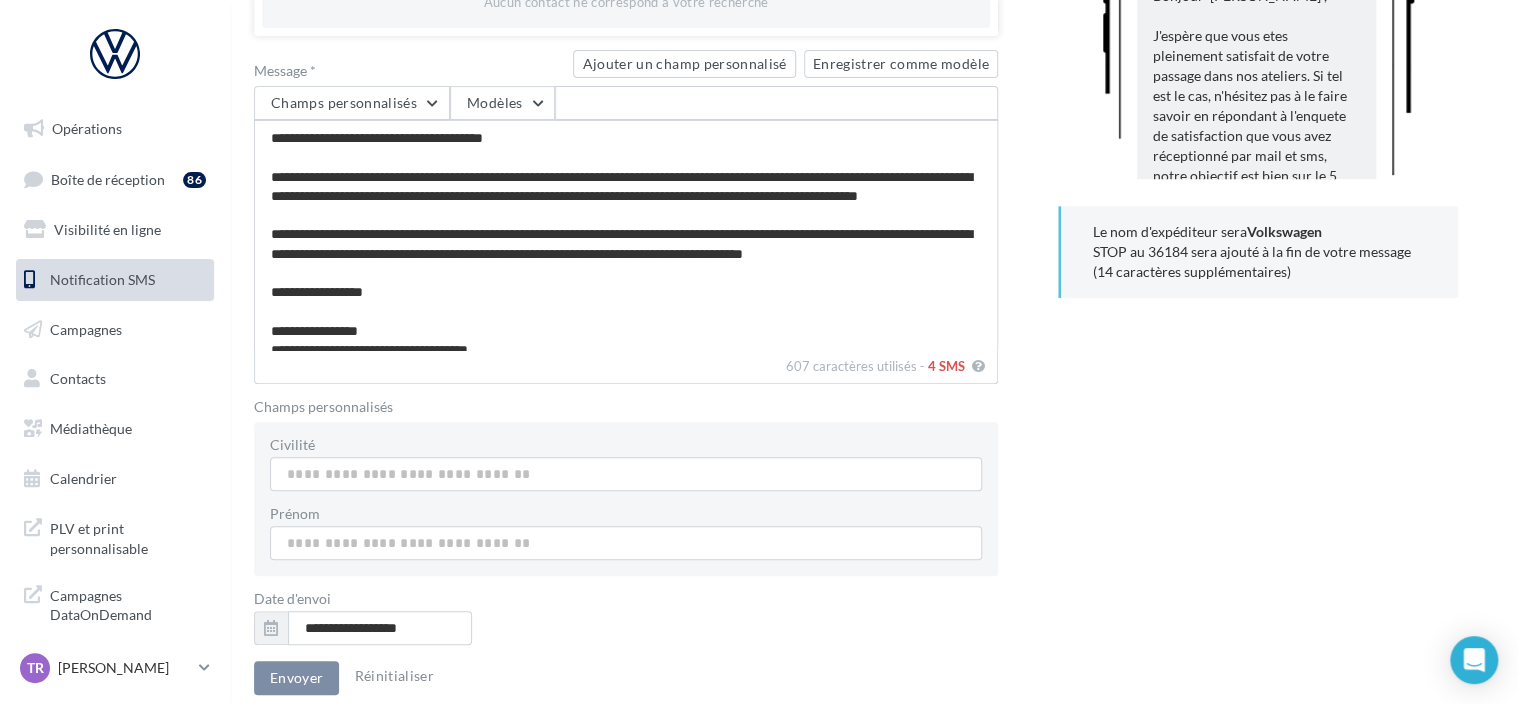 type on "********" 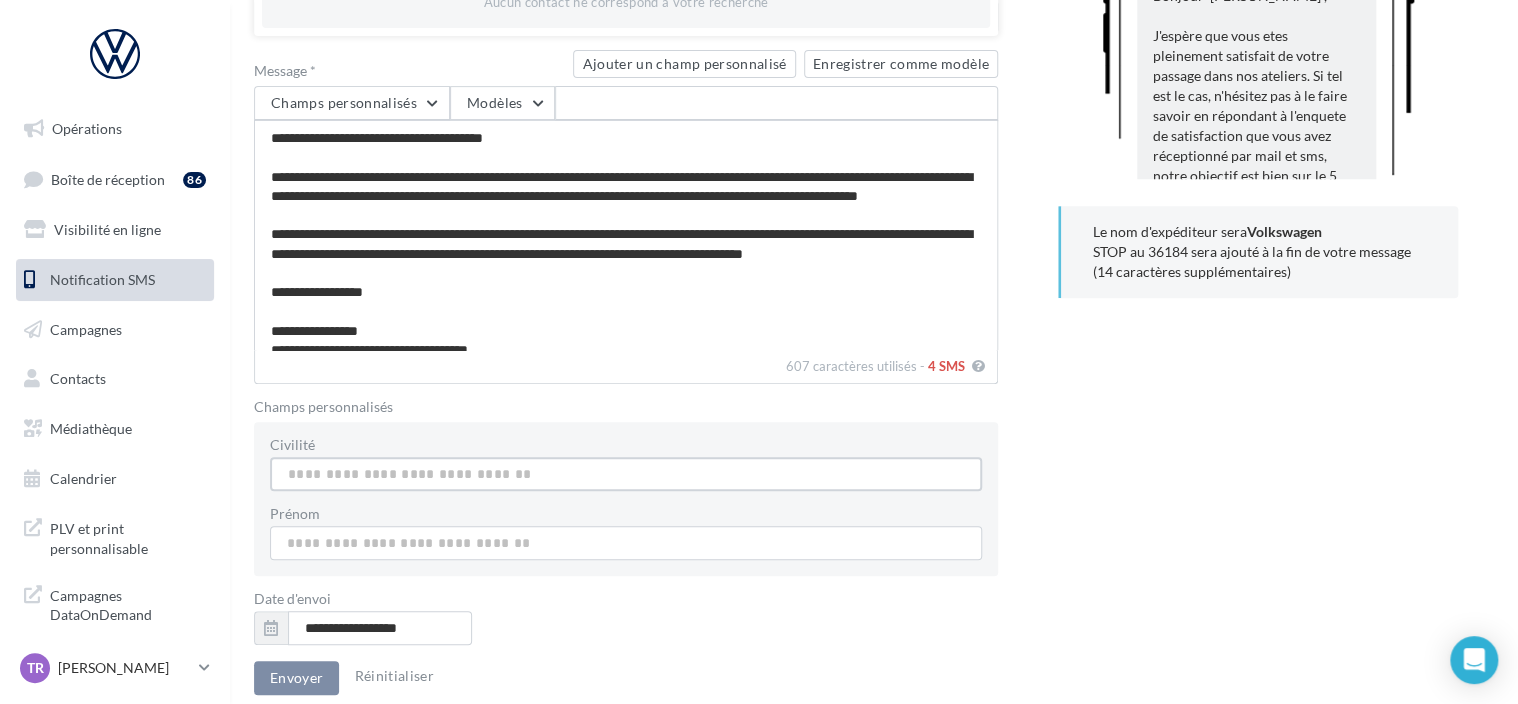 click on "Civilité" at bounding box center [626, 474] 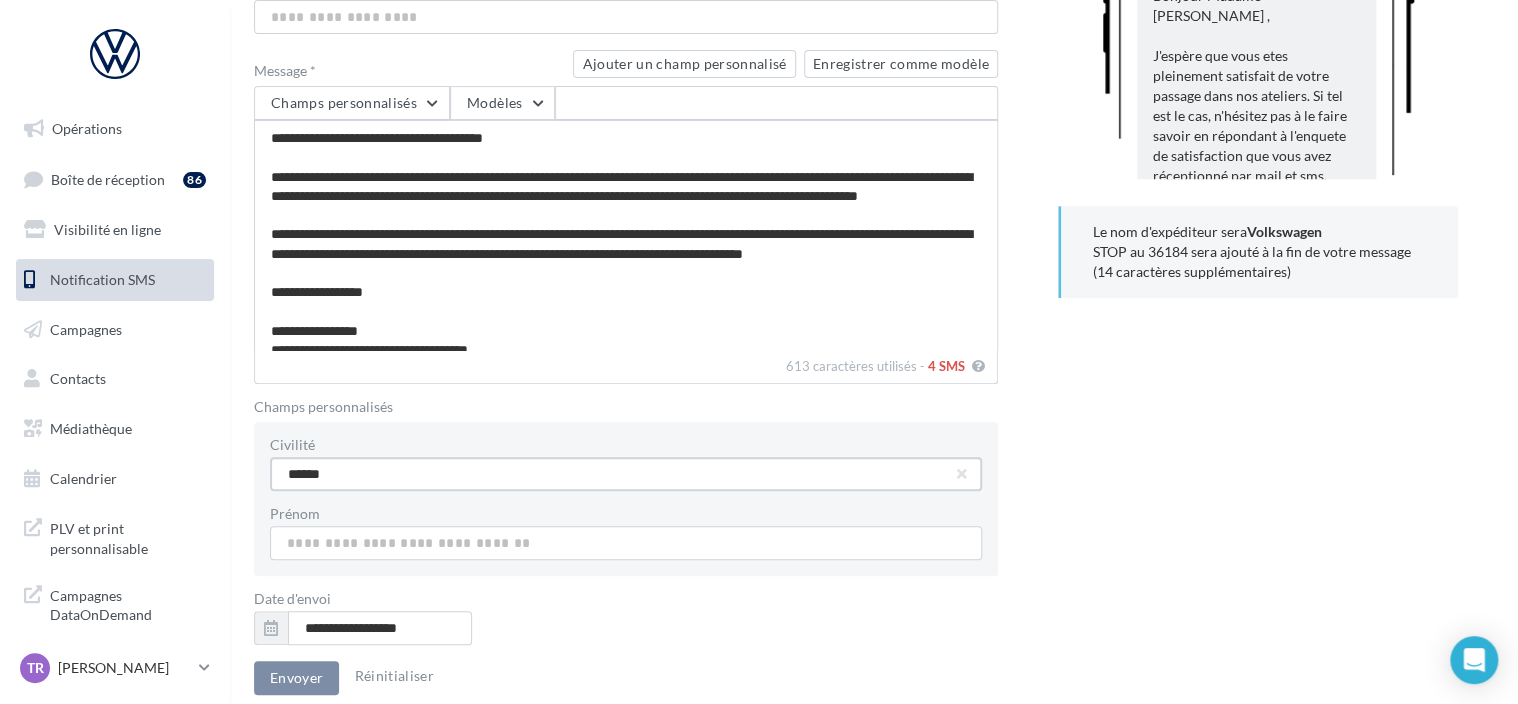 type on "******" 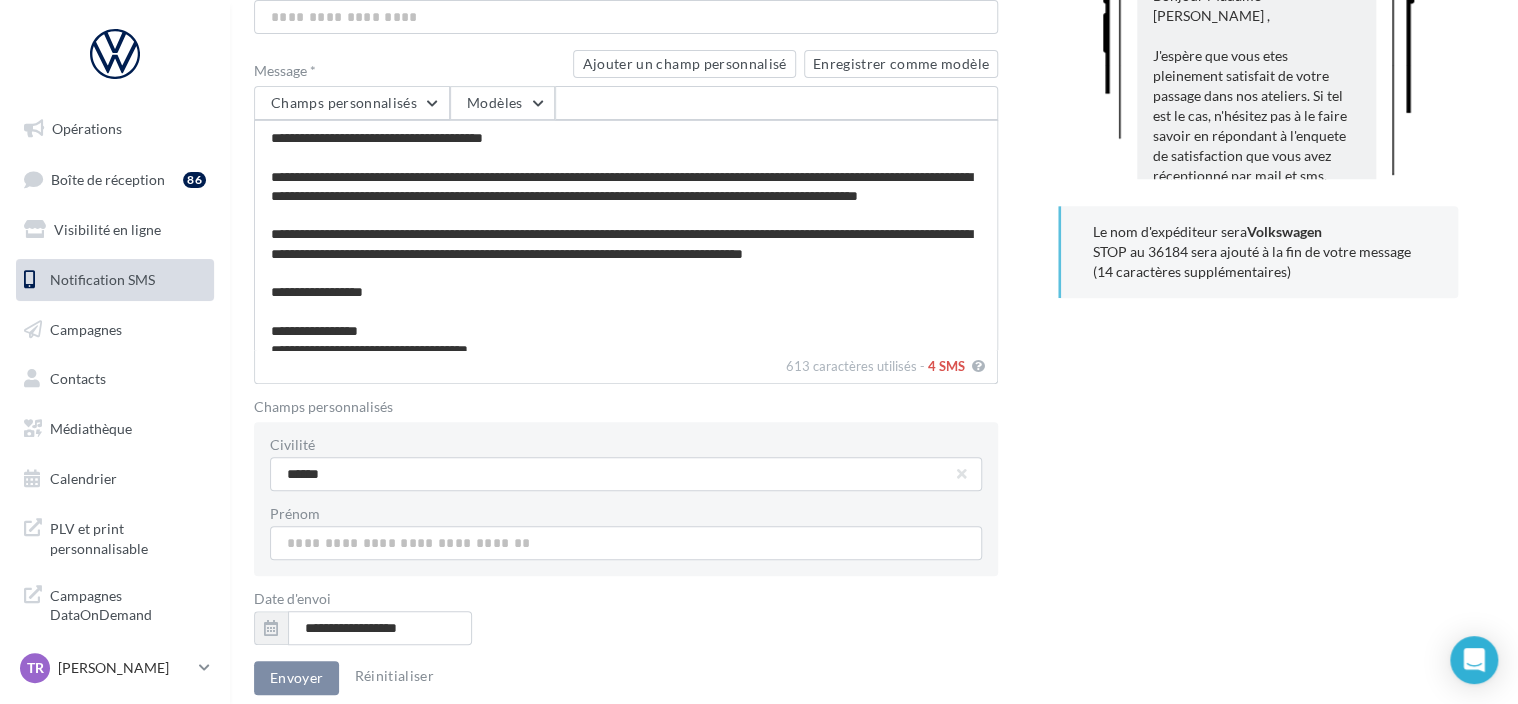 click on "Prénom" at bounding box center (626, 533) 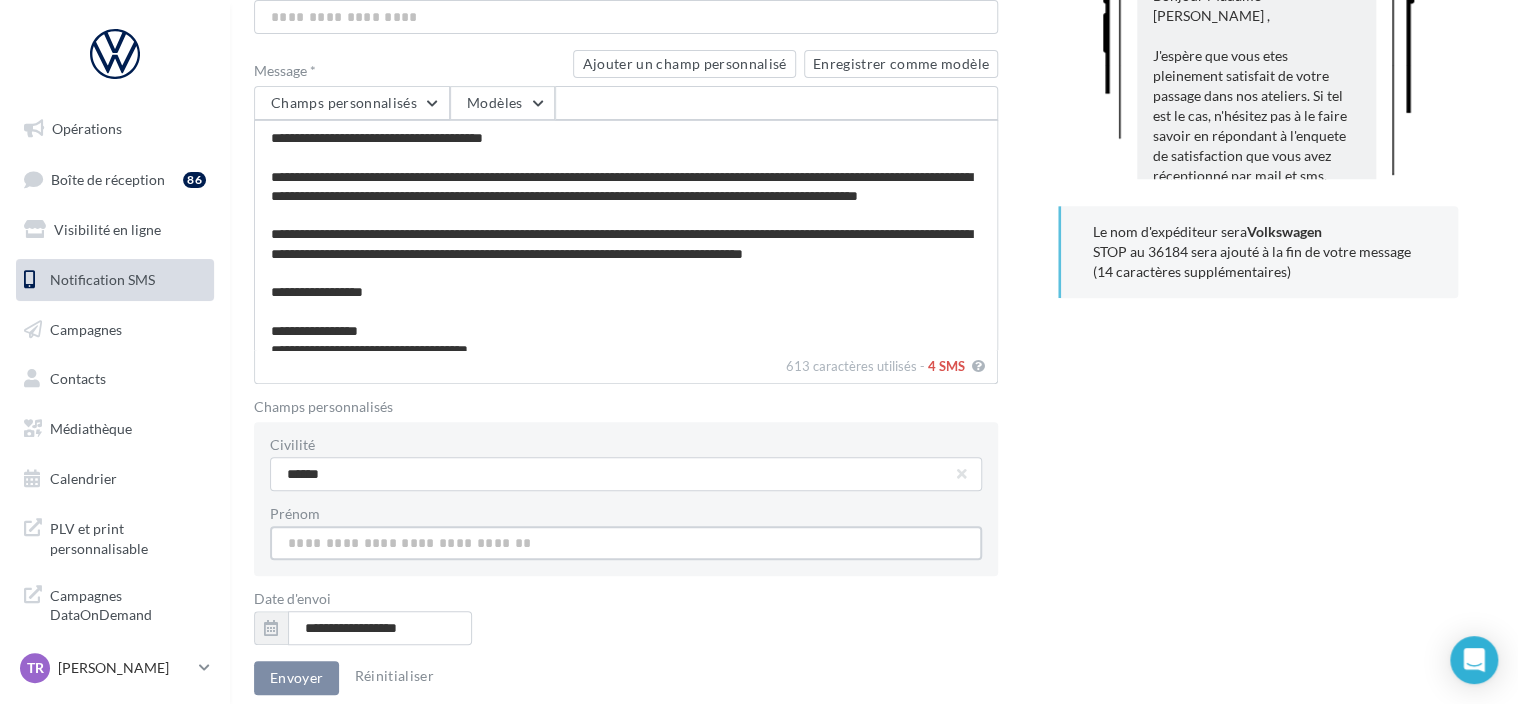 click on "Civilité" at bounding box center (626, 474) 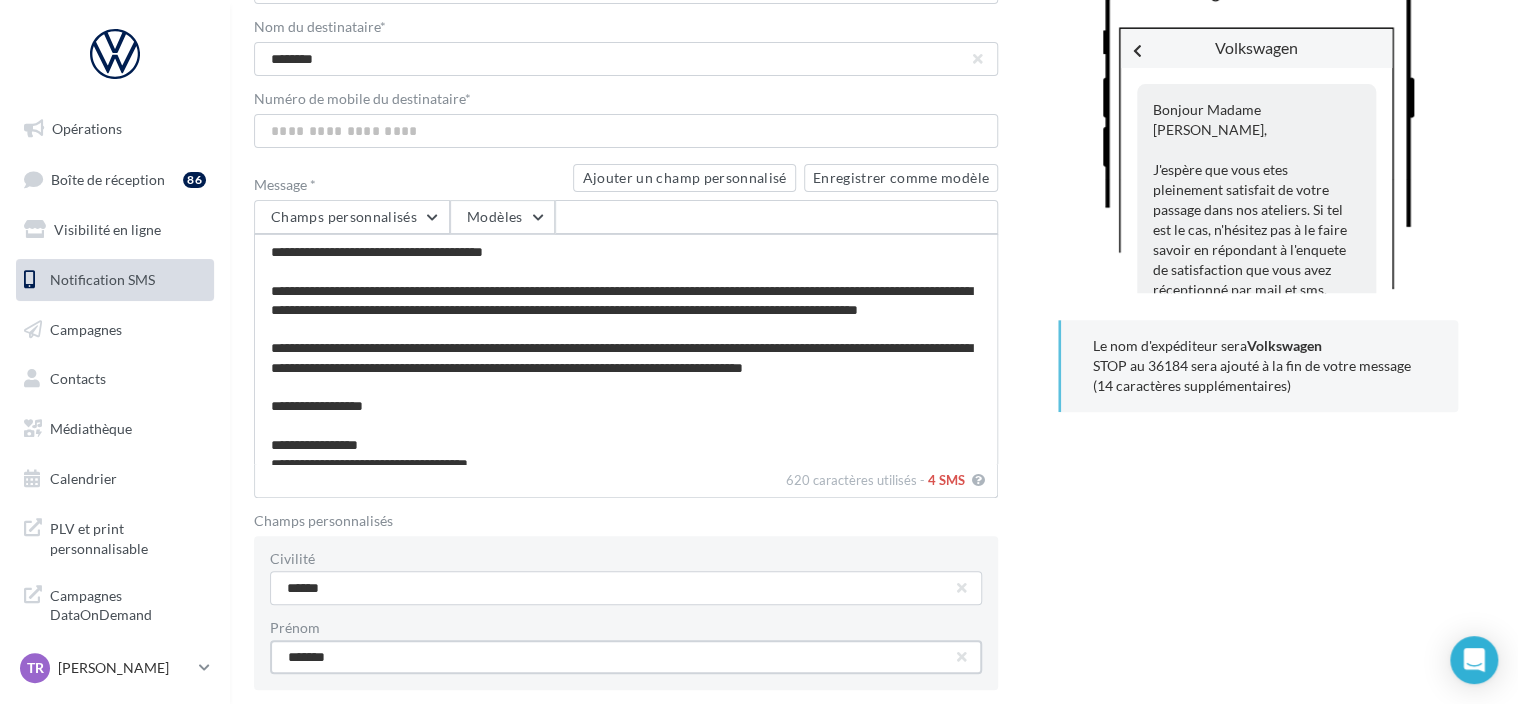scroll, scrollTop: 100, scrollLeft: 0, axis: vertical 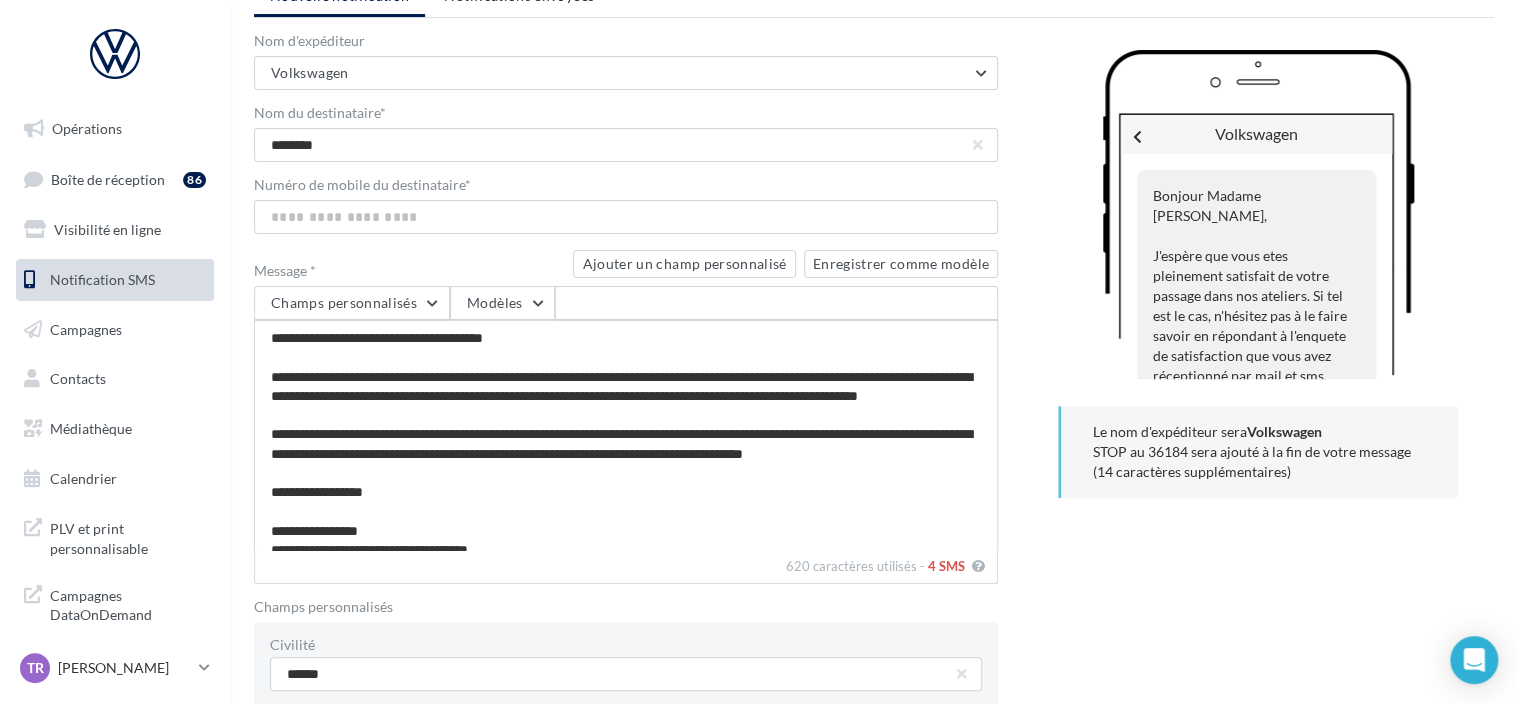 type on "*******" 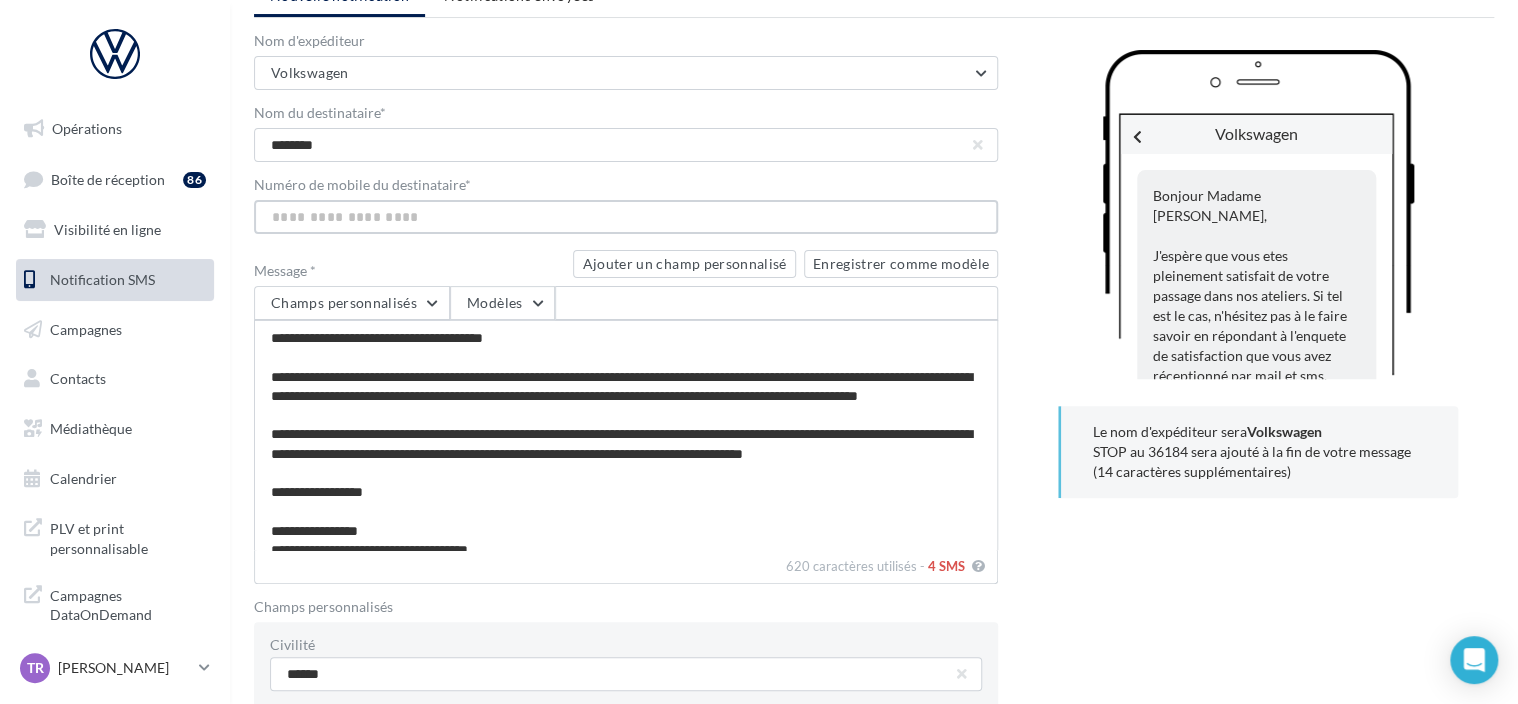 click on "Numéro de mobile du destinataire  *" at bounding box center (626, 217) 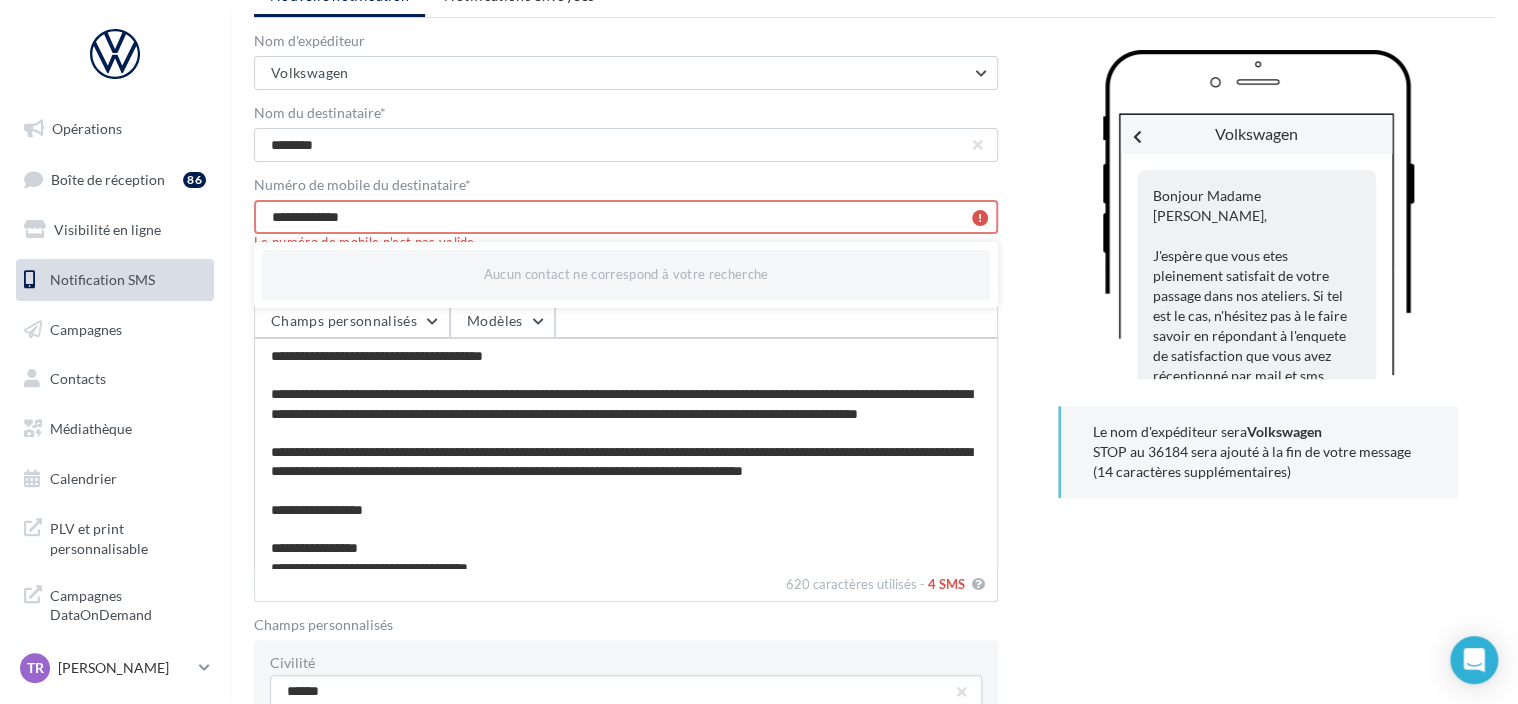 drag, startPoint x: 398, startPoint y: 213, endPoint x: 273, endPoint y: 220, distance: 125.19585 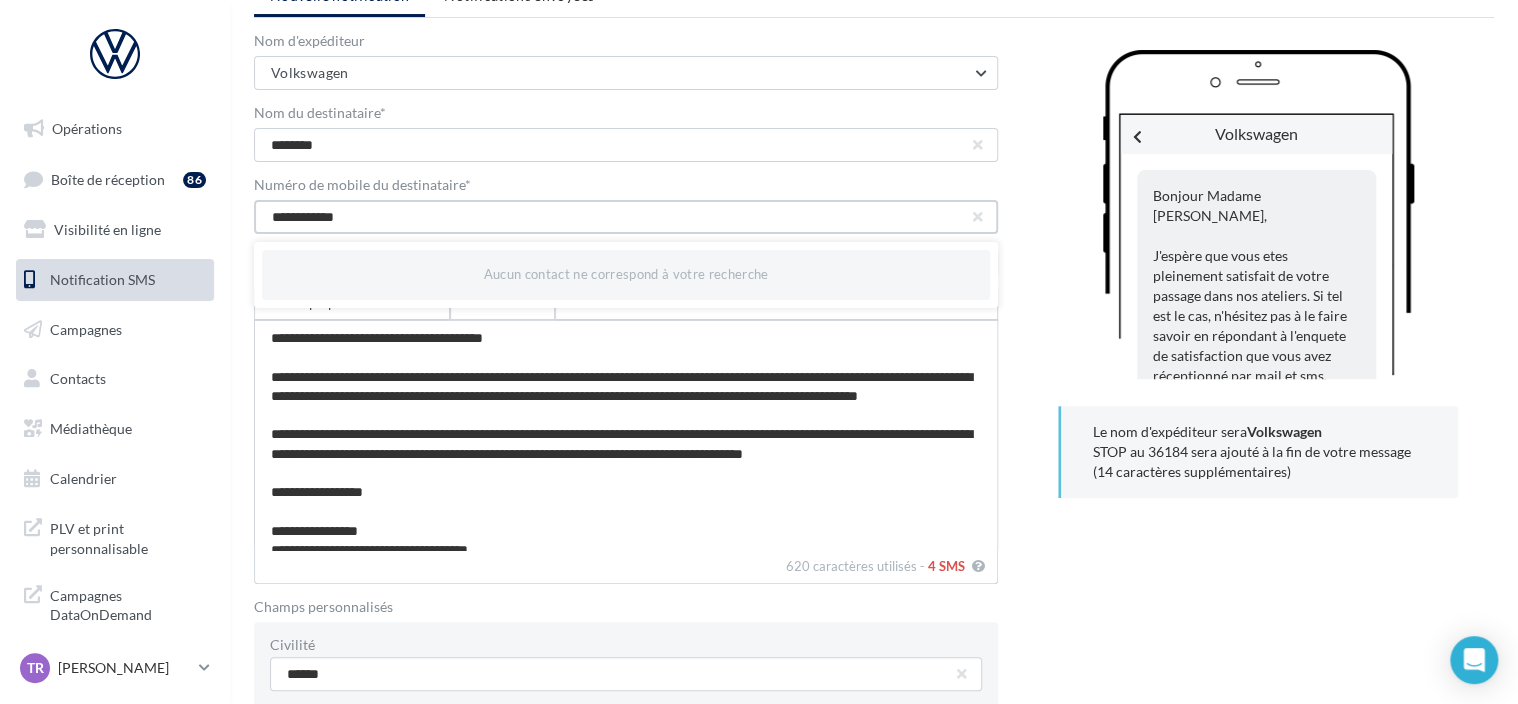 scroll, scrollTop: 56, scrollLeft: 0, axis: vertical 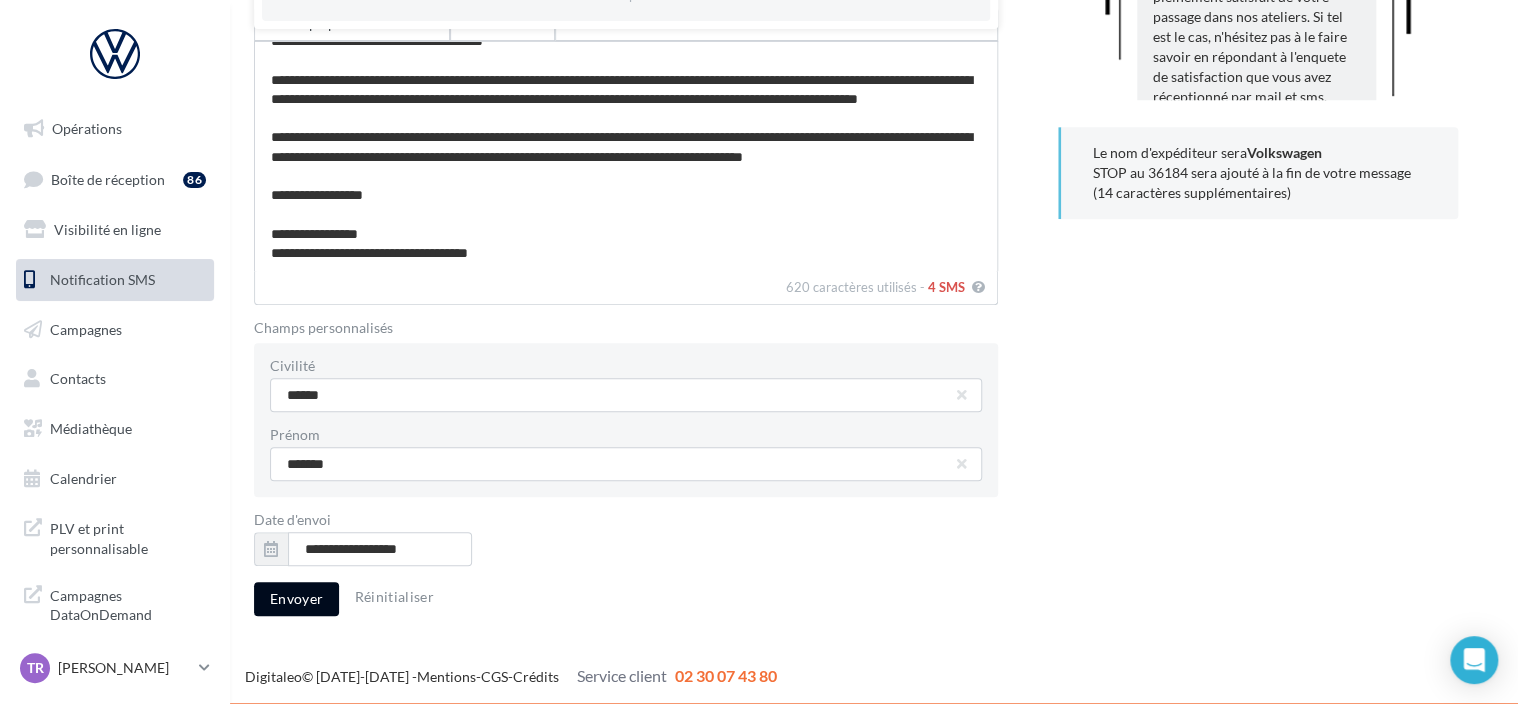 type on "**********" 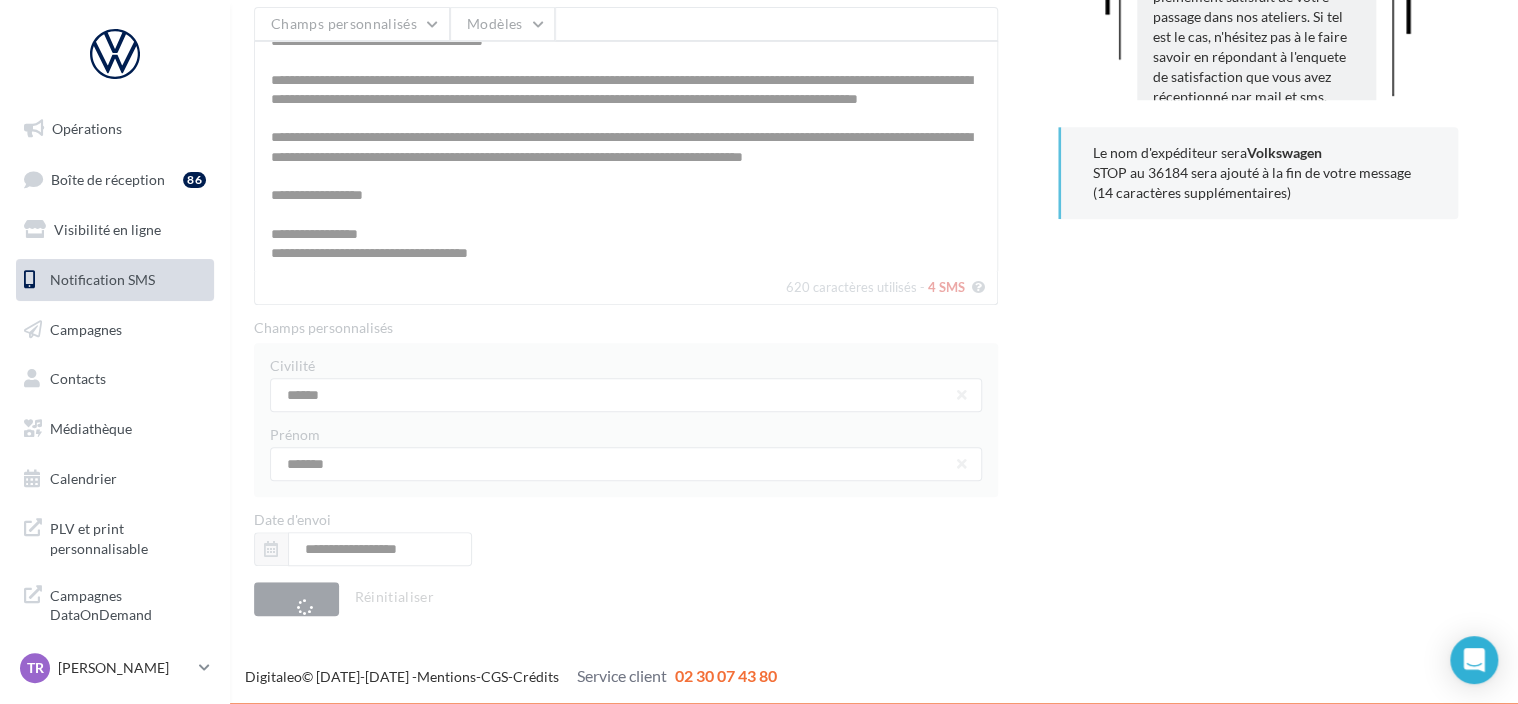type 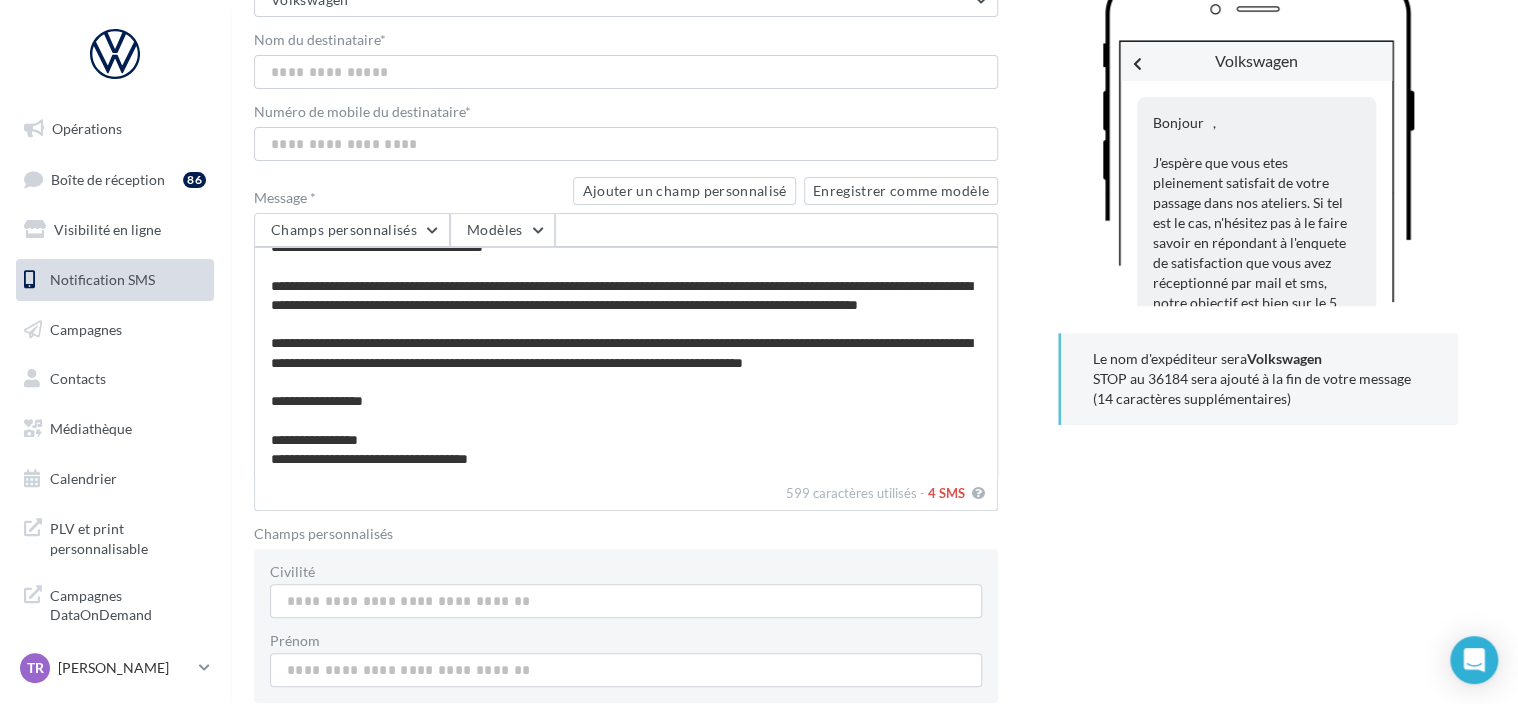 scroll, scrollTop: 0, scrollLeft: 0, axis: both 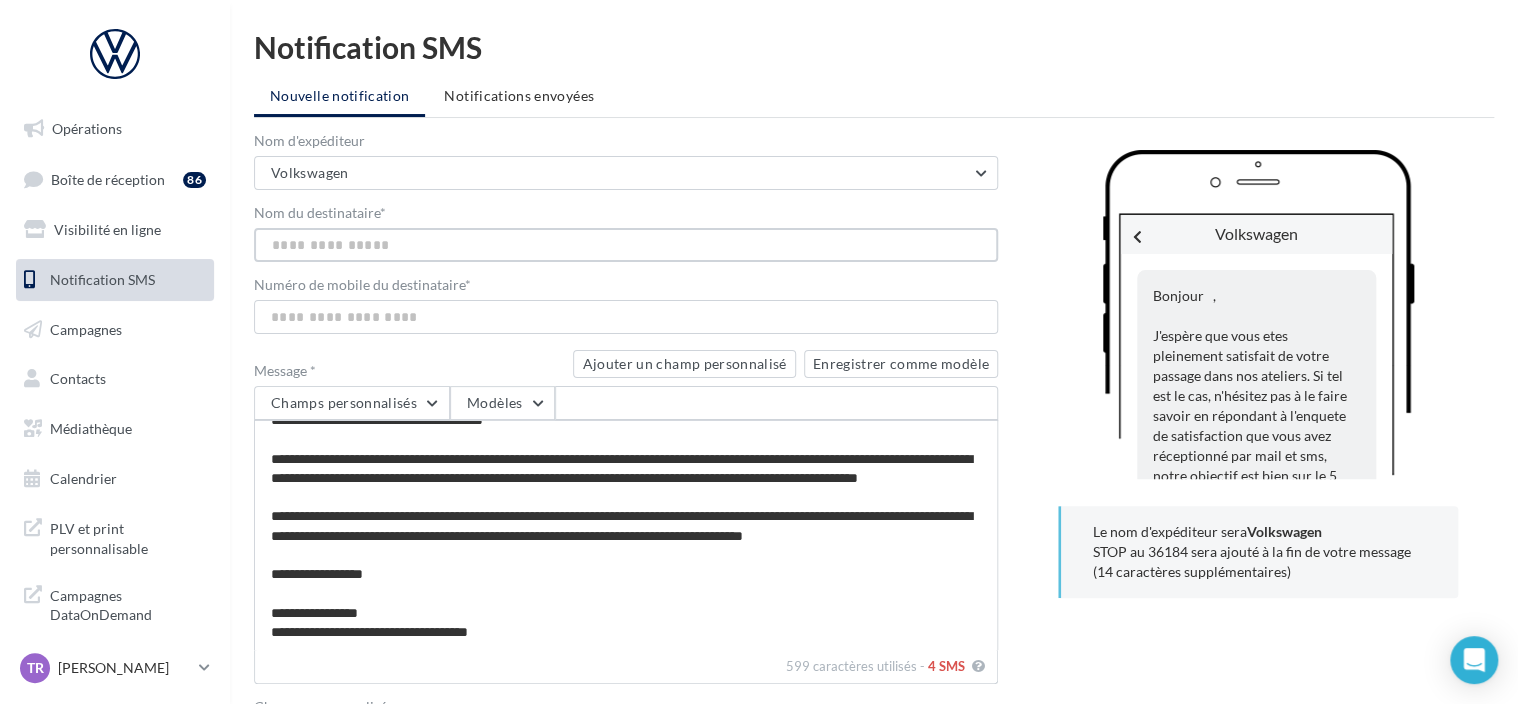 click on "Nom du destinataire  *" at bounding box center (626, 245) 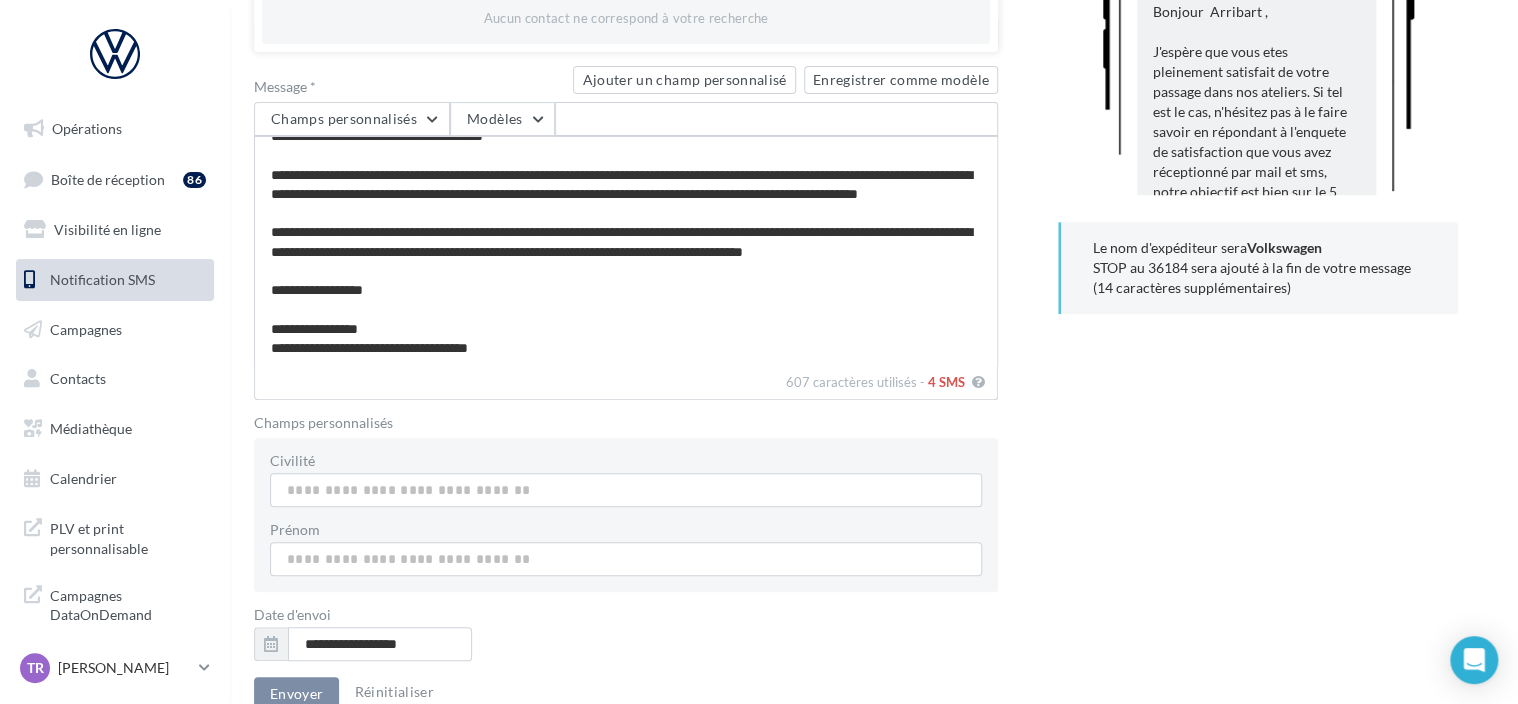 scroll, scrollTop: 300, scrollLeft: 0, axis: vertical 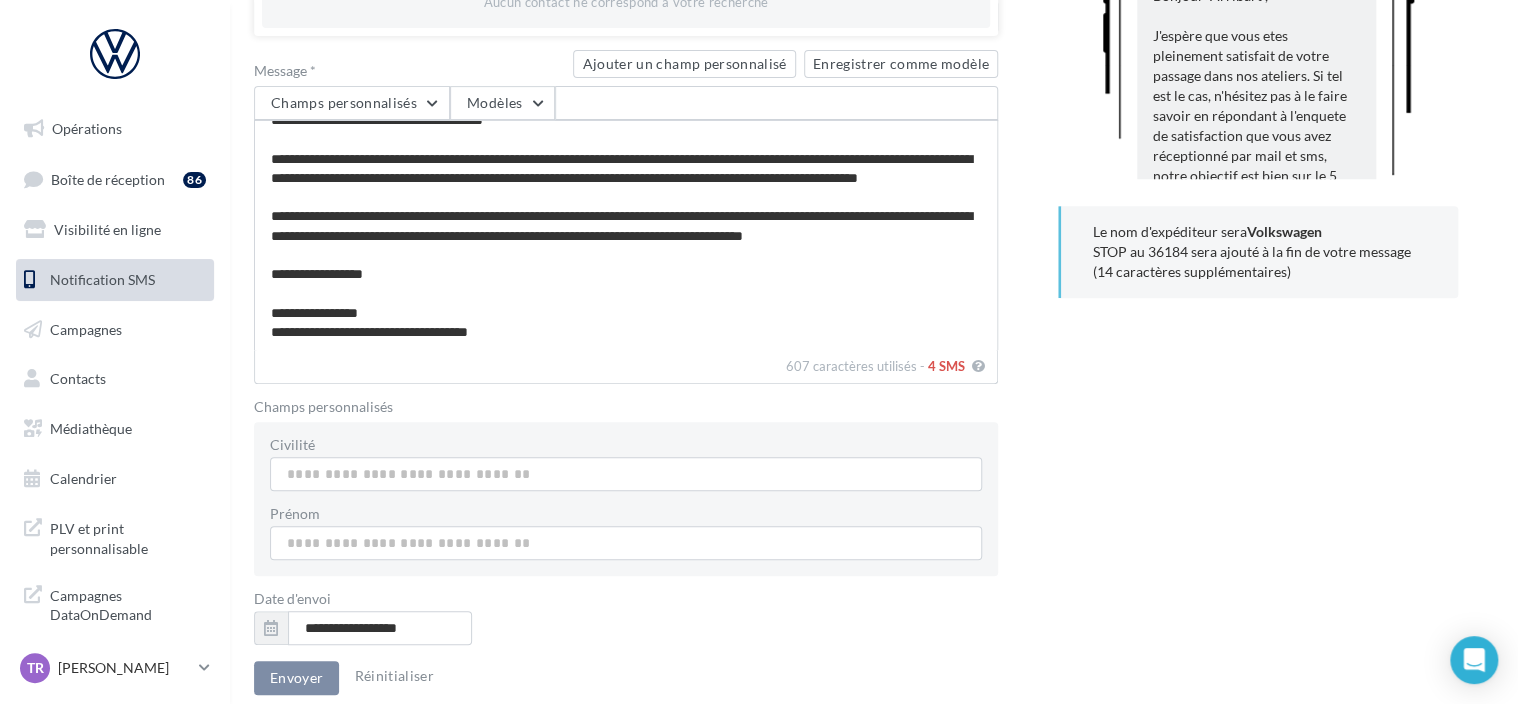 type on "********" 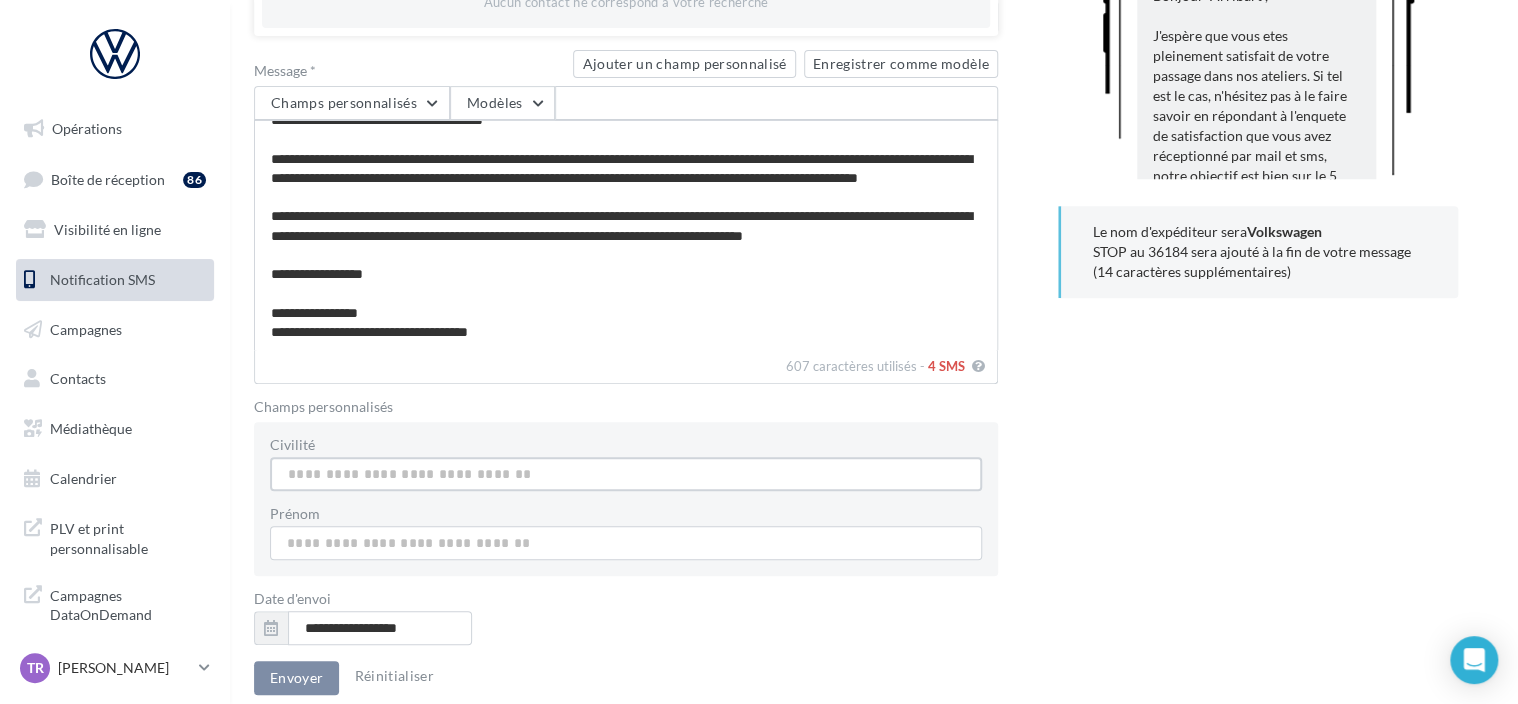 click on "Civilité" at bounding box center (626, 474) 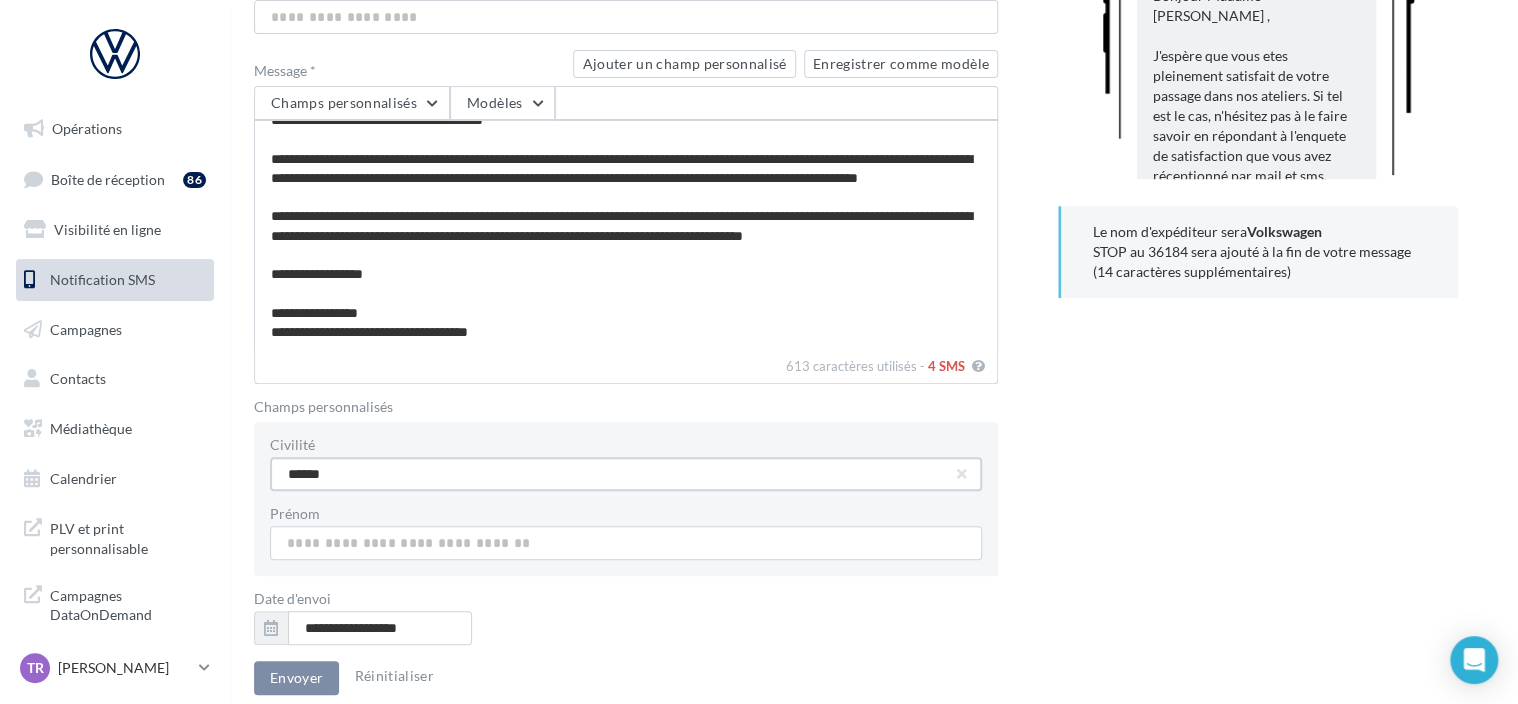 type on "******" 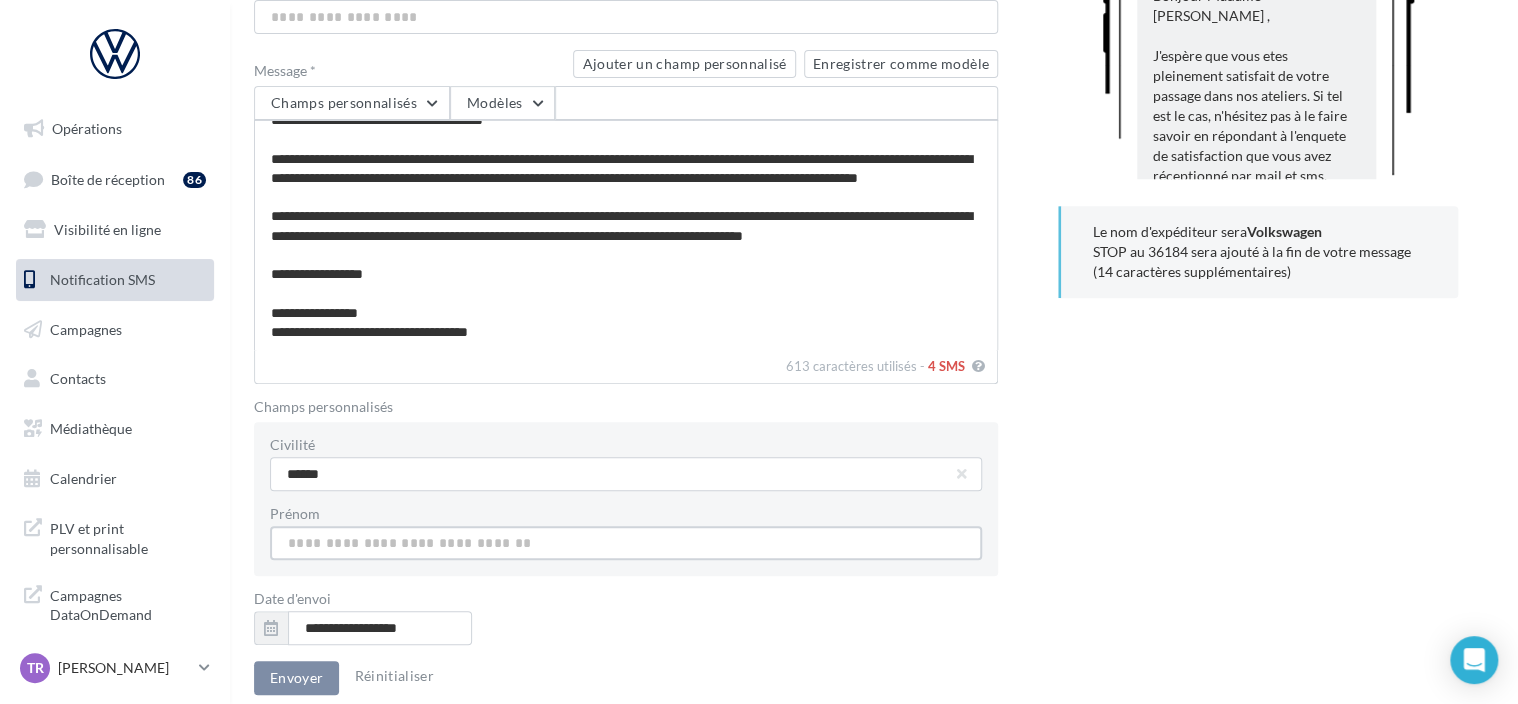 click on "Civilité" at bounding box center (626, 474) 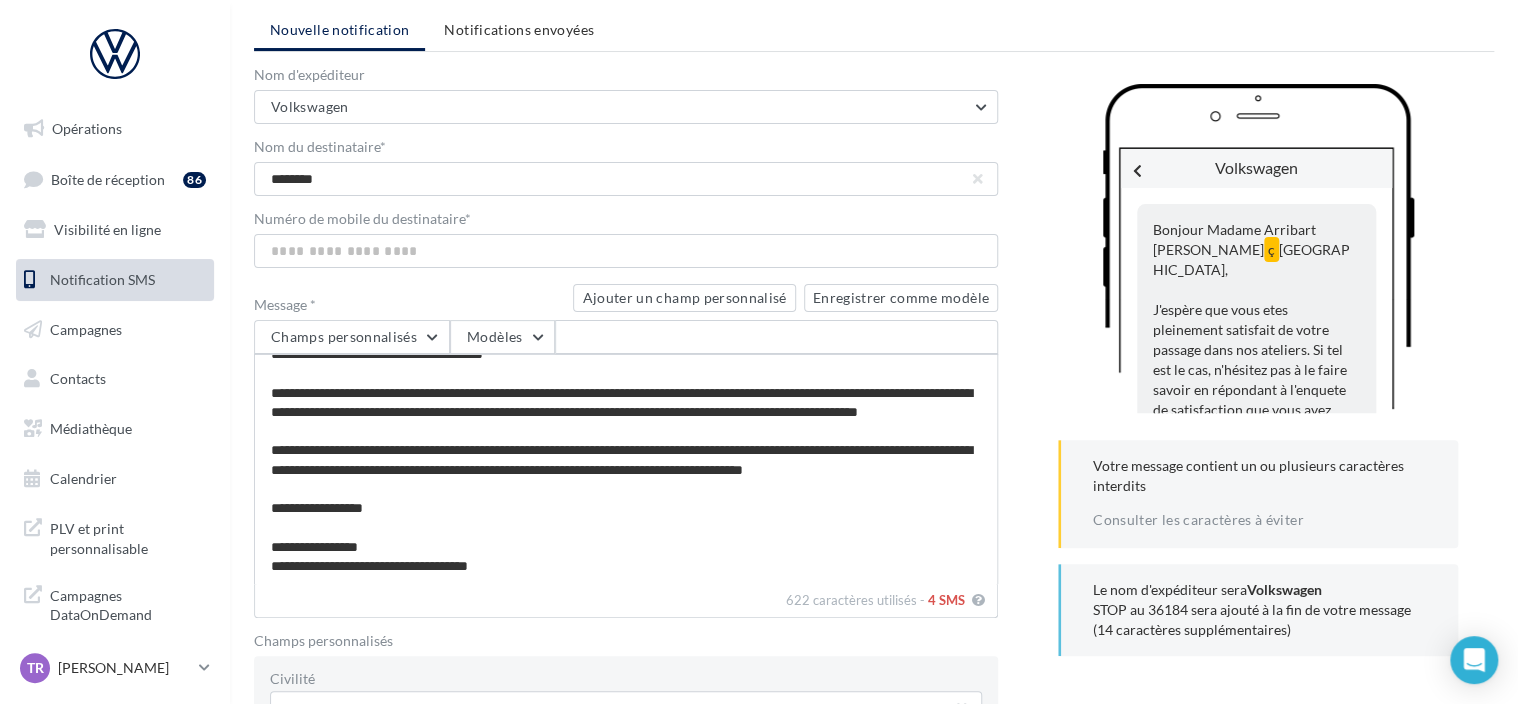 scroll, scrollTop: 0, scrollLeft: 0, axis: both 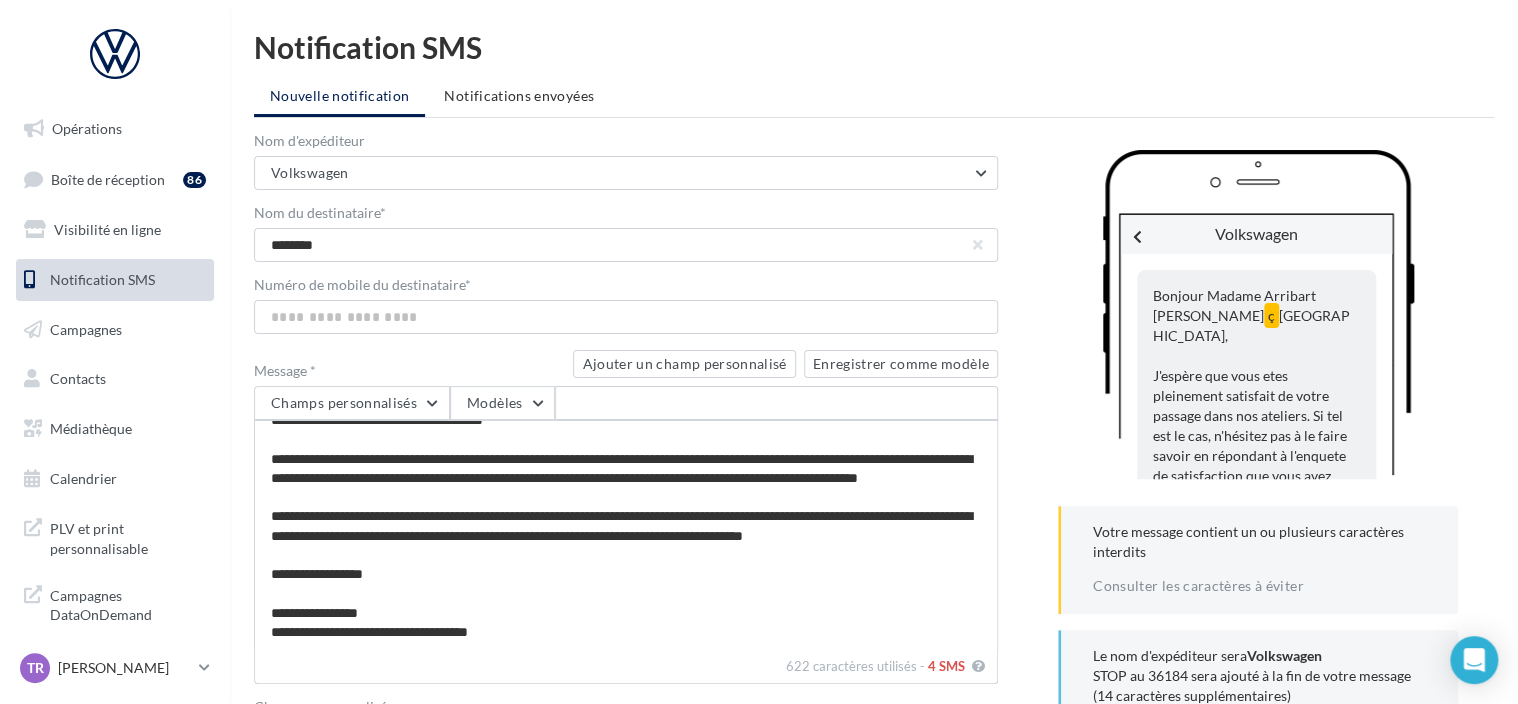 type on "*********" 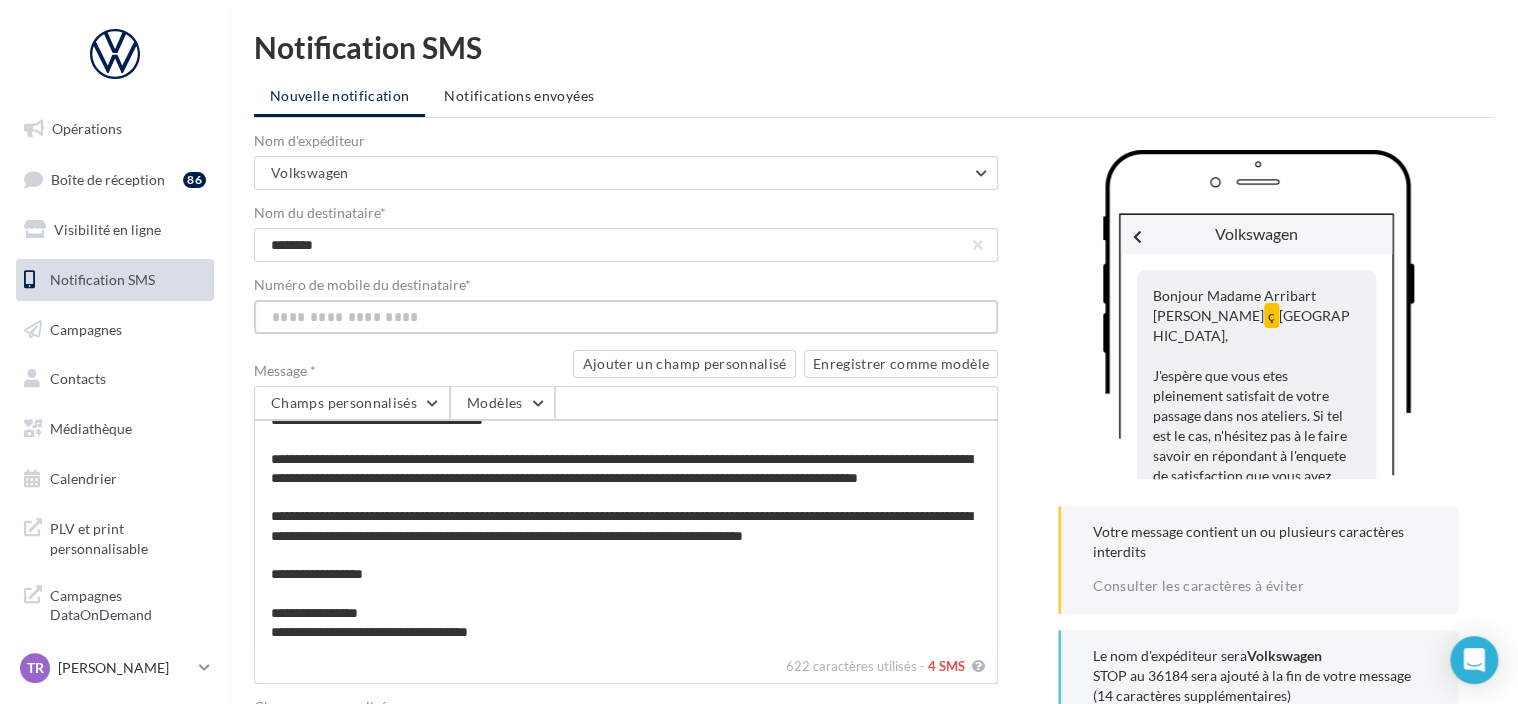 click on "Numéro de mobile du destinataire  *" at bounding box center (626, 317) 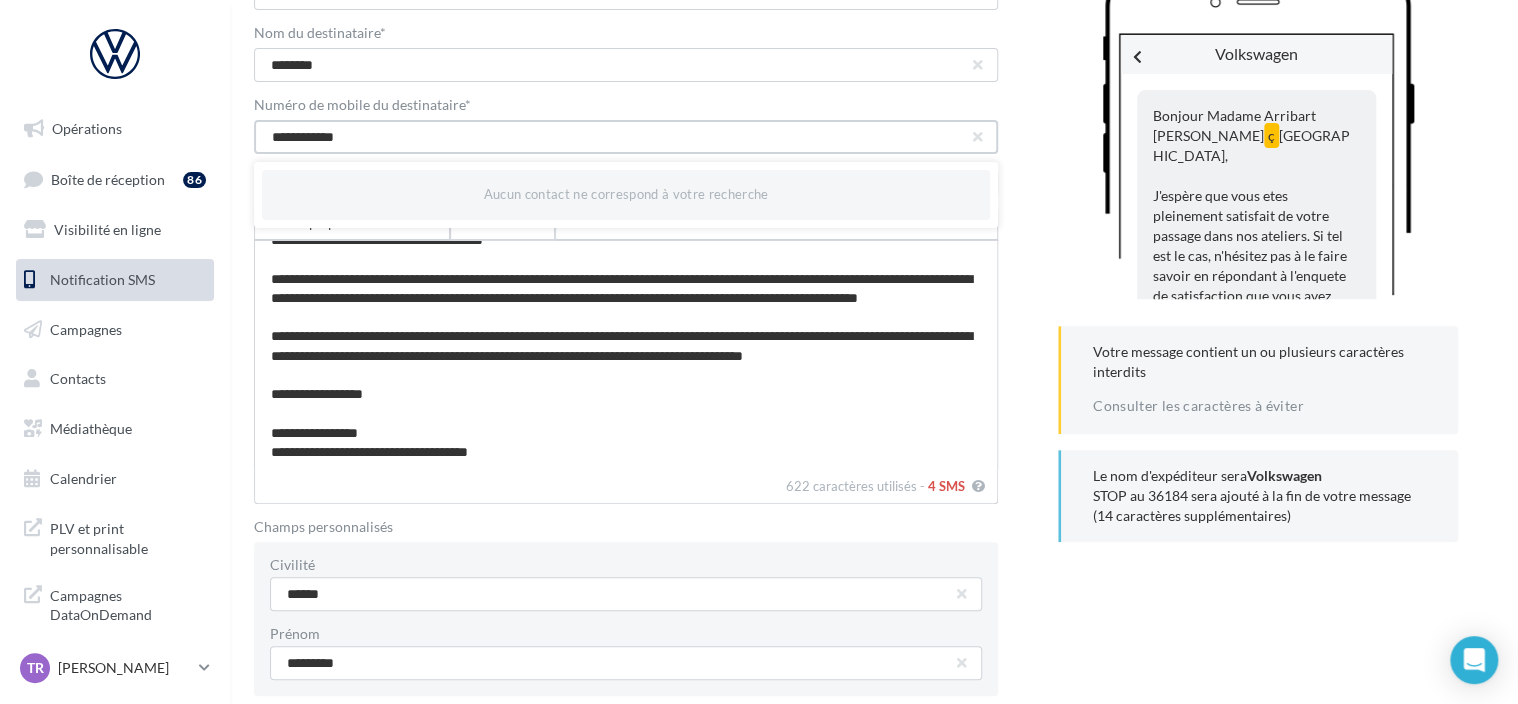 scroll, scrollTop: 379, scrollLeft: 0, axis: vertical 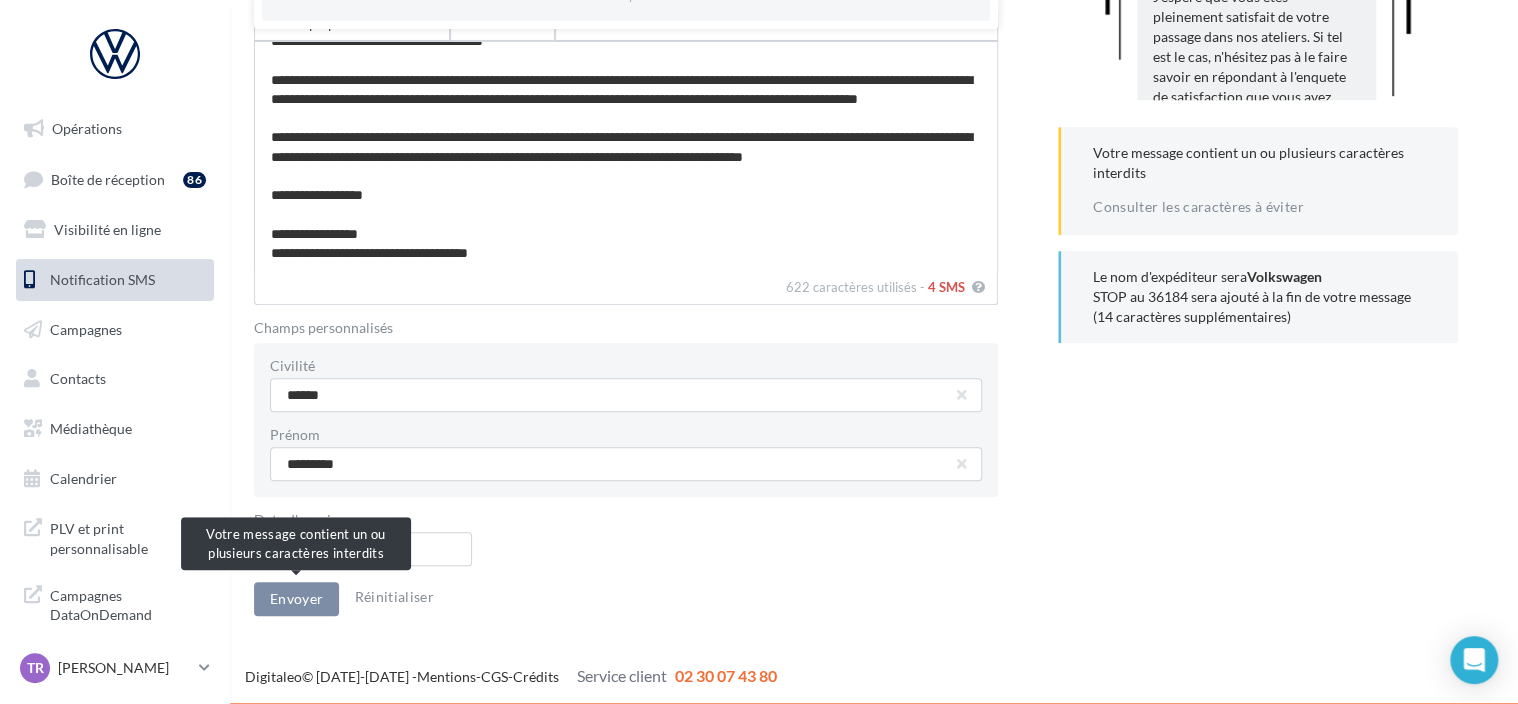 type on "**********" 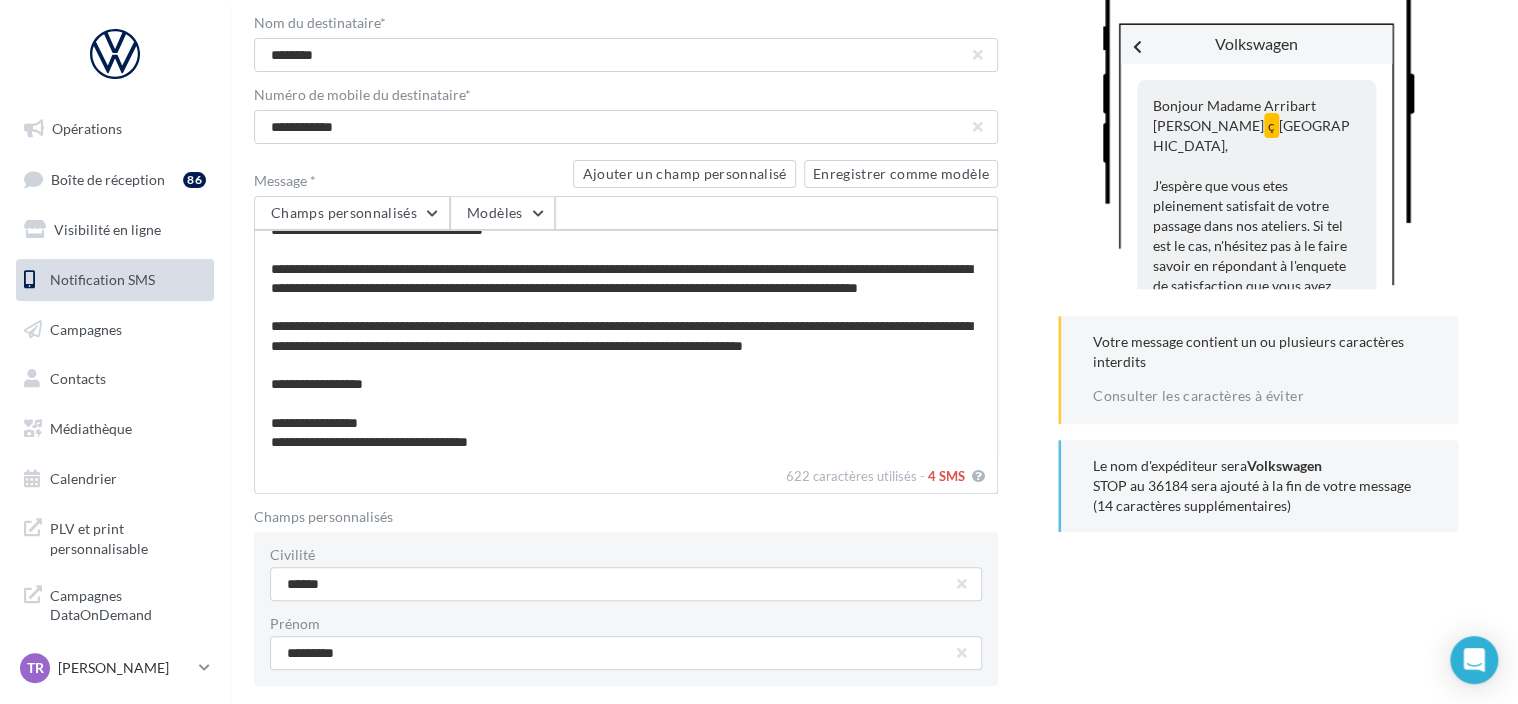 scroll, scrollTop: 179, scrollLeft: 0, axis: vertical 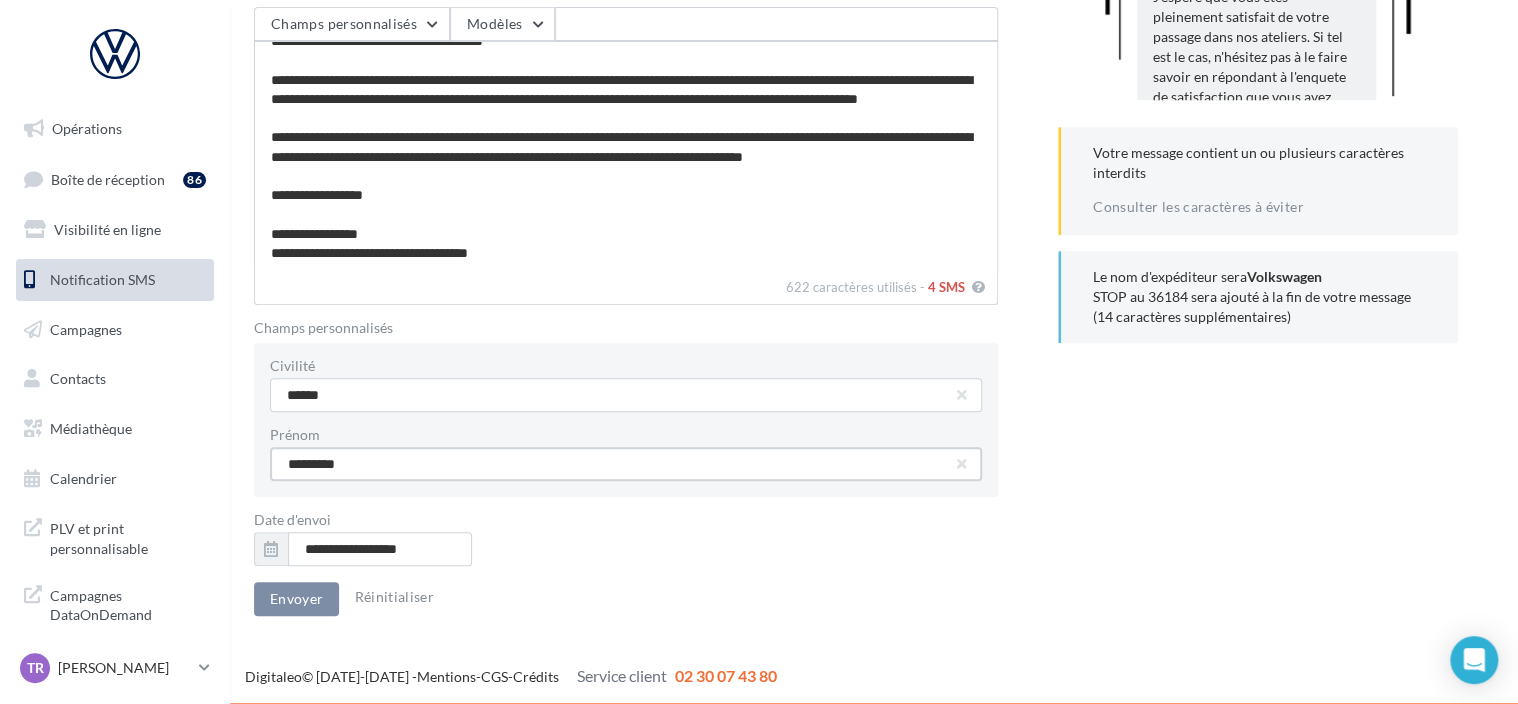 click on "*********" at bounding box center [626, 395] 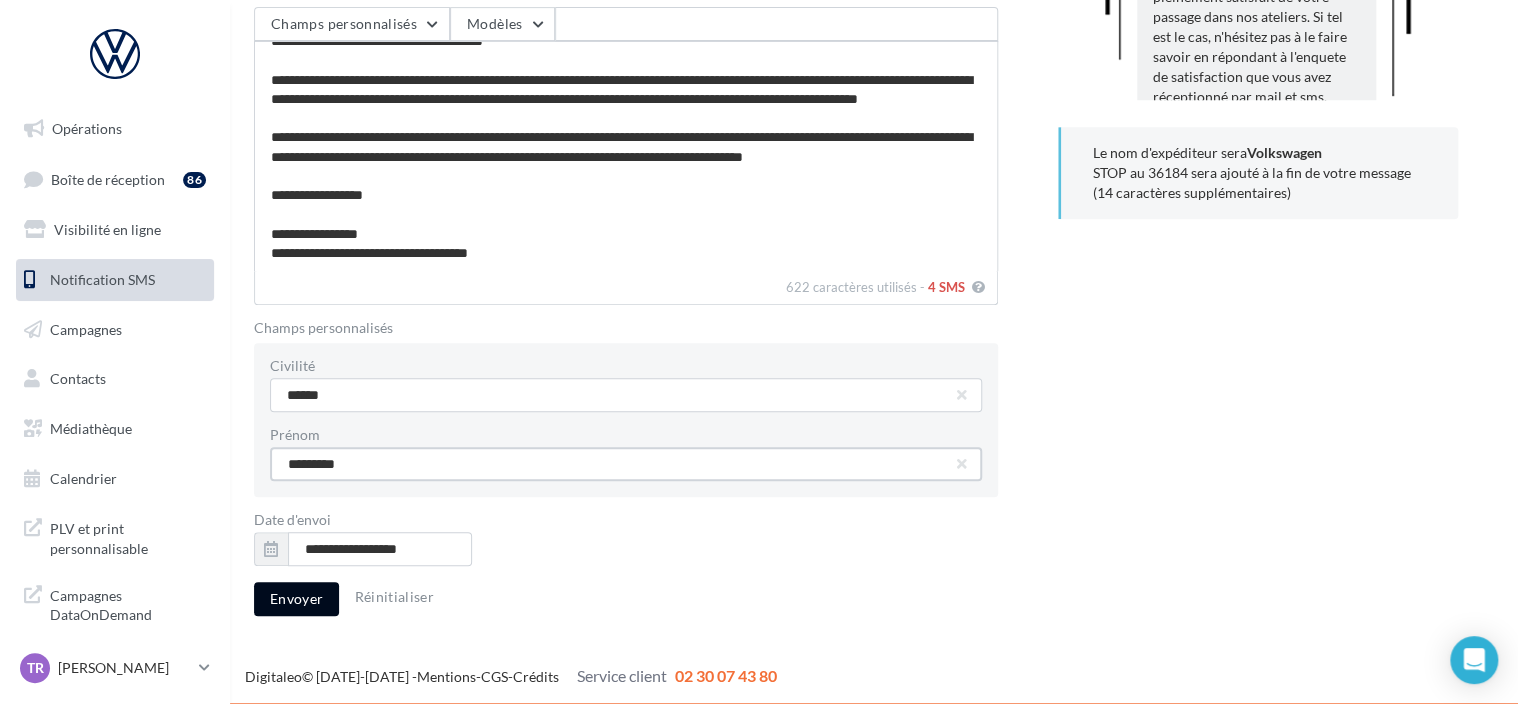 type on "*********" 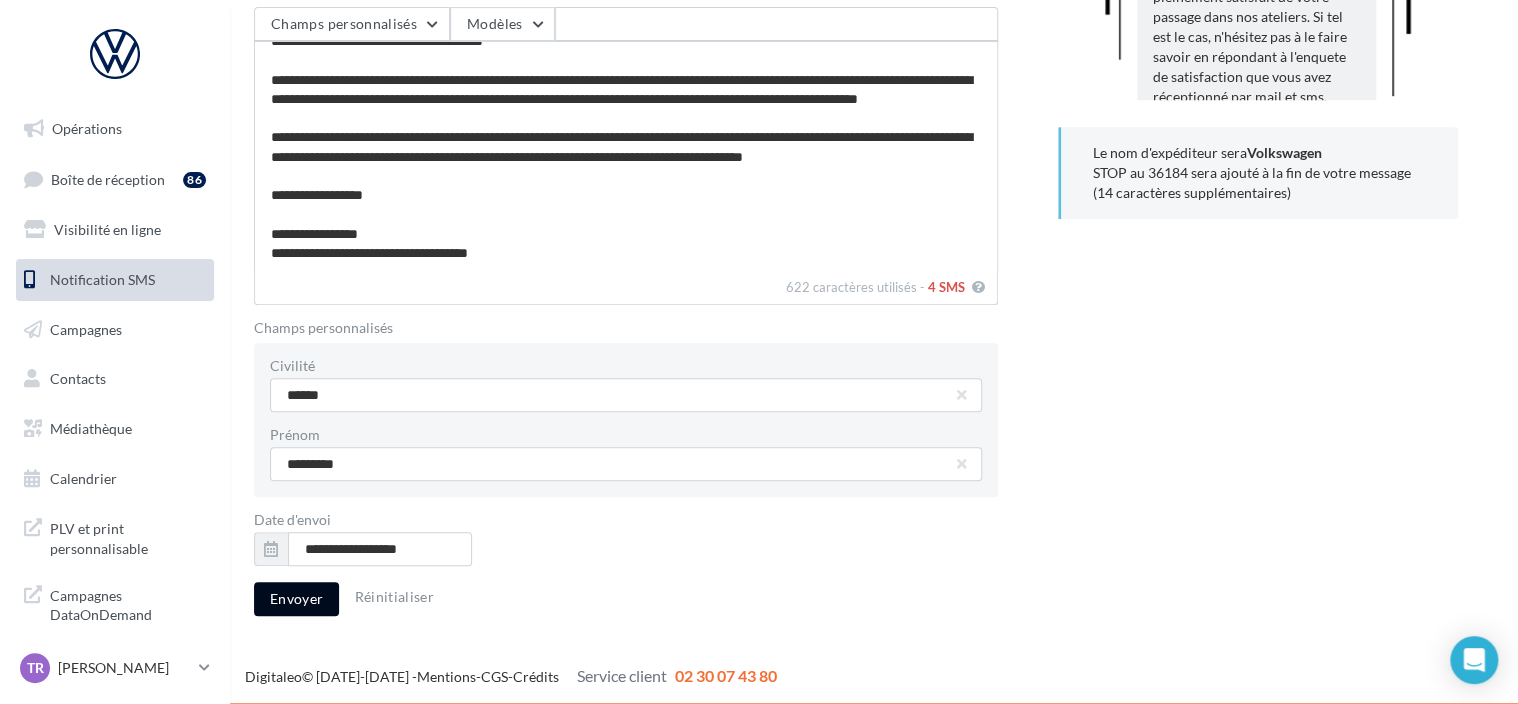 click on "Envoyer" at bounding box center (296, 599) 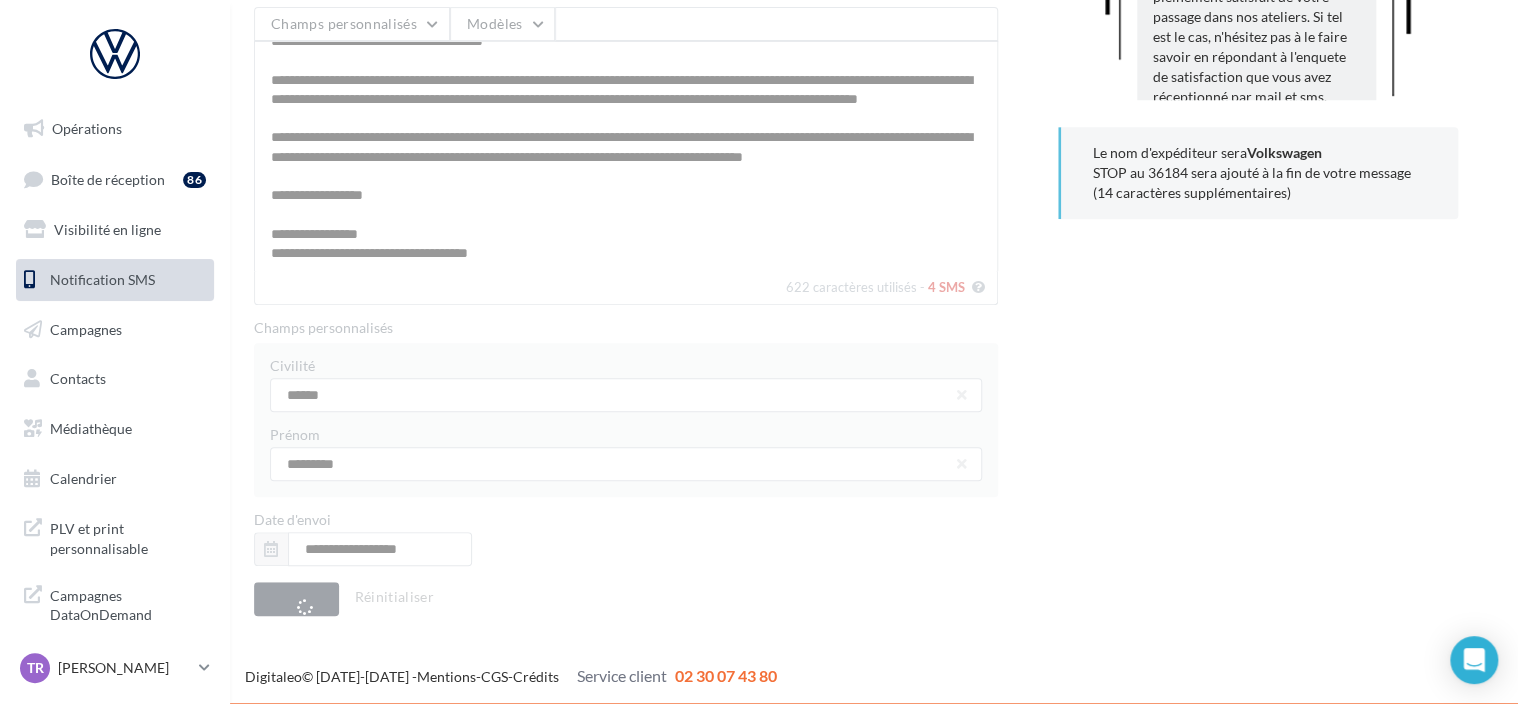 type 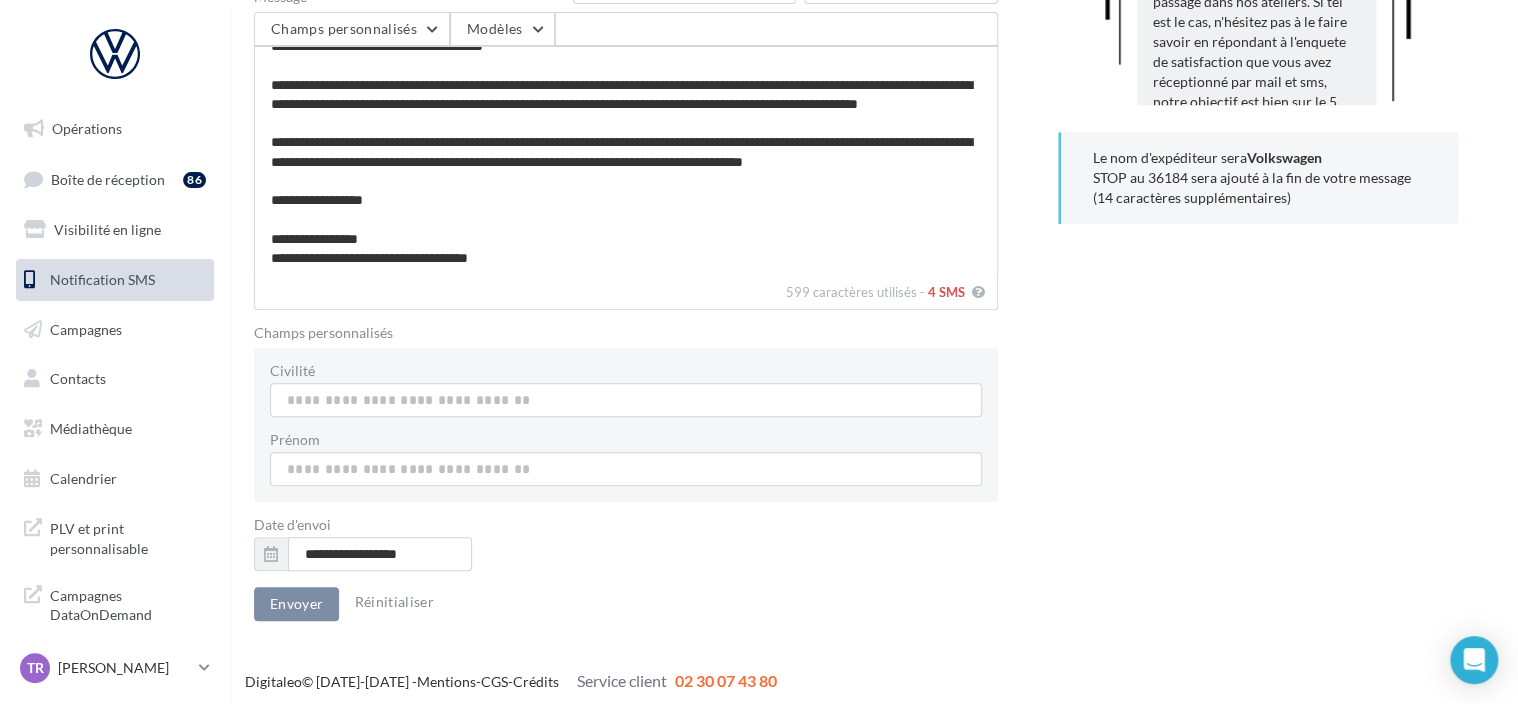 scroll, scrollTop: 379, scrollLeft: 0, axis: vertical 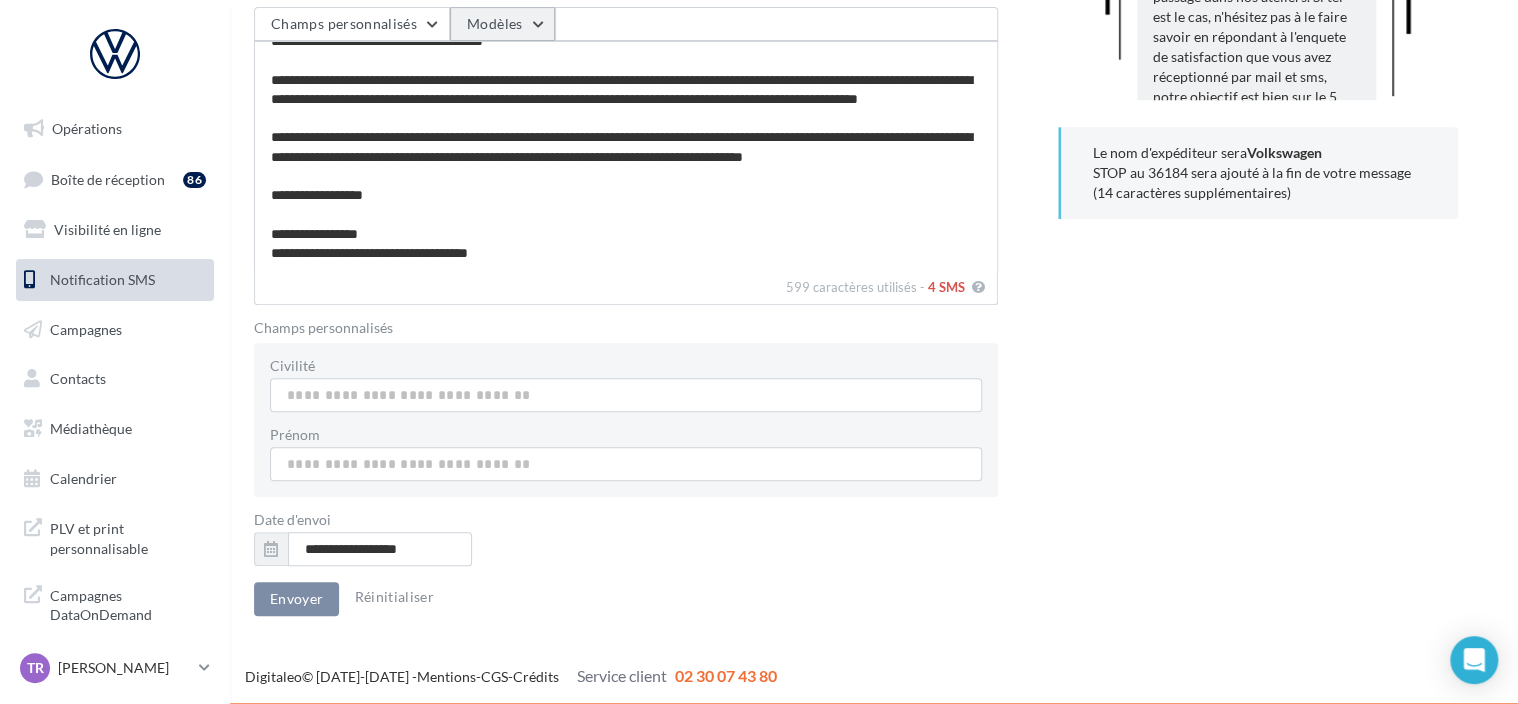click on "Modèles" at bounding box center (502, 24) 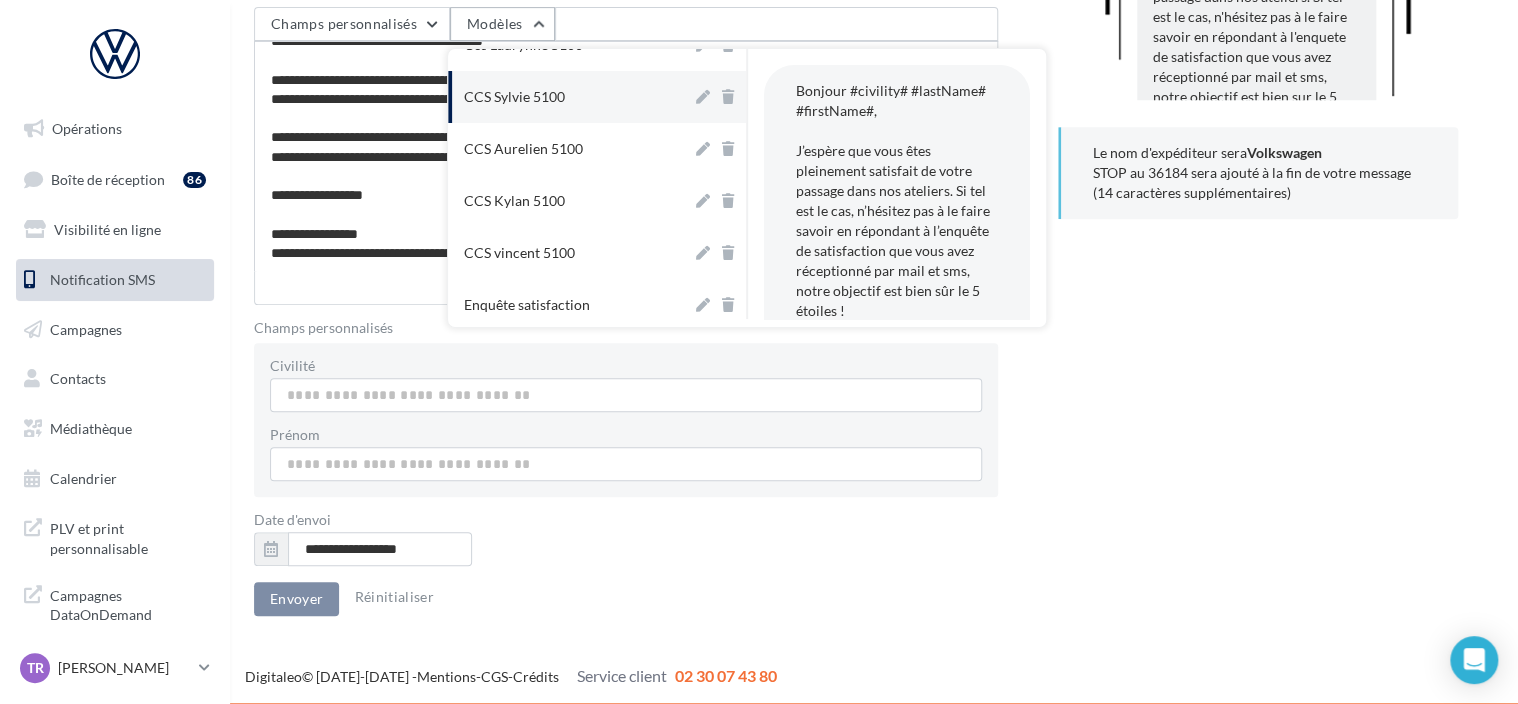 scroll, scrollTop: 240, scrollLeft: 0, axis: vertical 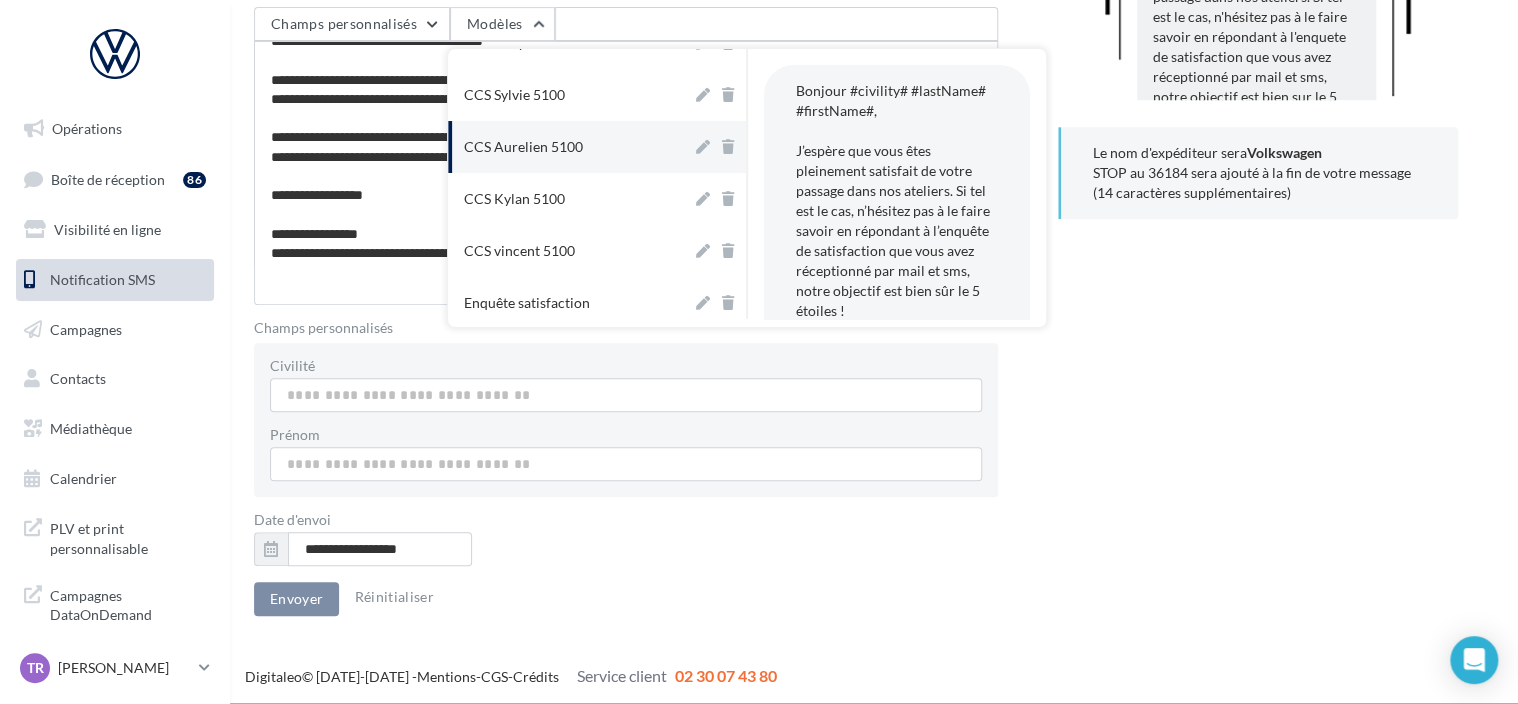 click on "CCS Aurelien 5100" at bounding box center [523, 147] 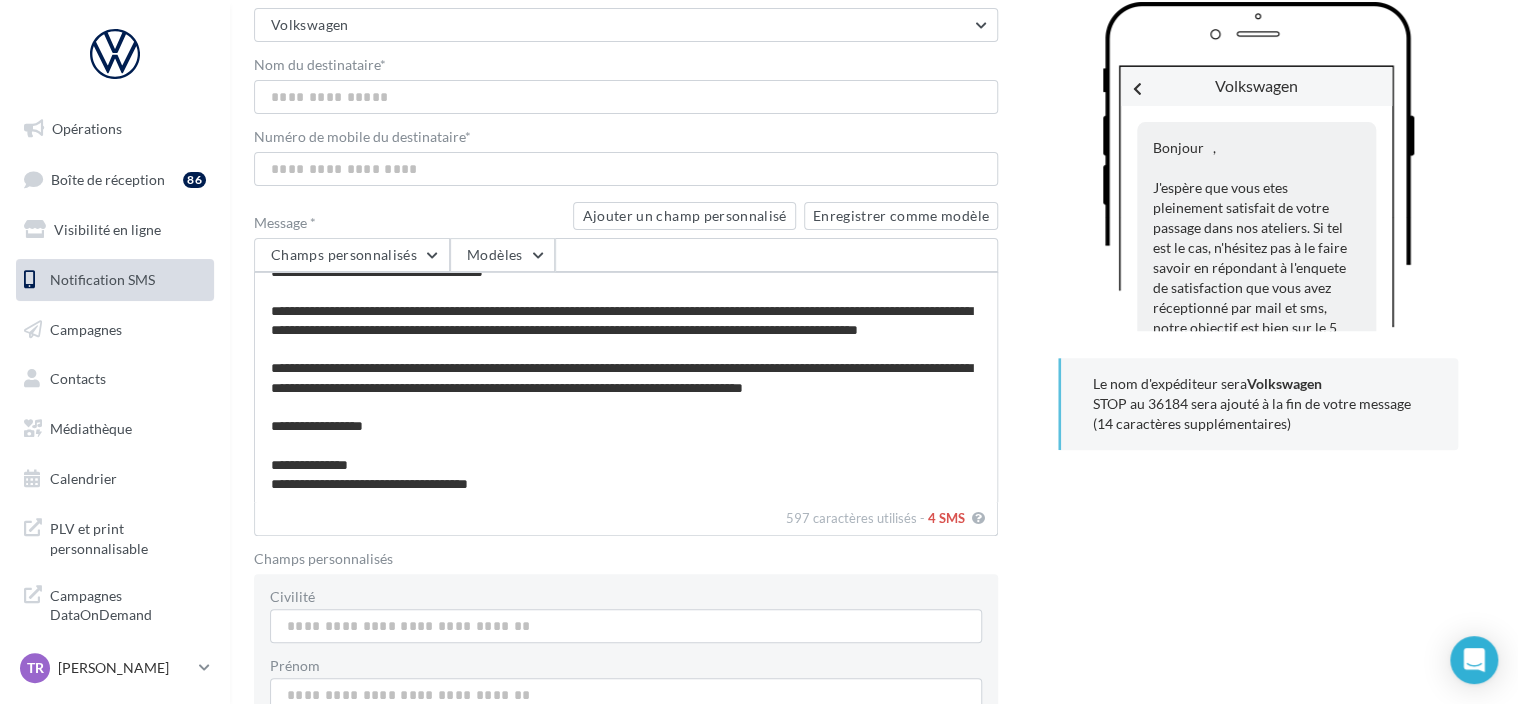scroll, scrollTop: 100, scrollLeft: 0, axis: vertical 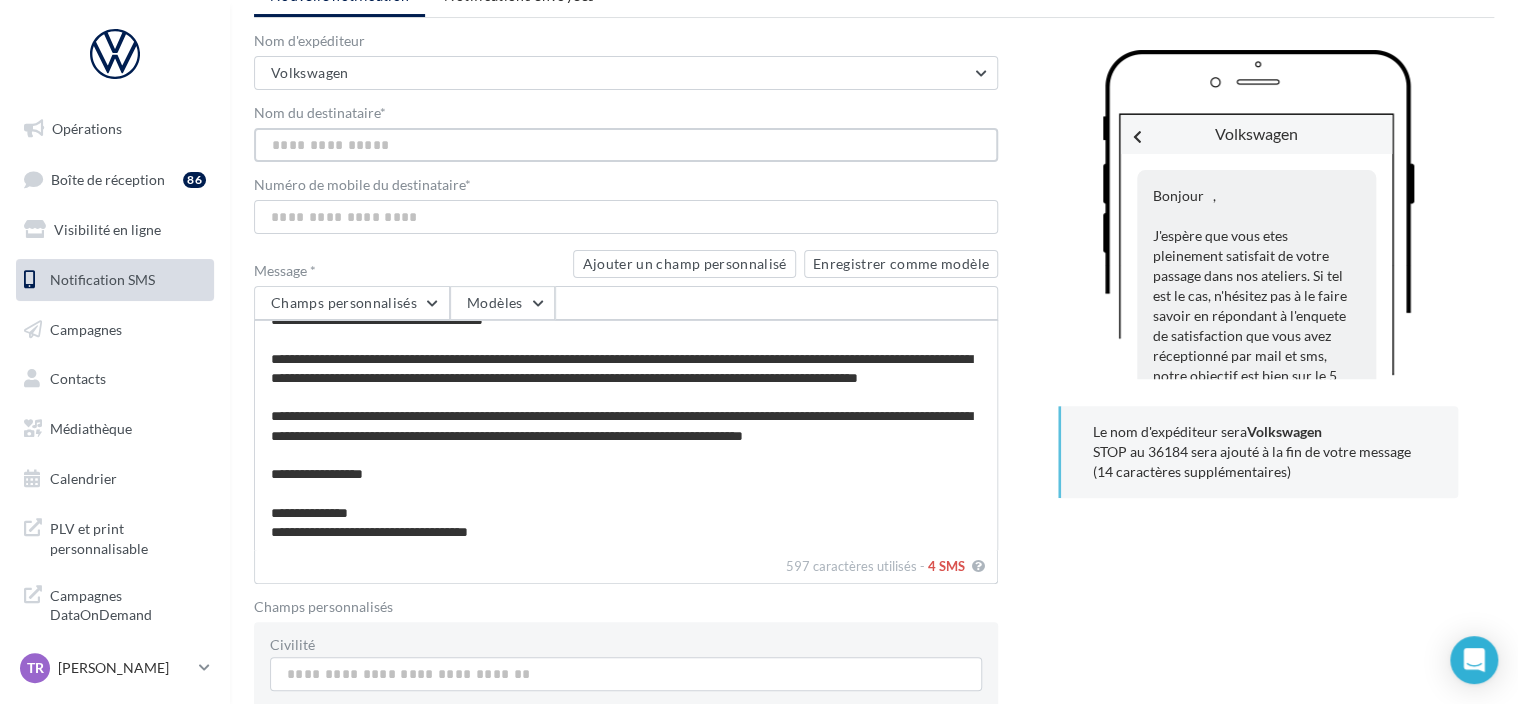 click on "Nom du destinataire  *" at bounding box center (626, 145) 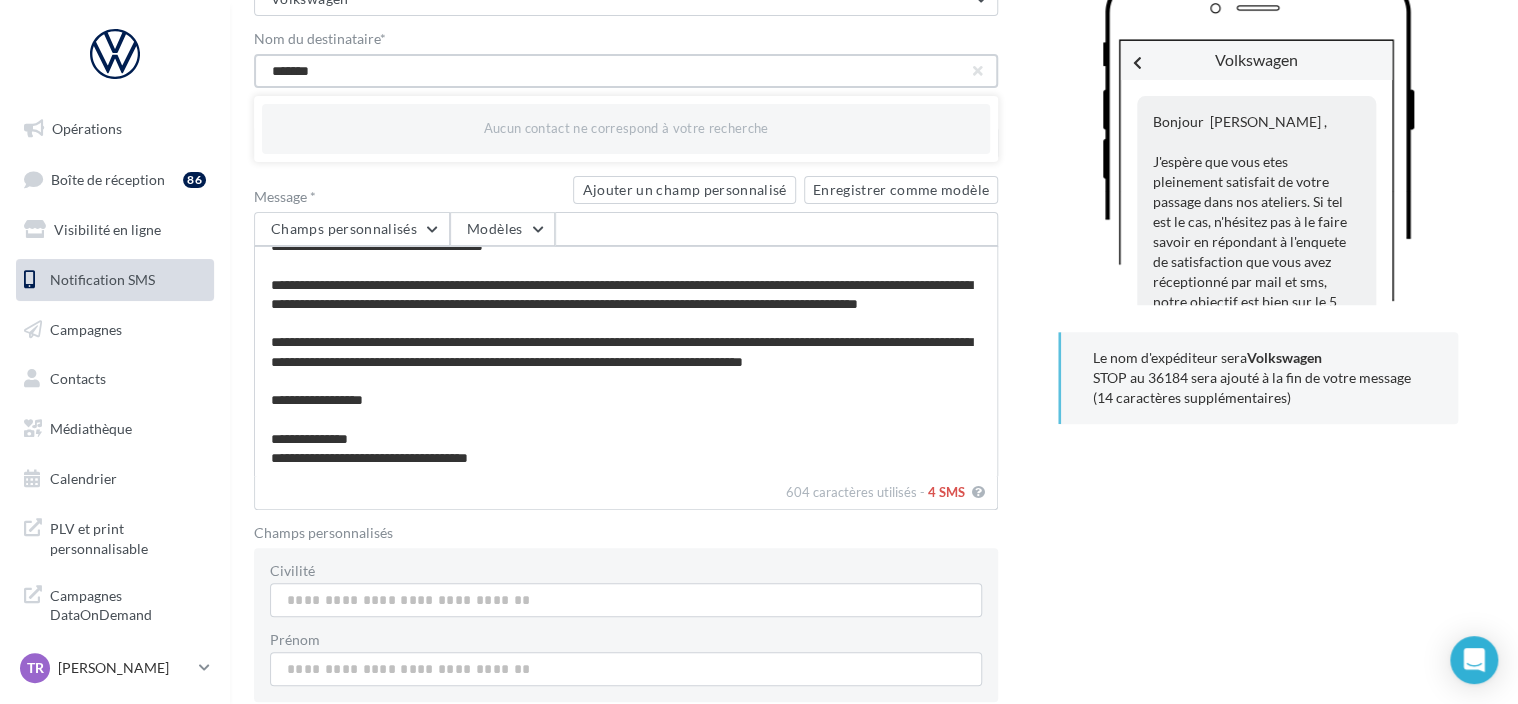 scroll, scrollTop: 379, scrollLeft: 0, axis: vertical 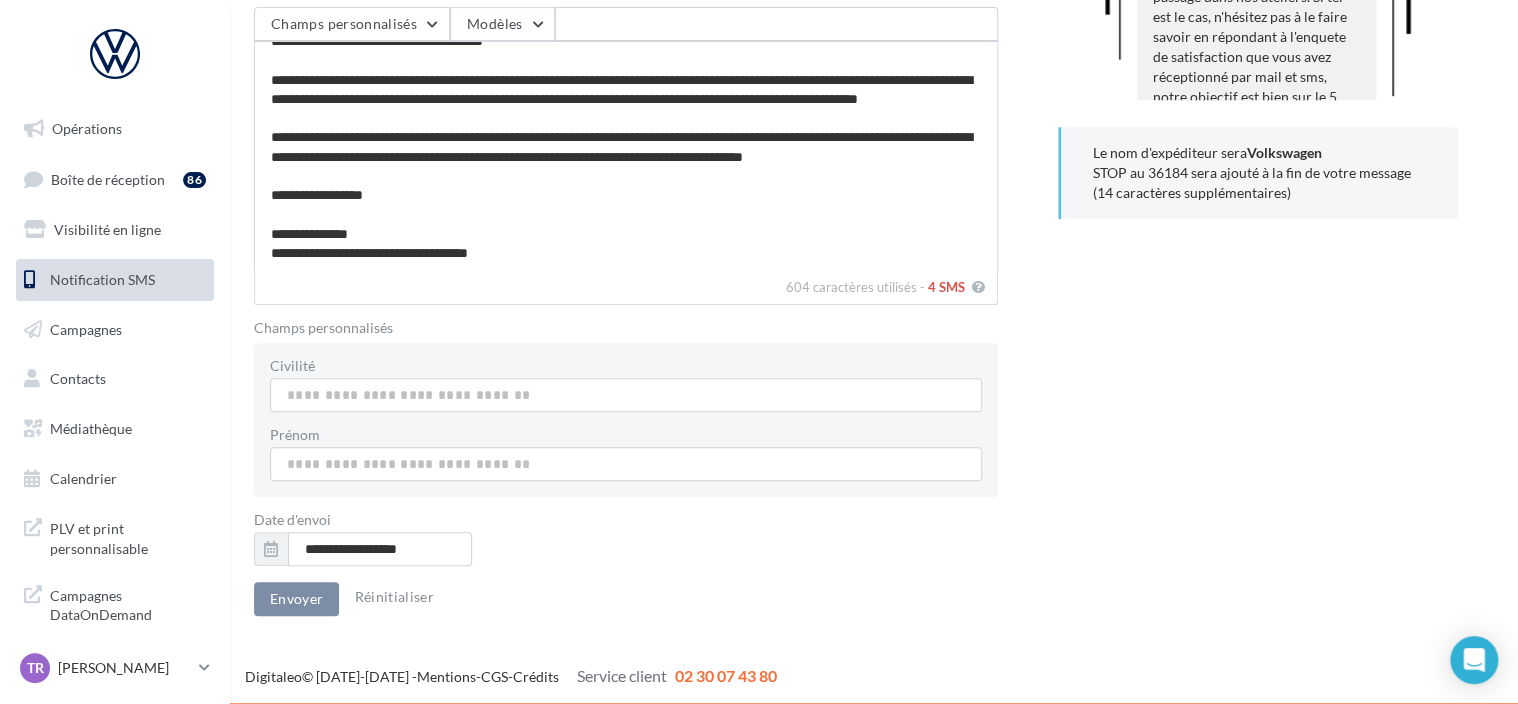 type on "*******" 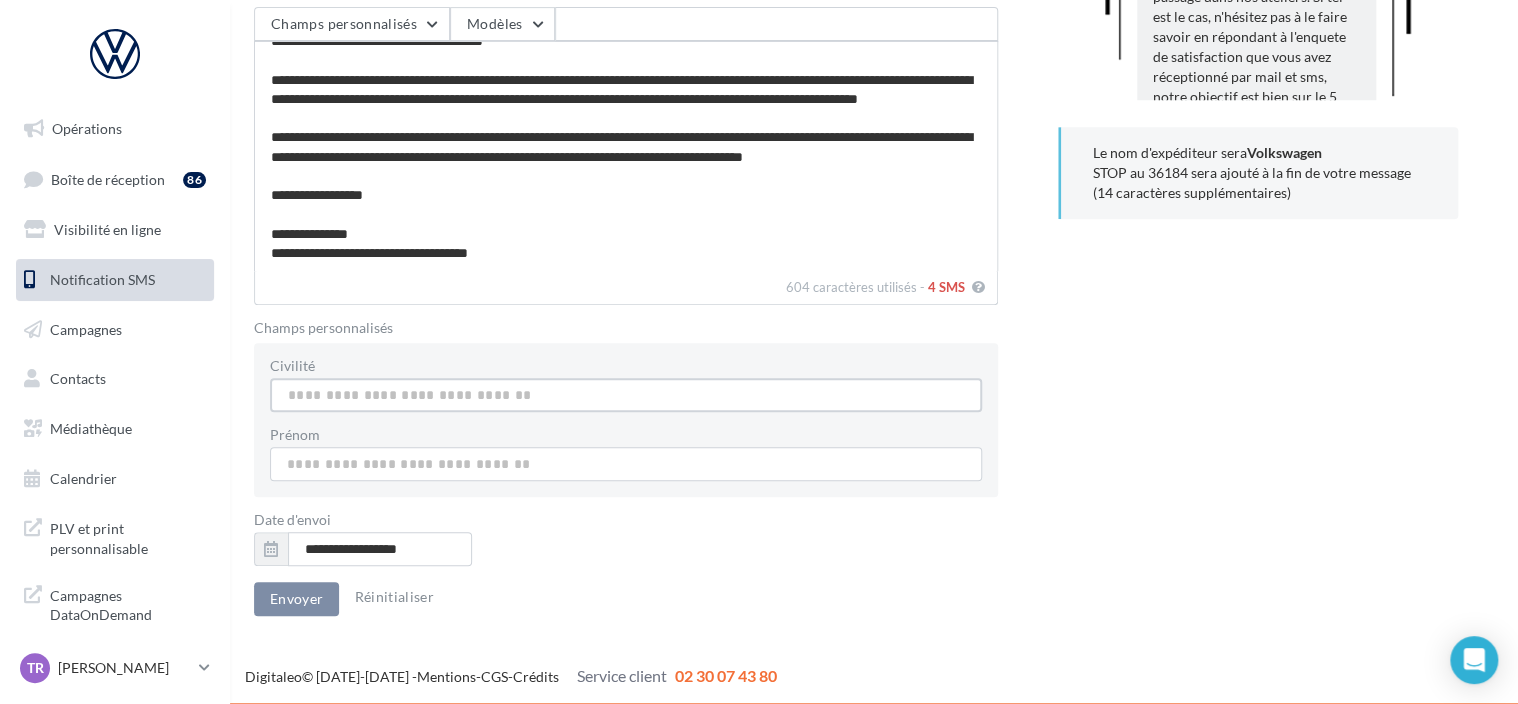 click on "Civilité" at bounding box center [626, 395] 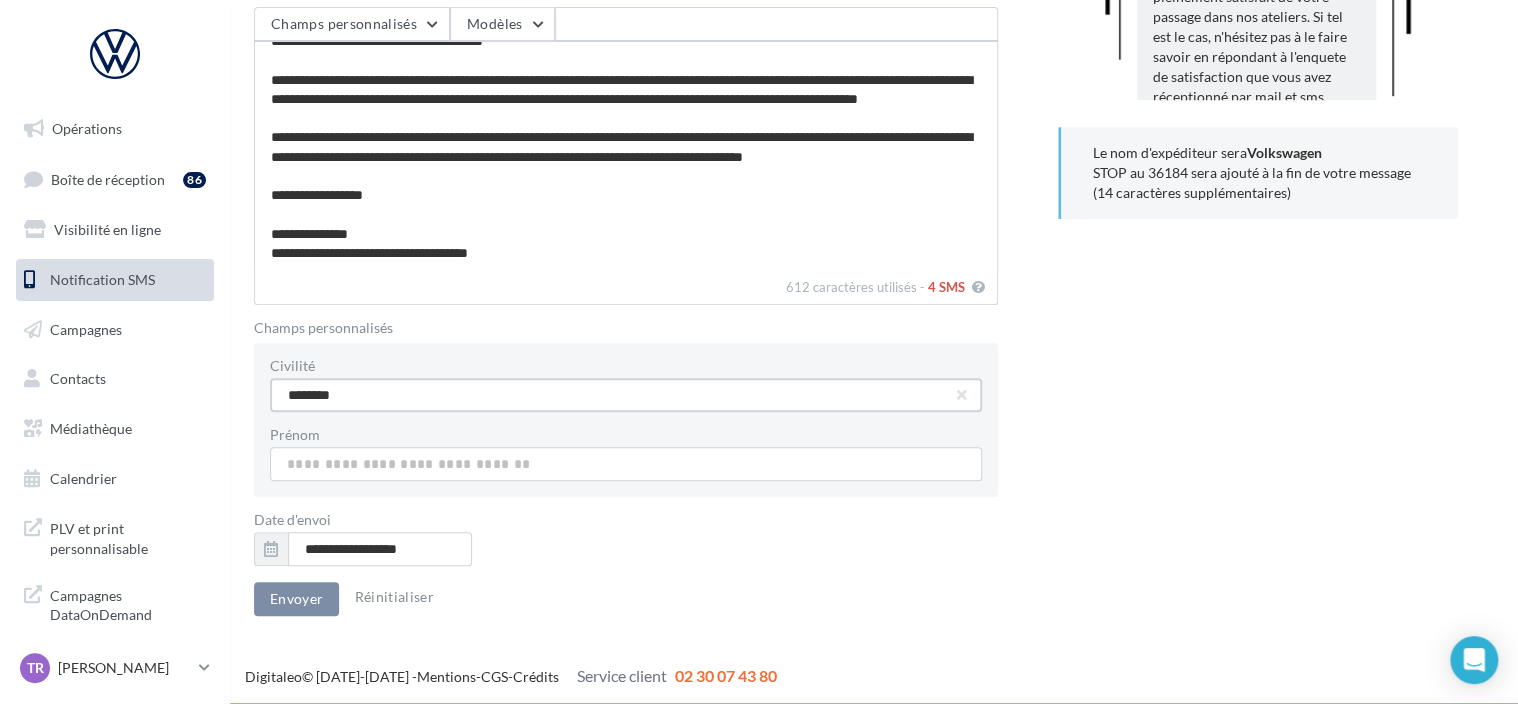 type on "********" 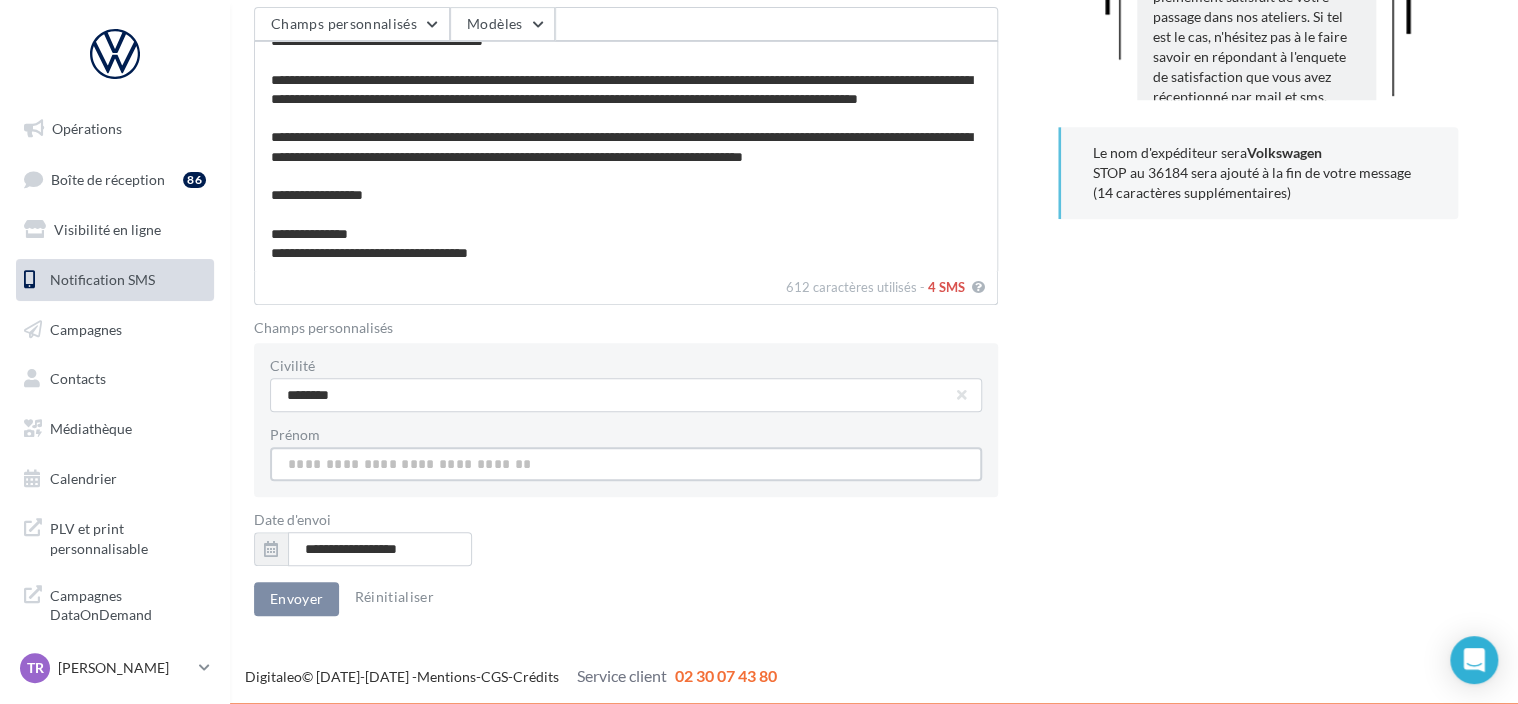 click on "Civilité" at bounding box center (626, 395) 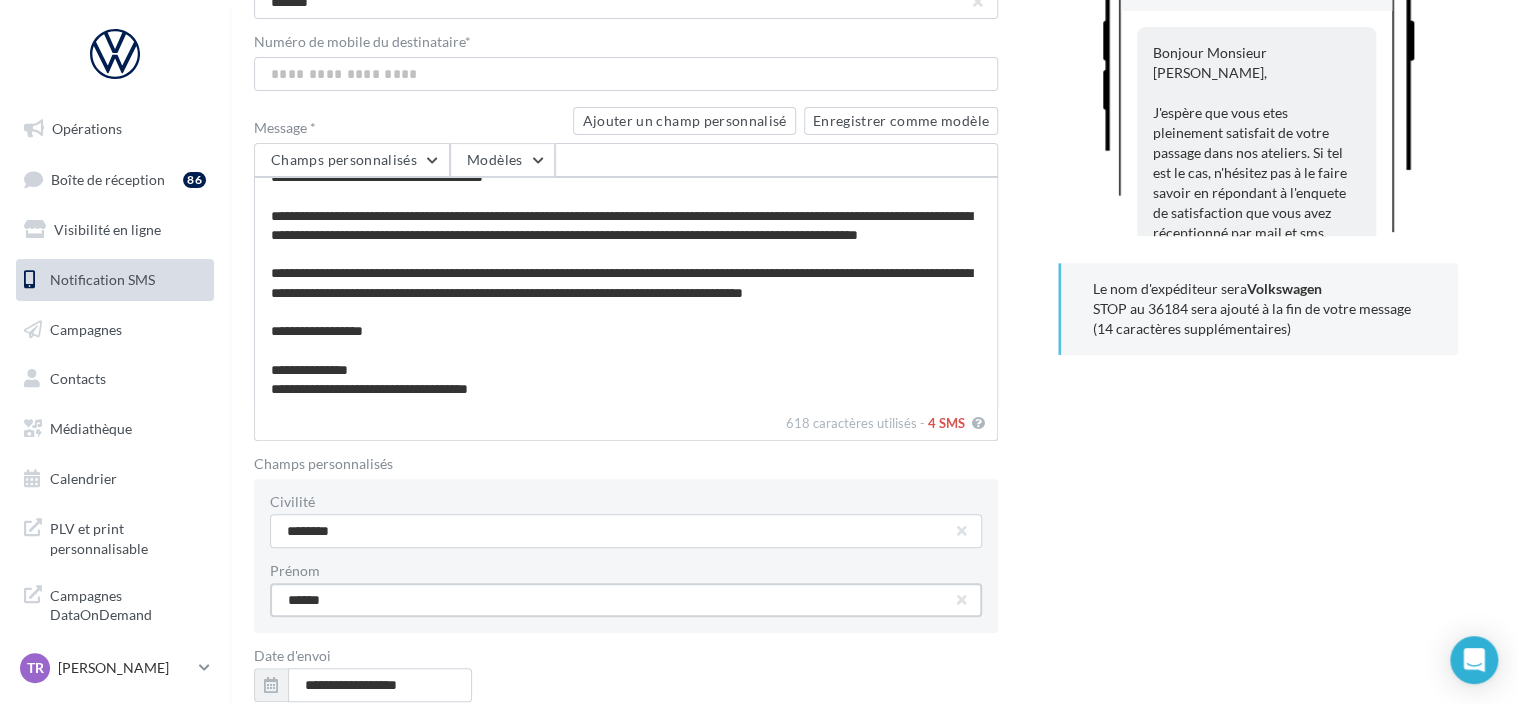 scroll, scrollTop: 0, scrollLeft: 0, axis: both 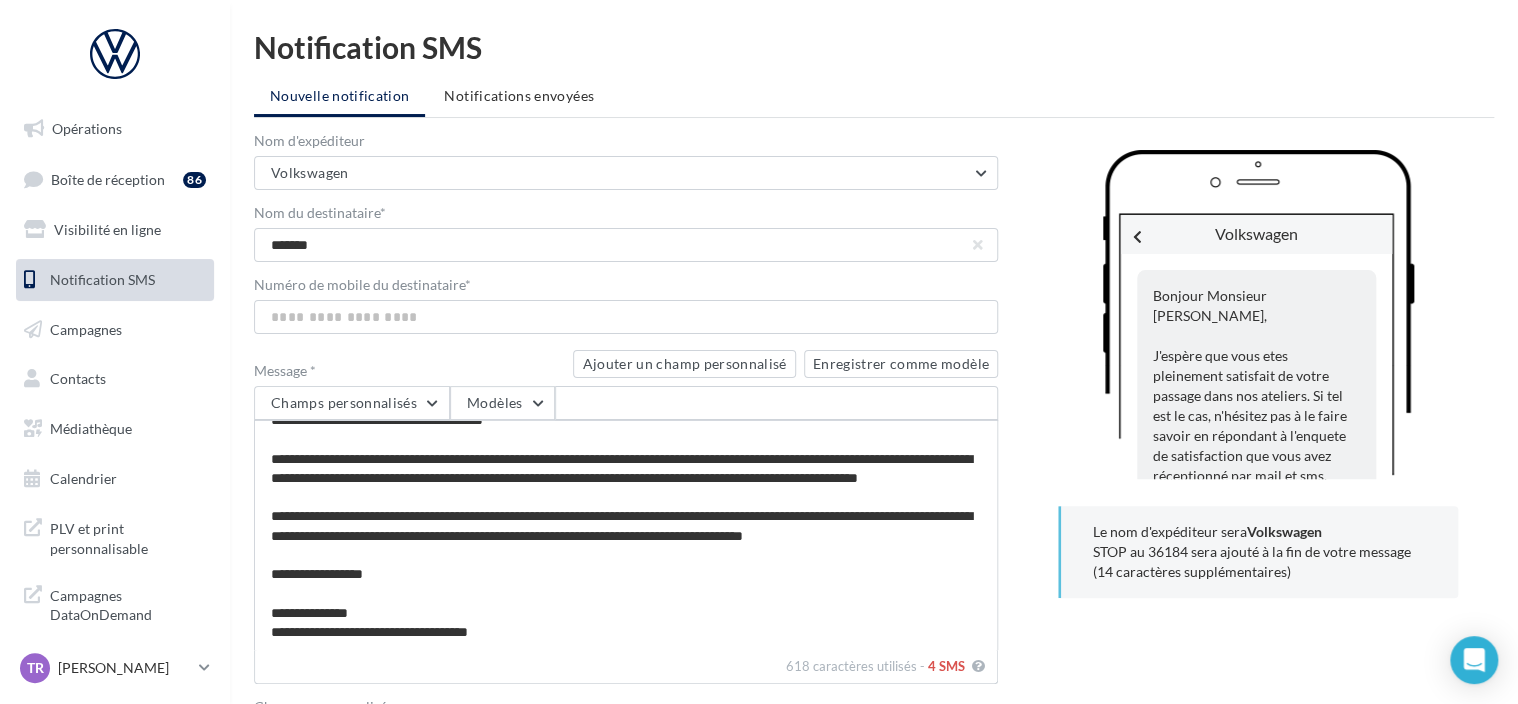 type on "******" 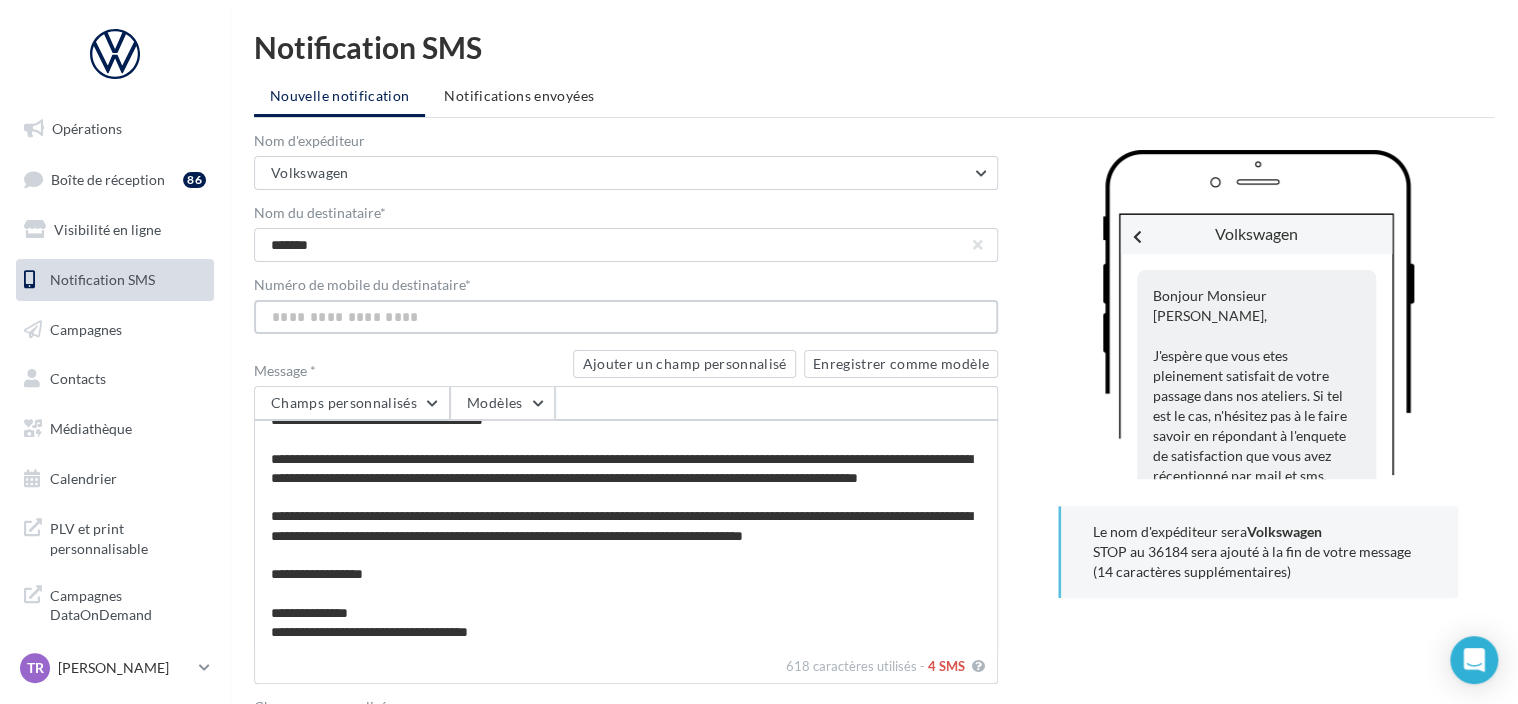click on "Numéro de mobile du destinataire  *" at bounding box center (626, 317) 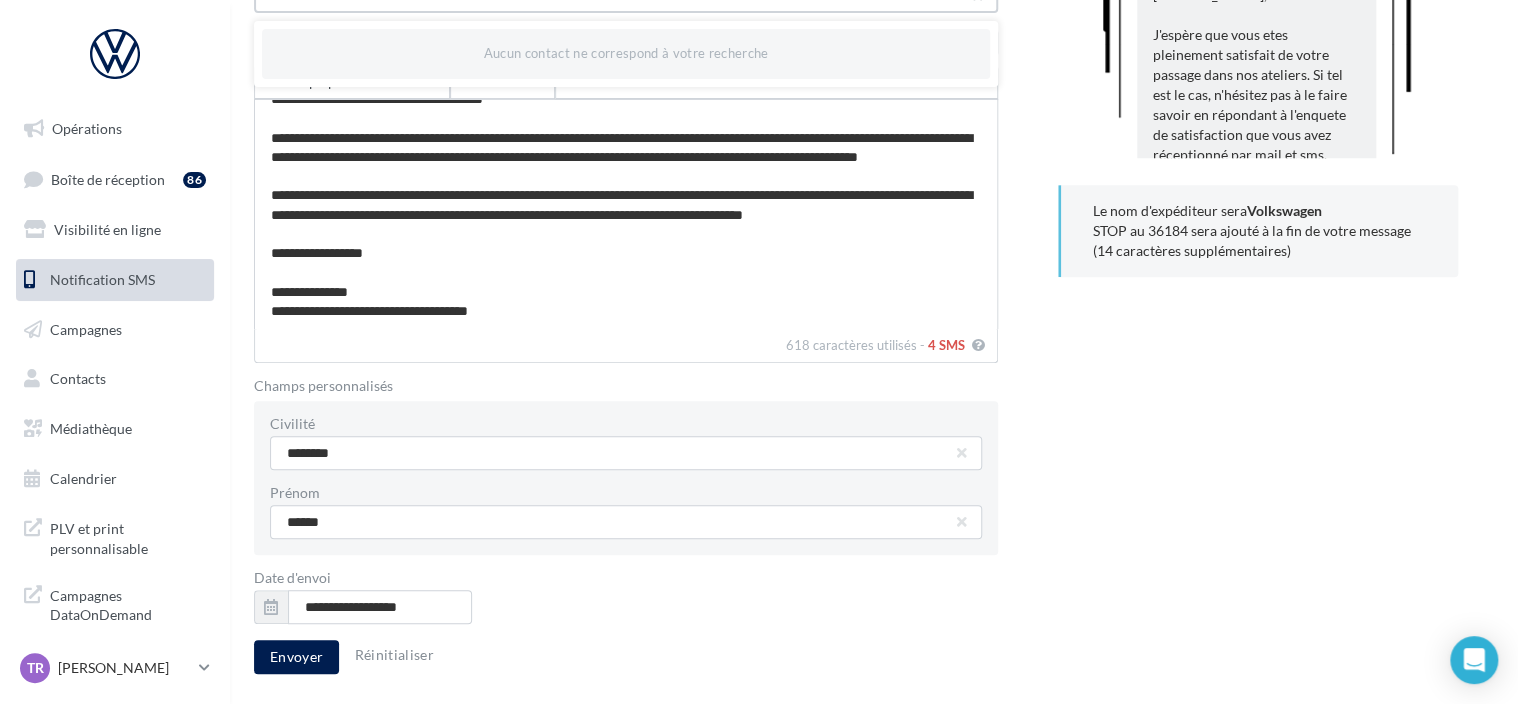 scroll, scrollTop: 379, scrollLeft: 0, axis: vertical 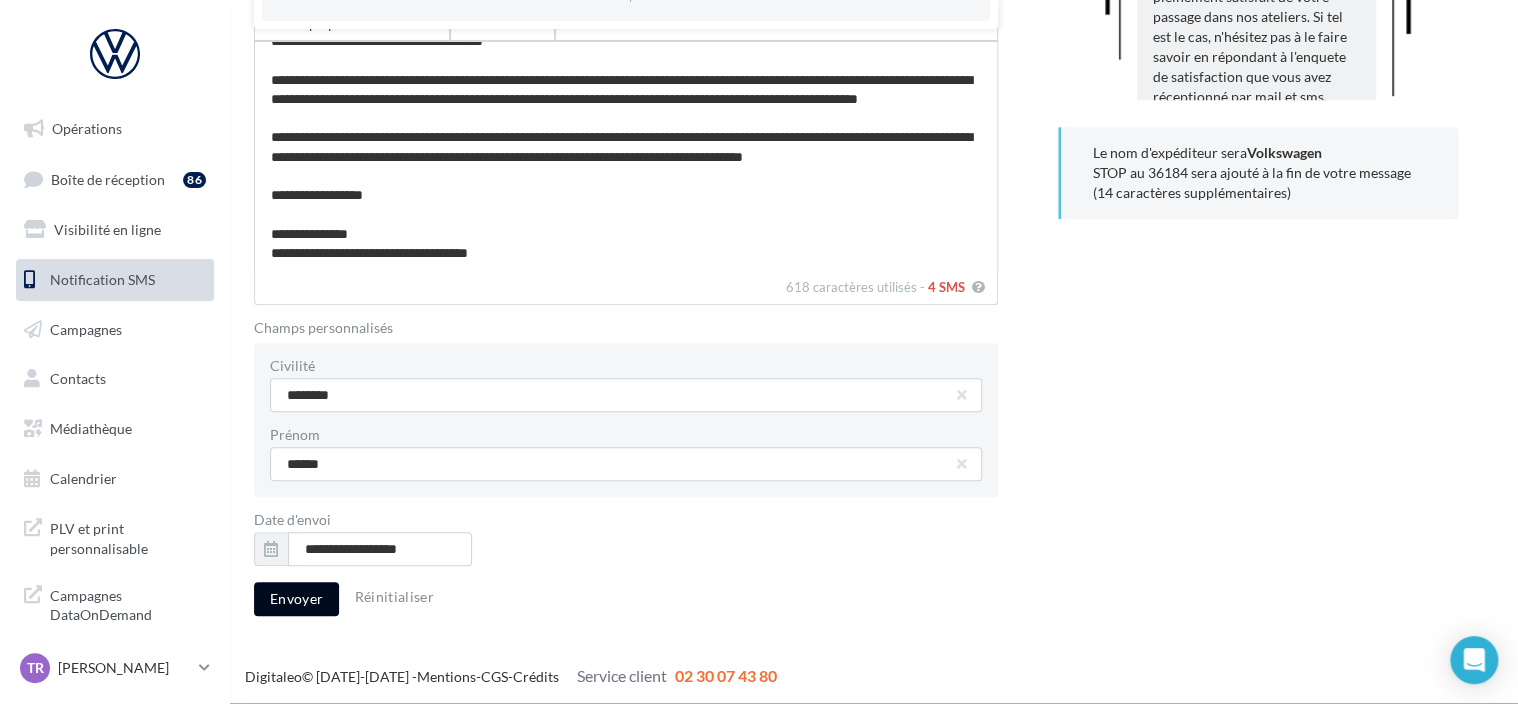 type on "**********" 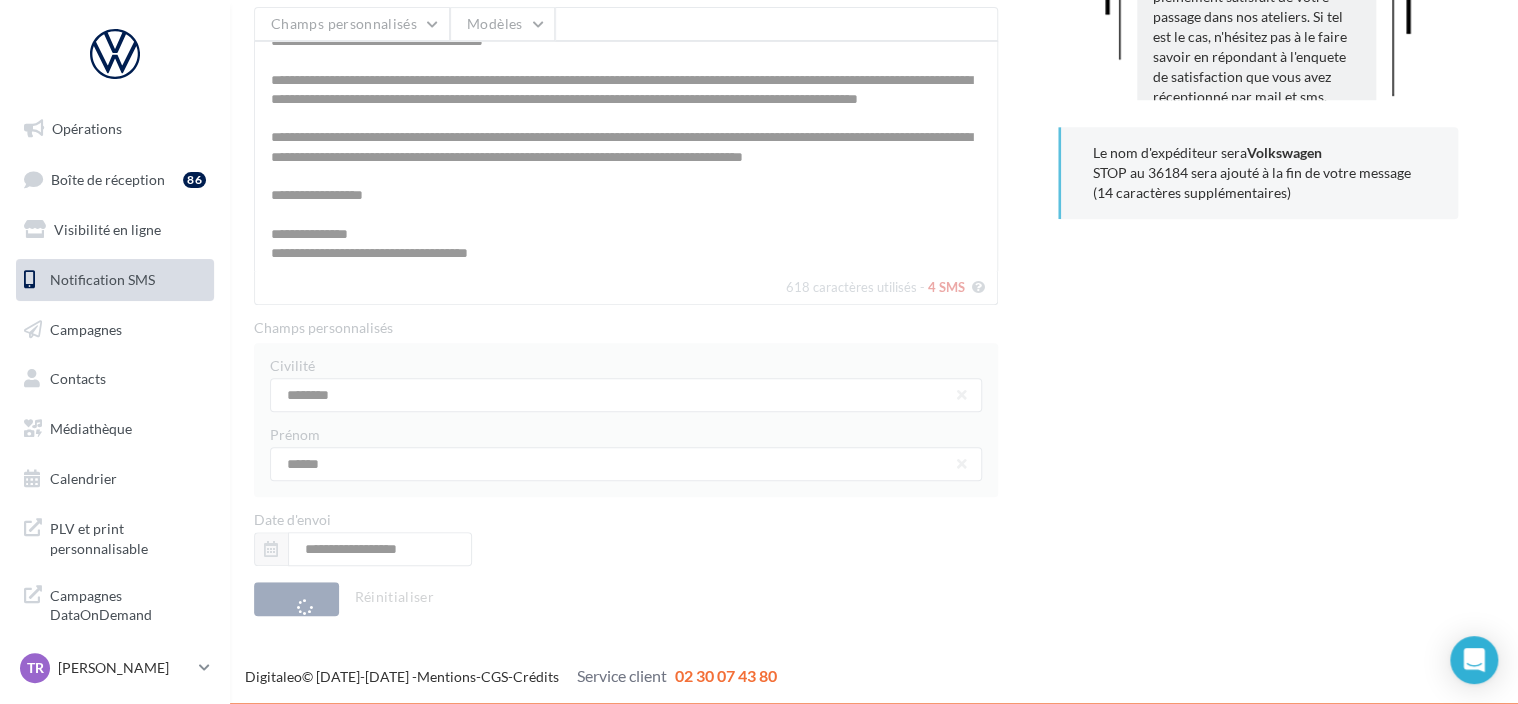type 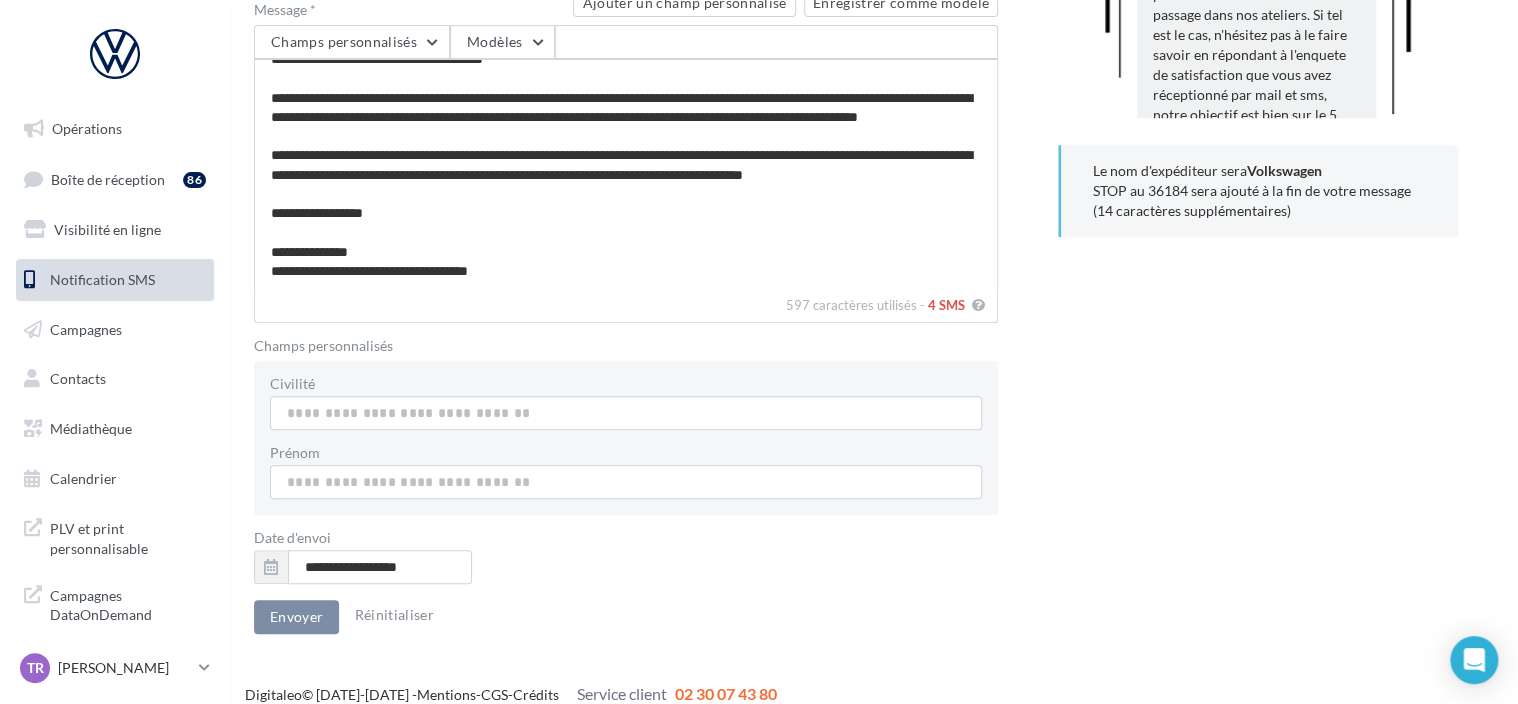 scroll, scrollTop: 0, scrollLeft: 0, axis: both 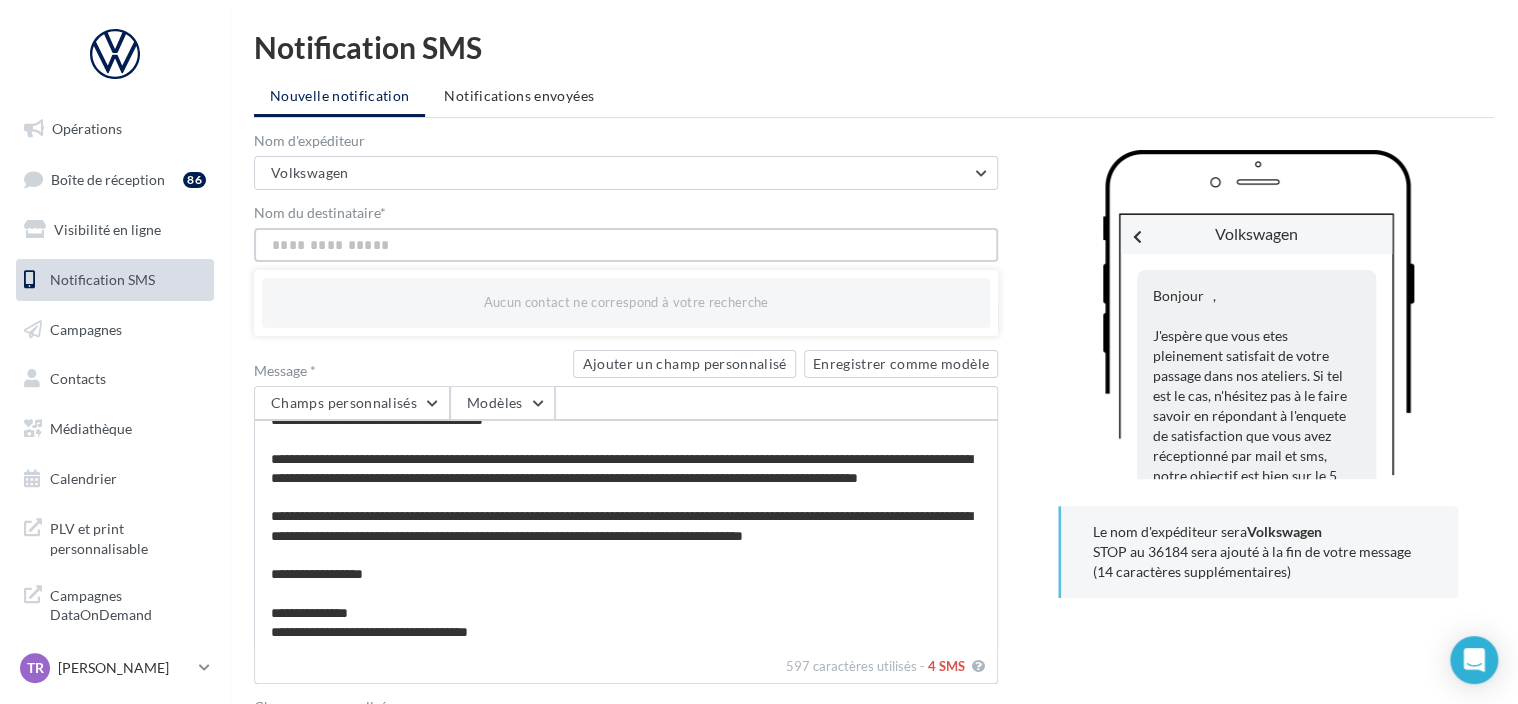 click on "Nom du destinataire  *" at bounding box center (626, 245) 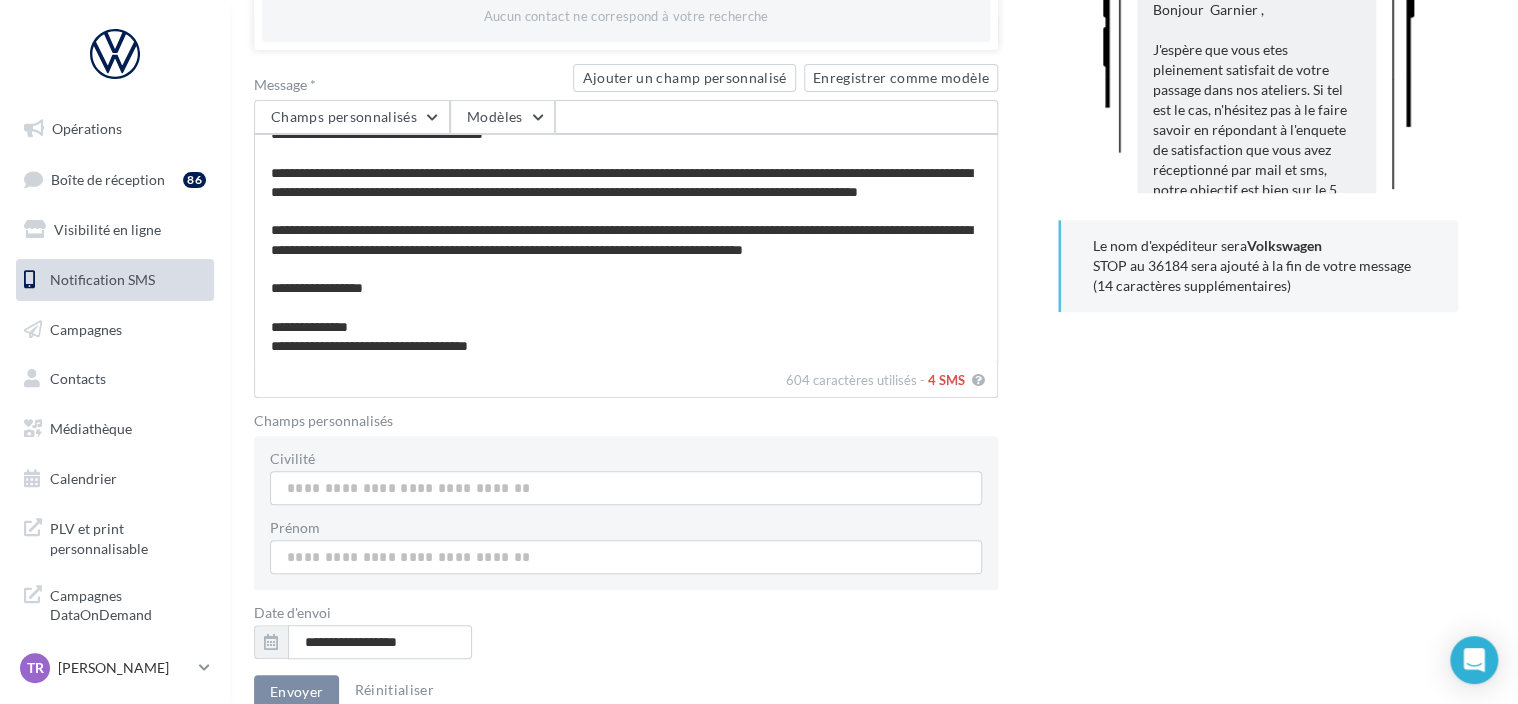 scroll, scrollTop: 300, scrollLeft: 0, axis: vertical 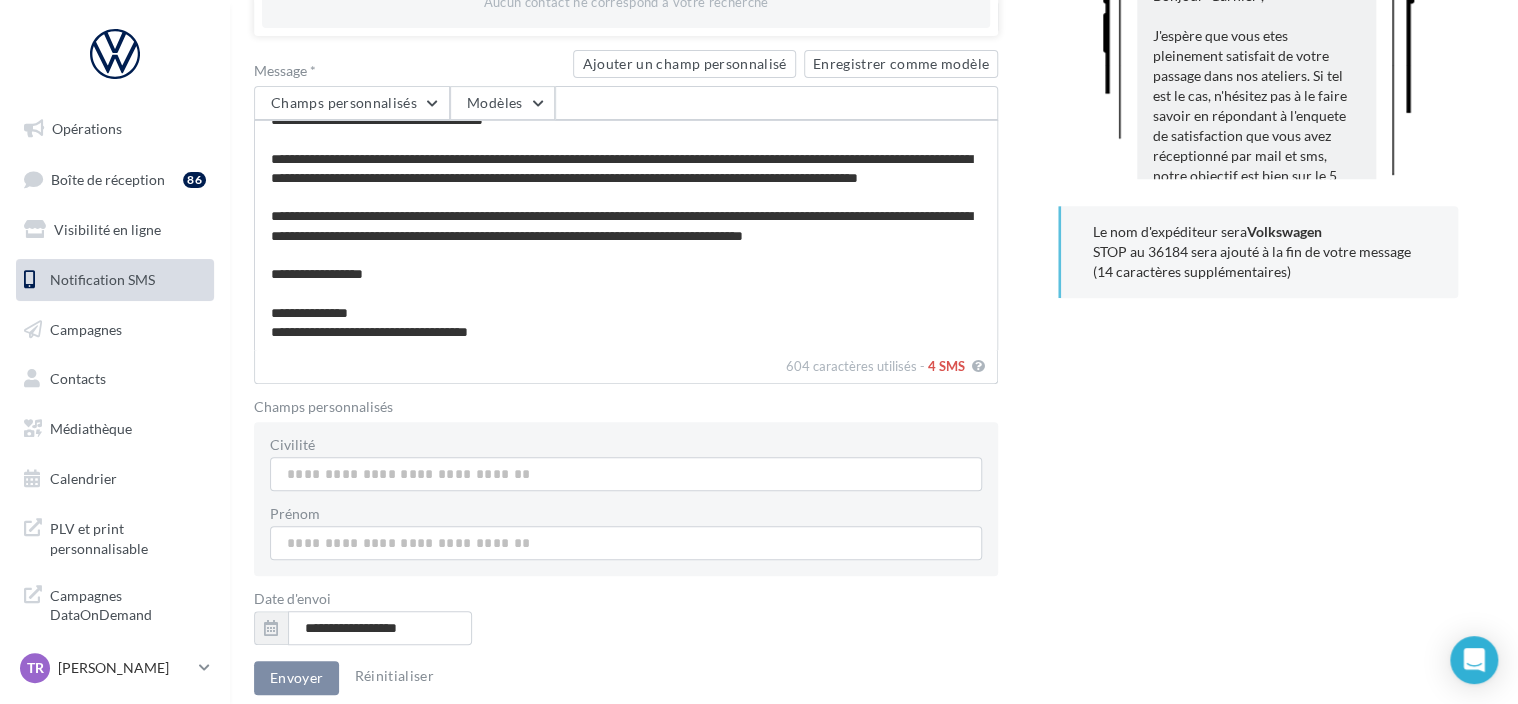 type on "*******" 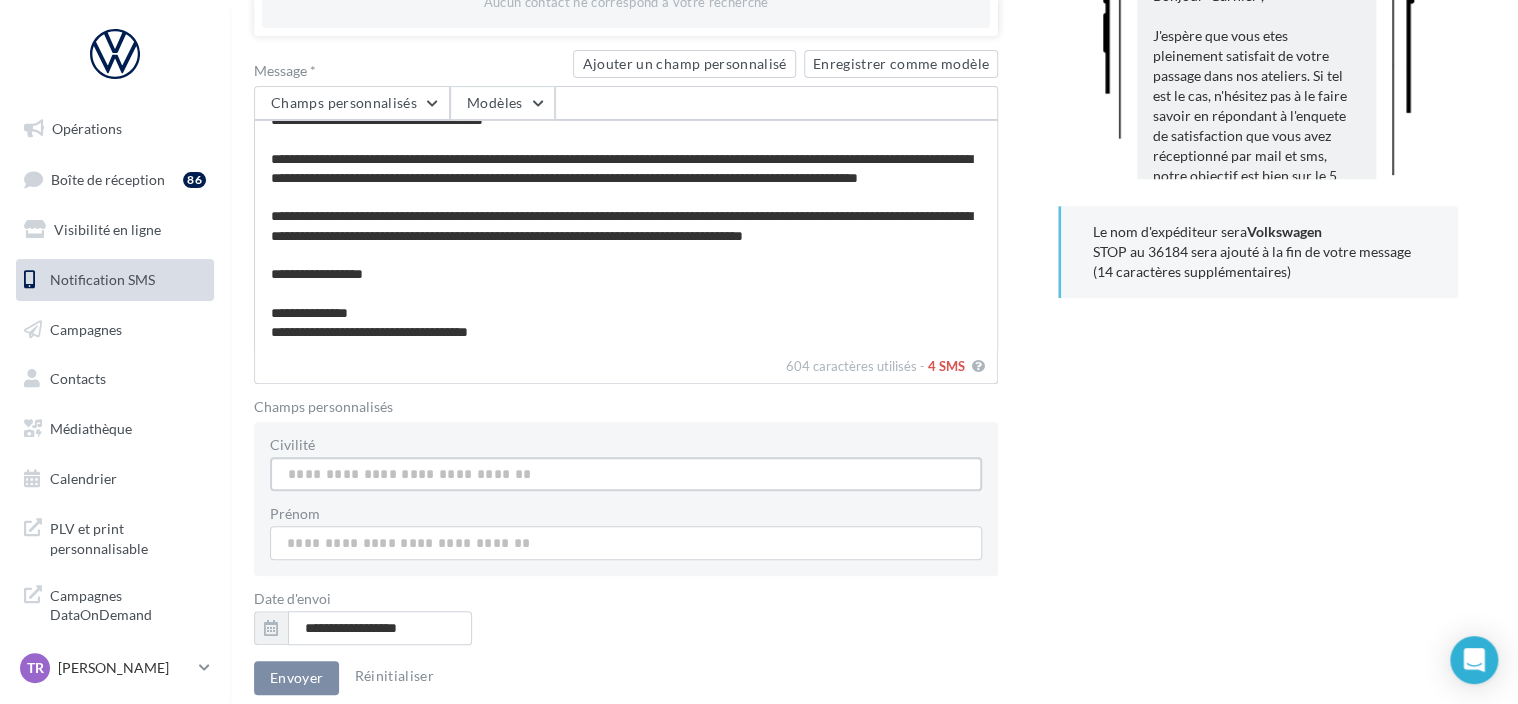 click on "Civilité" at bounding box center [626, 474] 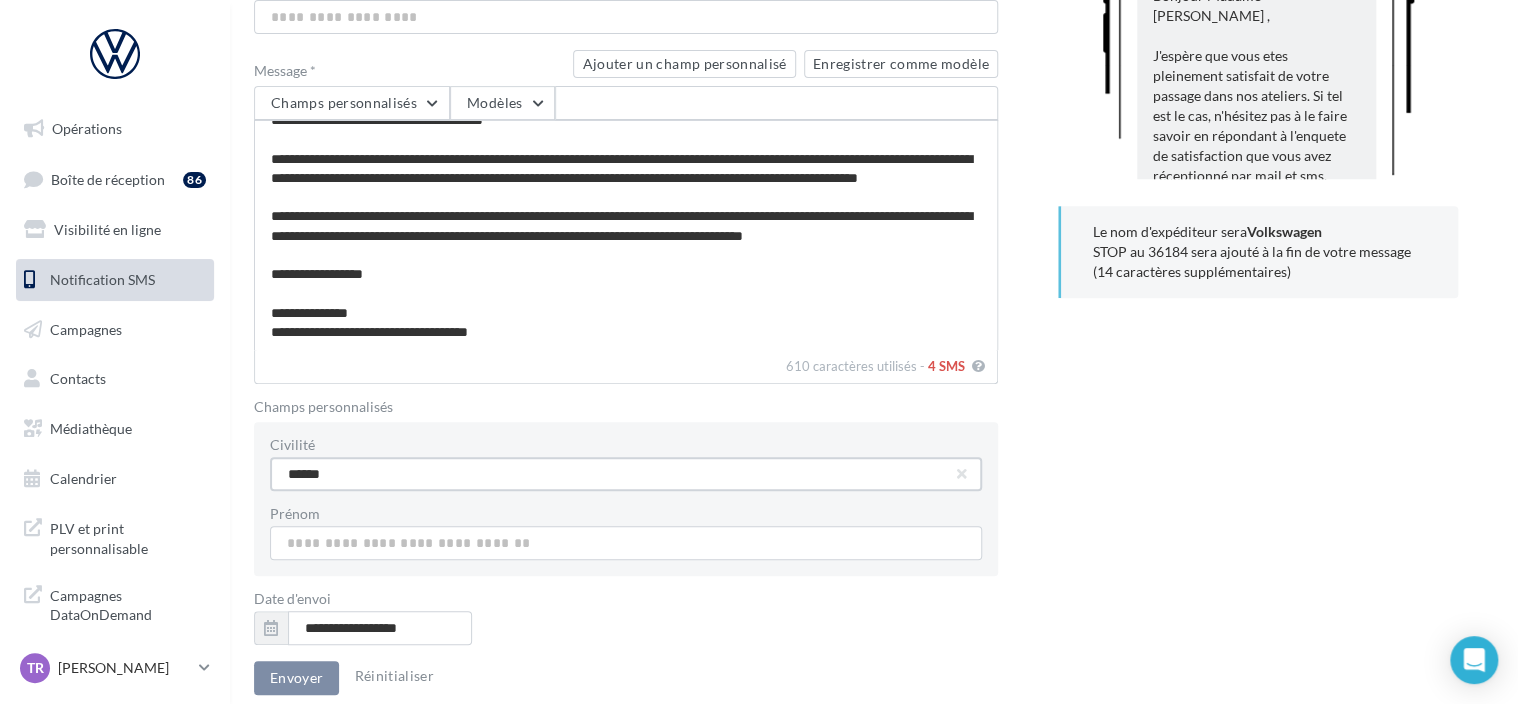 type on "******" 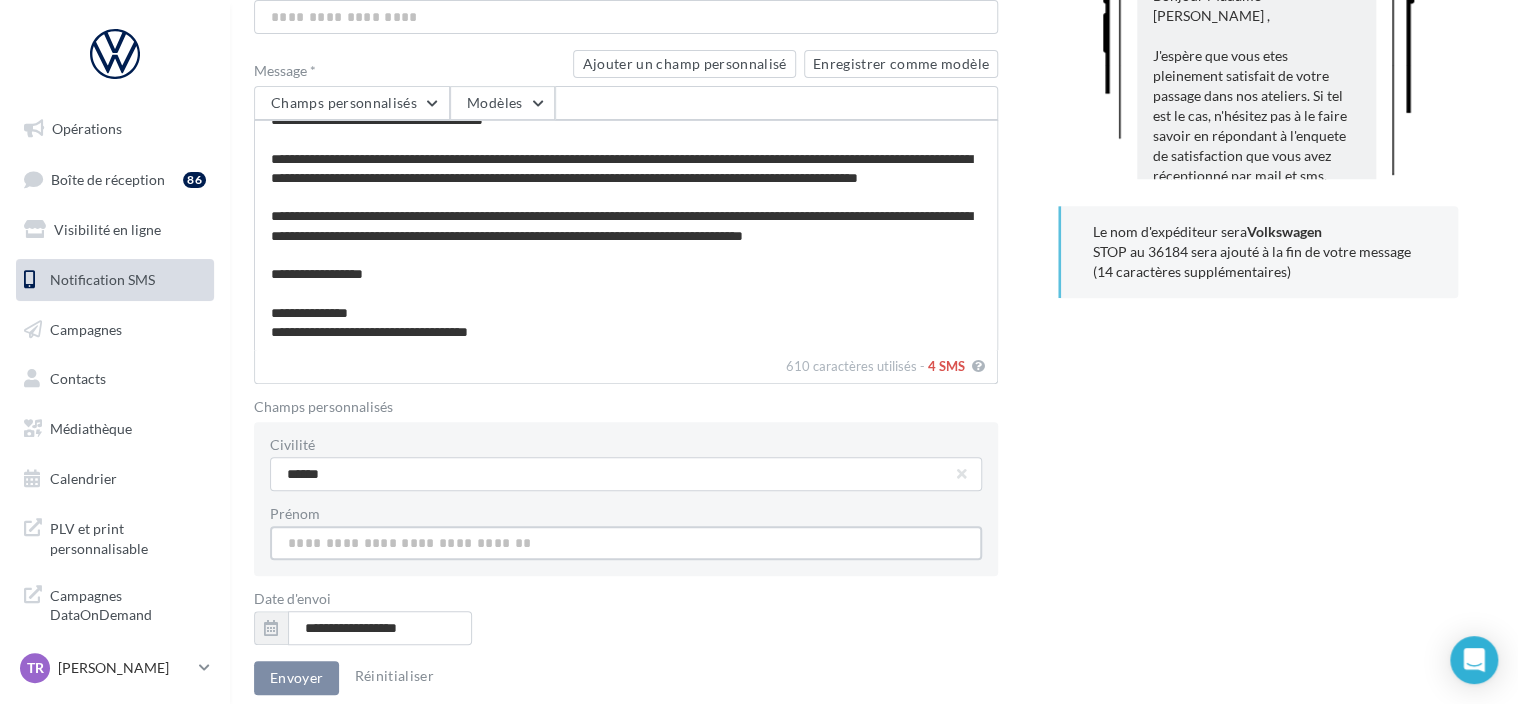 click on "Civilité" at bounding box center (626, 474) 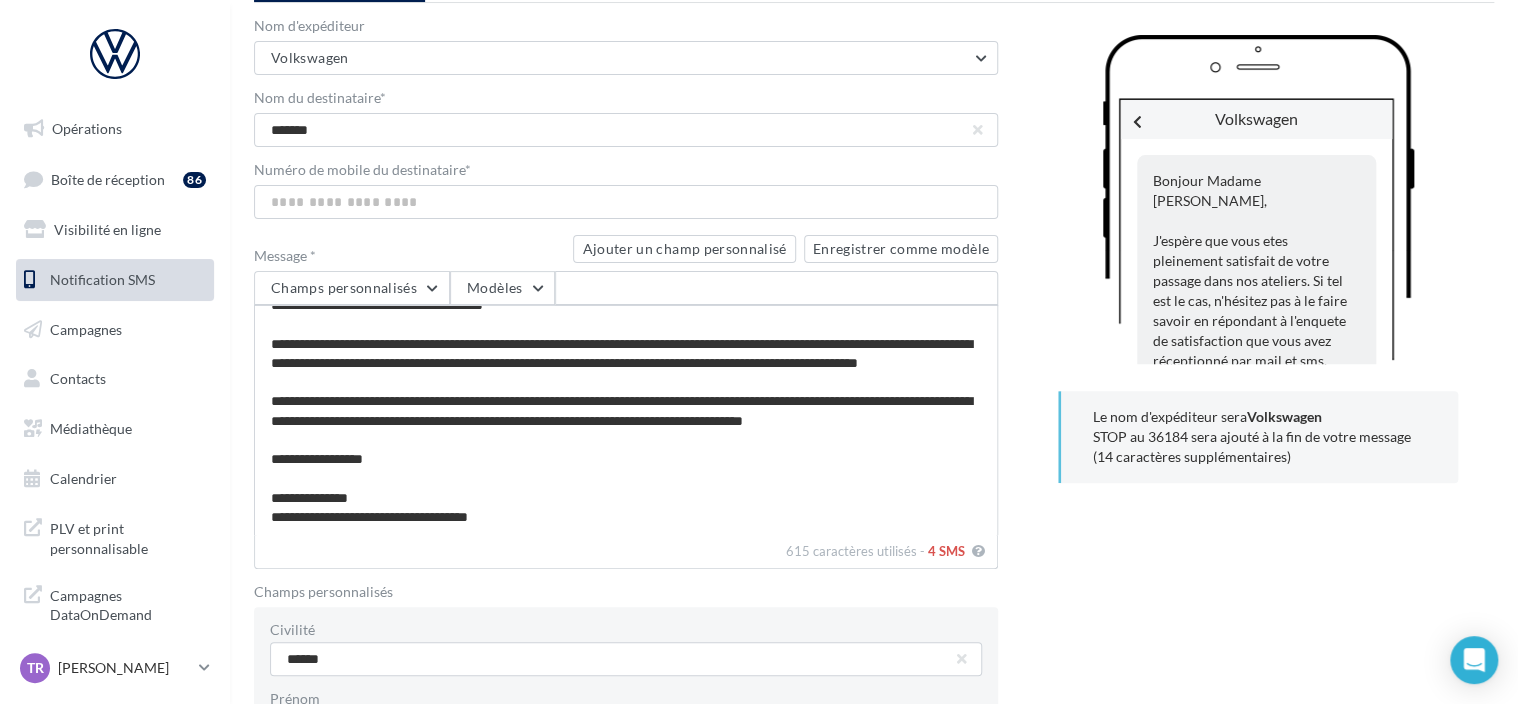 scroll, scrollTop: 0, scrollLeft: 0, axis: both 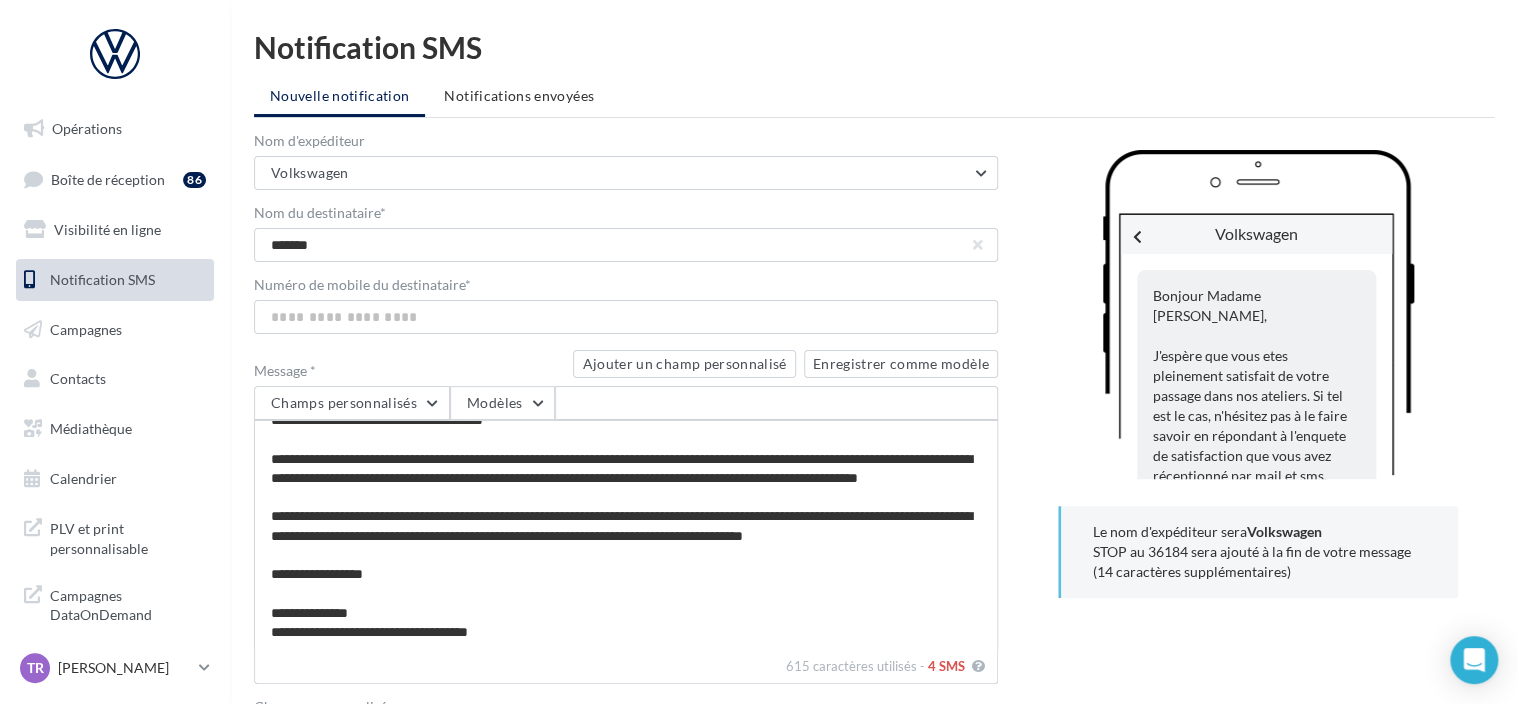 type on "*****" 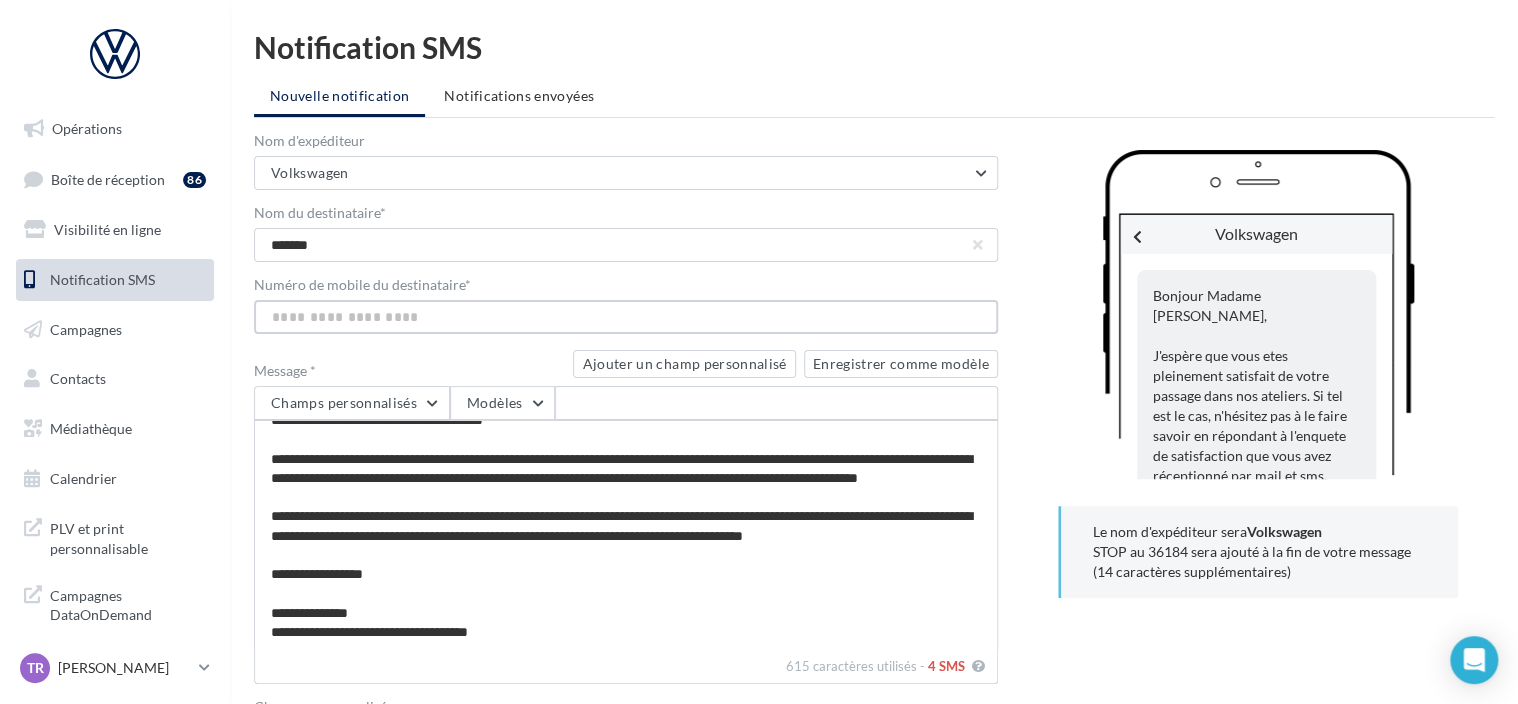 click on "Numéro de mobile du destinataire  *" at bounding box center [626, 317] 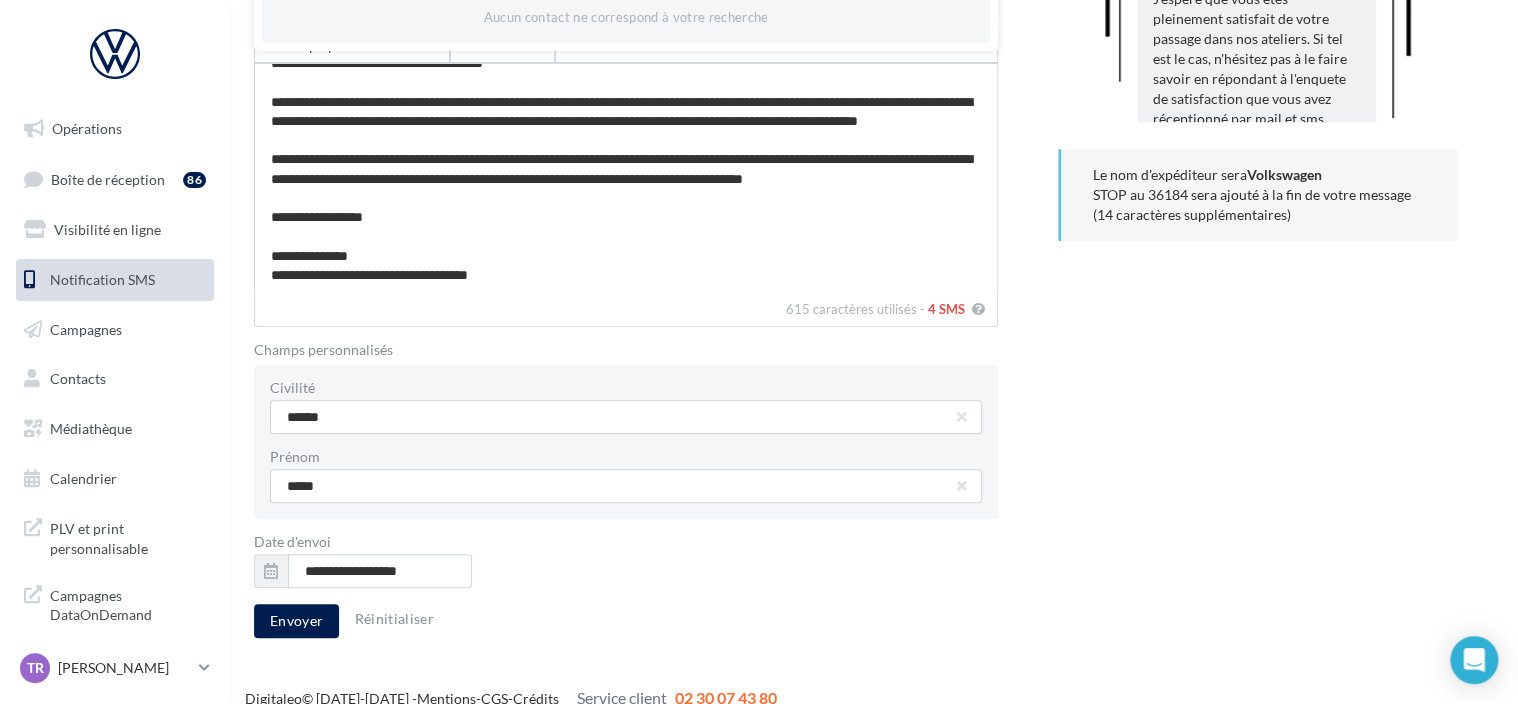 scroll, scrollTop: 379, scrollLeft: 0, axis: vertical 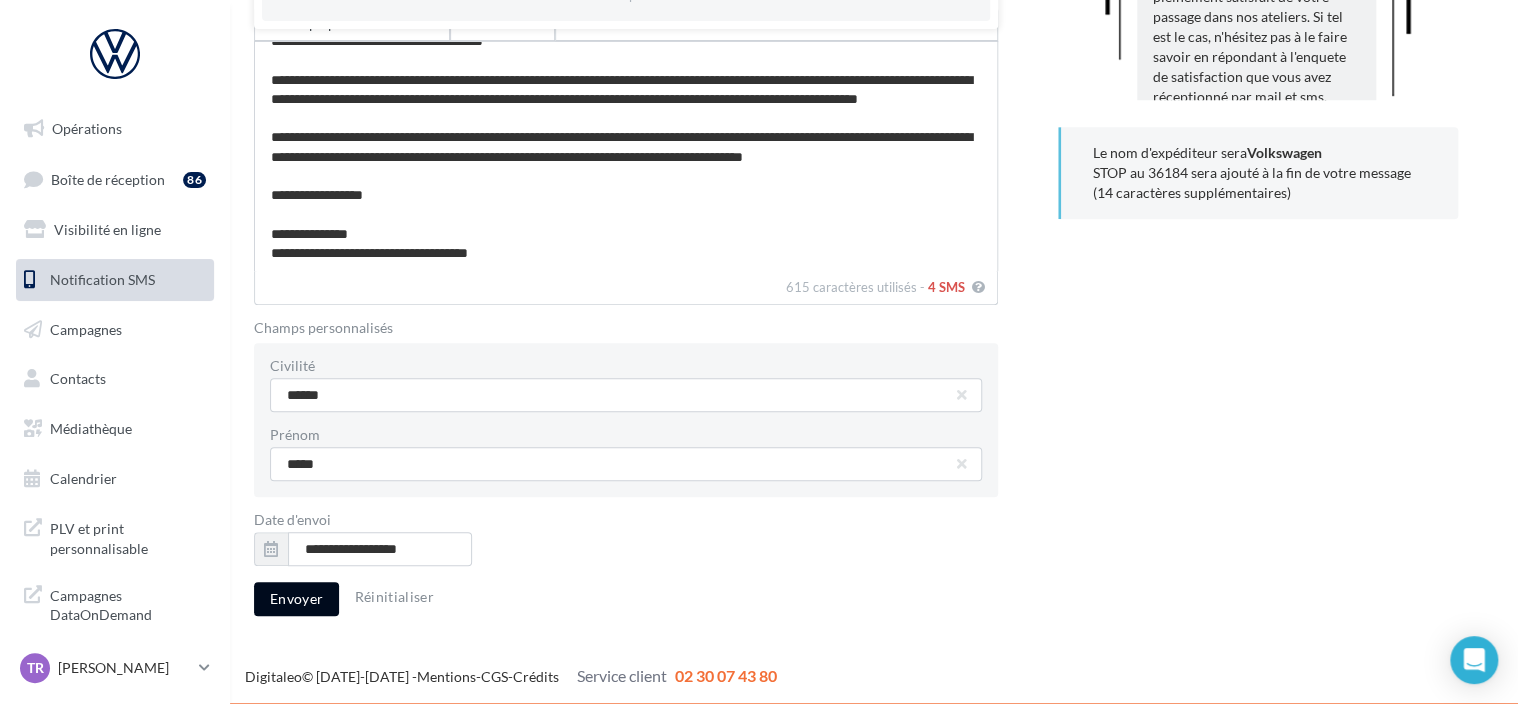 type on "**********" 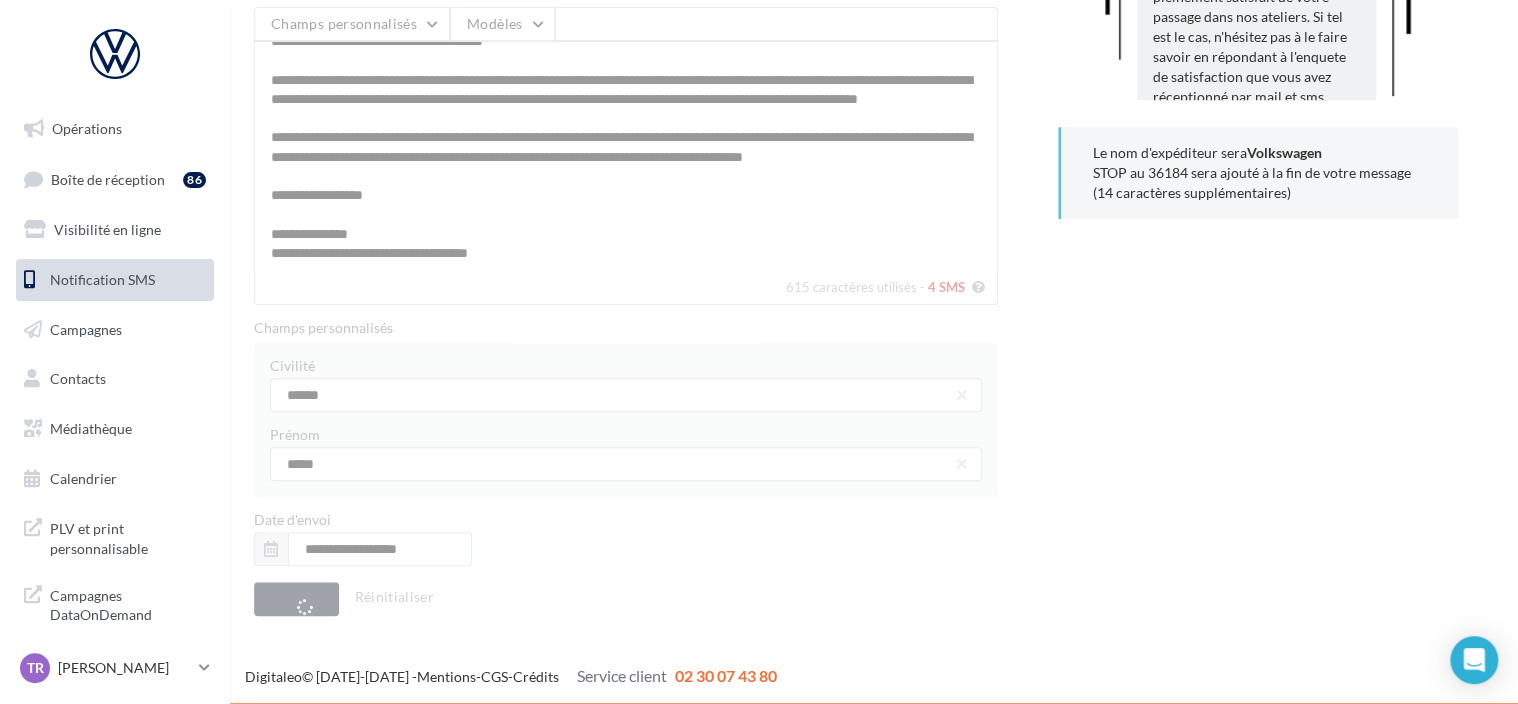 type 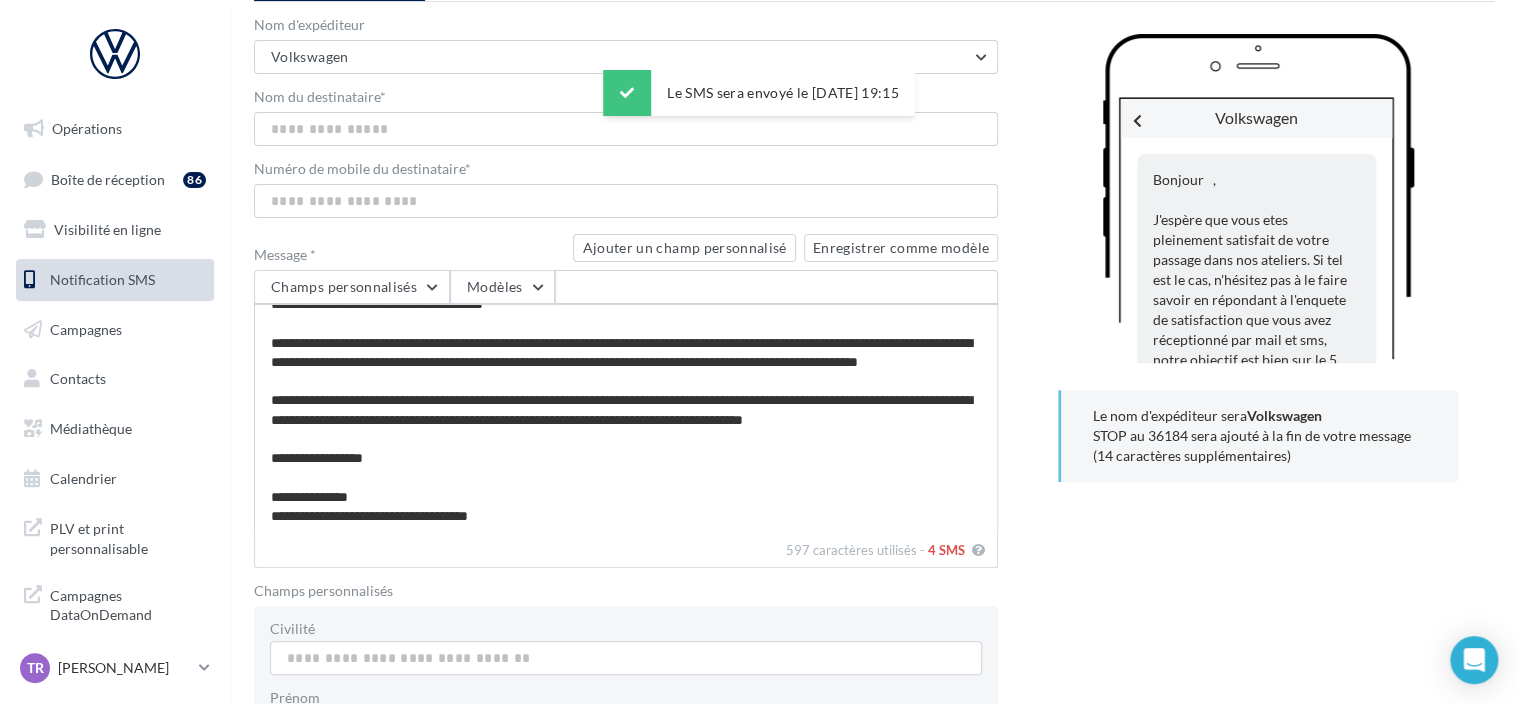 scroll, scrollTop: 0, scrollLeft: 0, axis: both 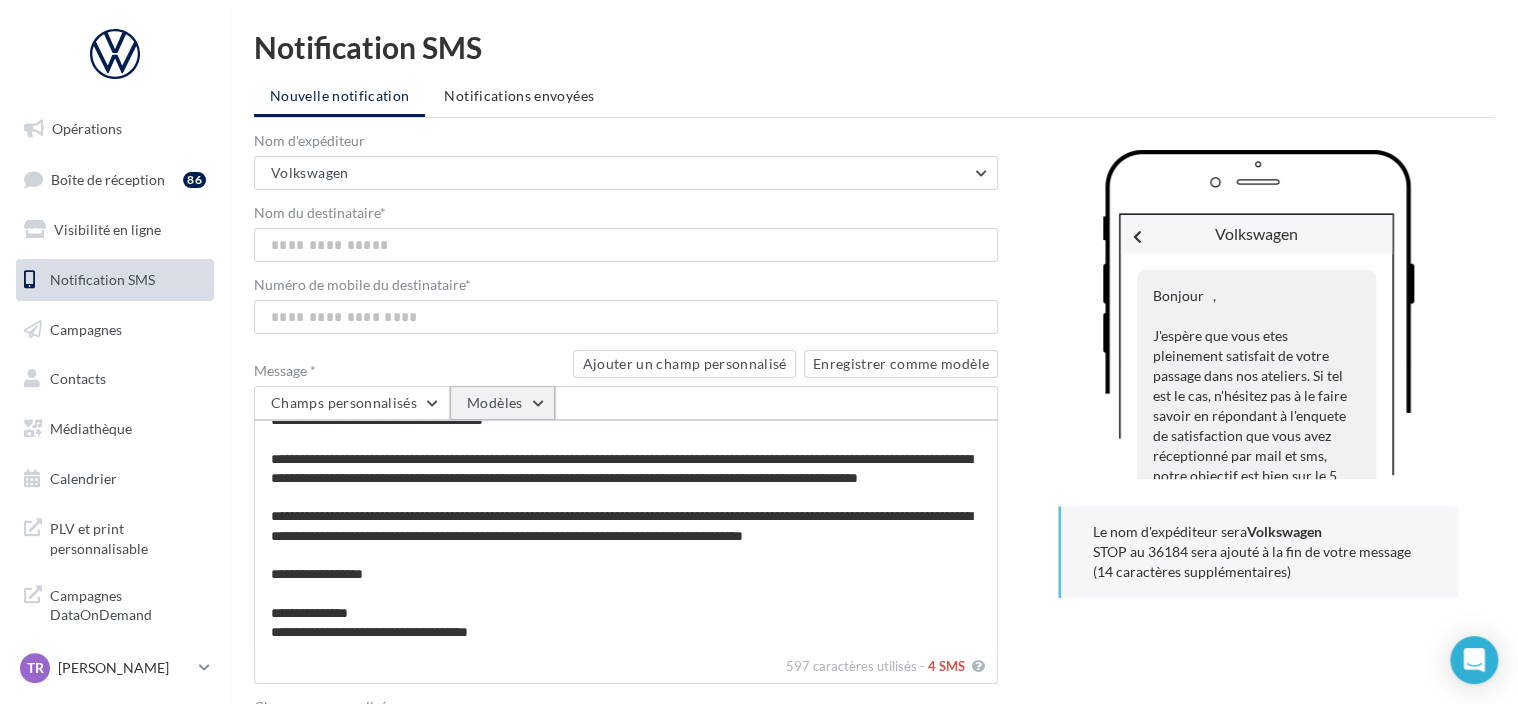 click on "Modèles" at bounding box center [502, 403] 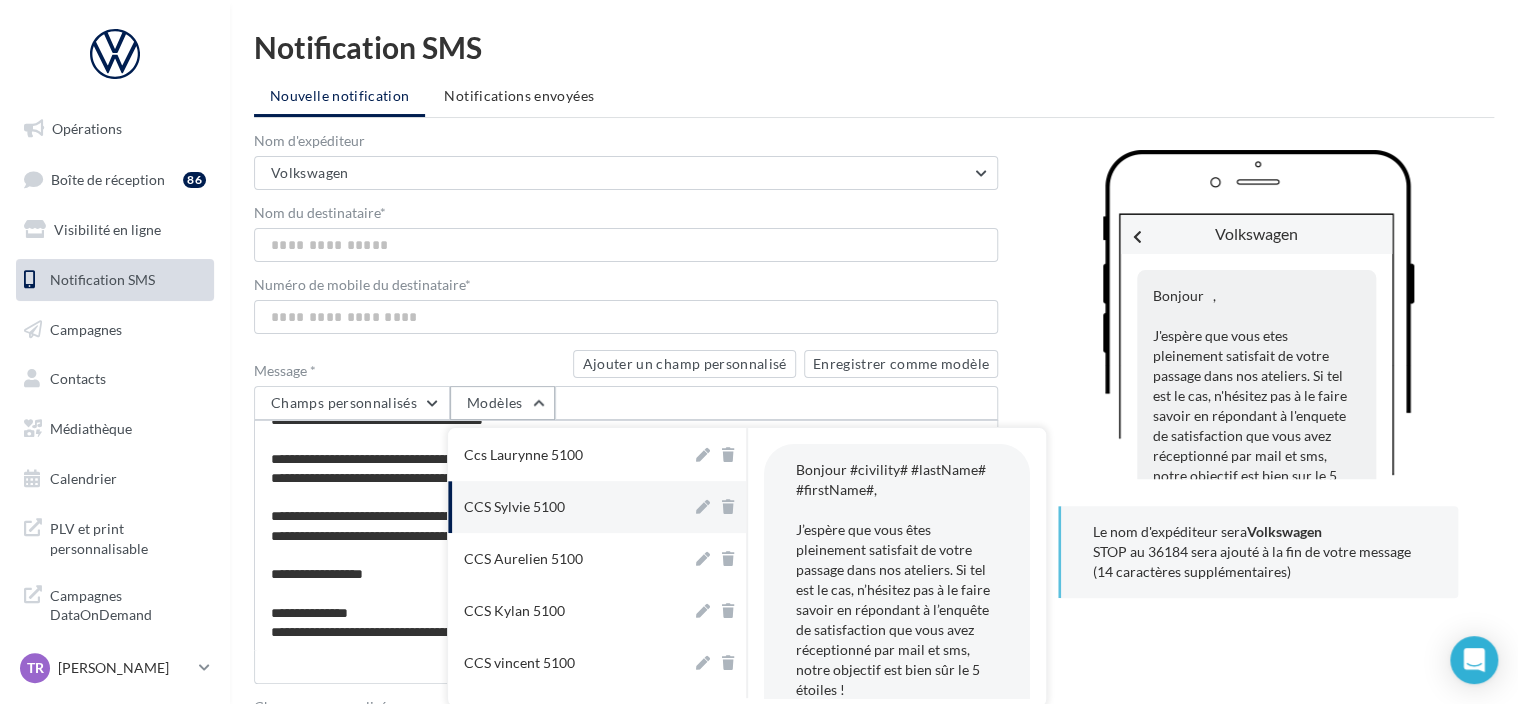 scroll, scrollTop: 240, scrollLeft: 0, axis: vertical 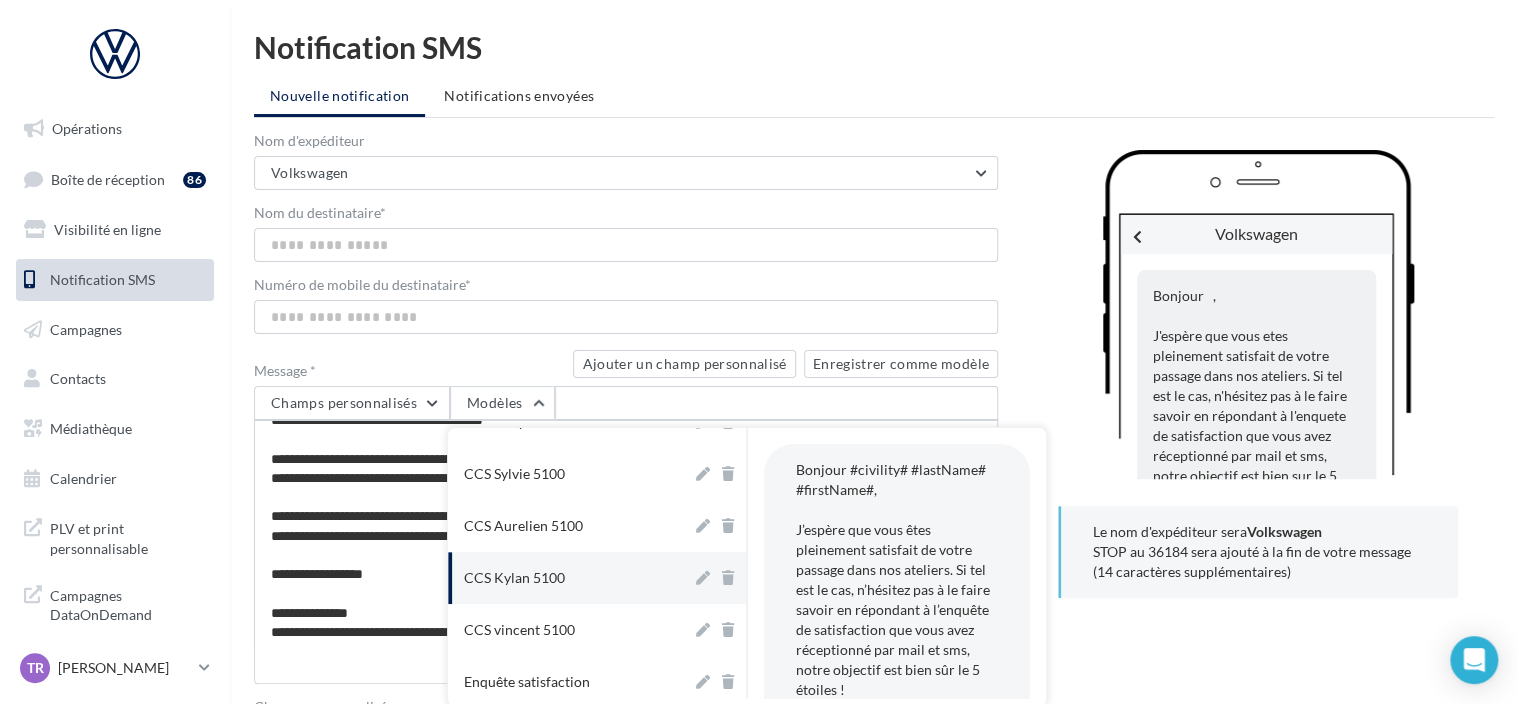 click on "CCS Kylan 5100" at bounding box center (566, 578) 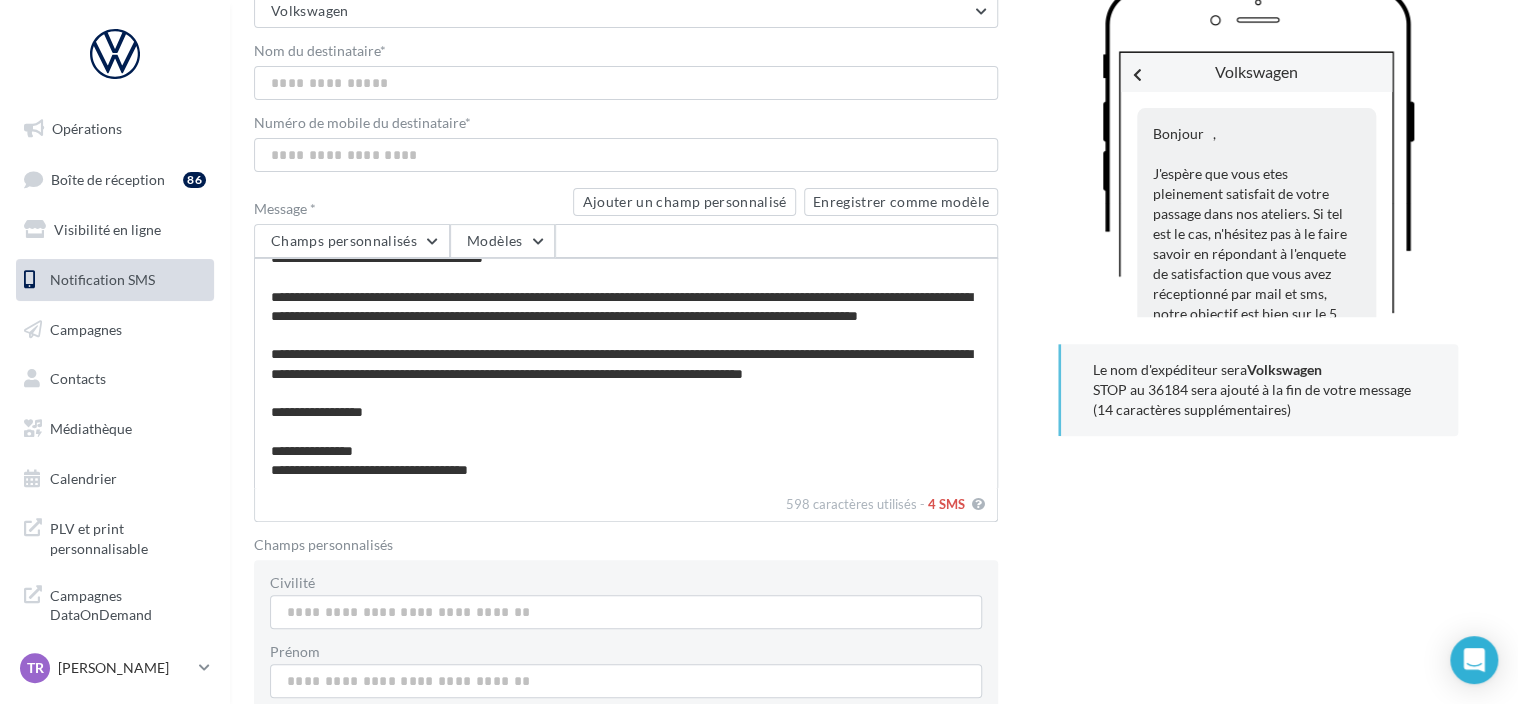 scroll, scrollTop: 0, scrollLeft: 0, axis: both 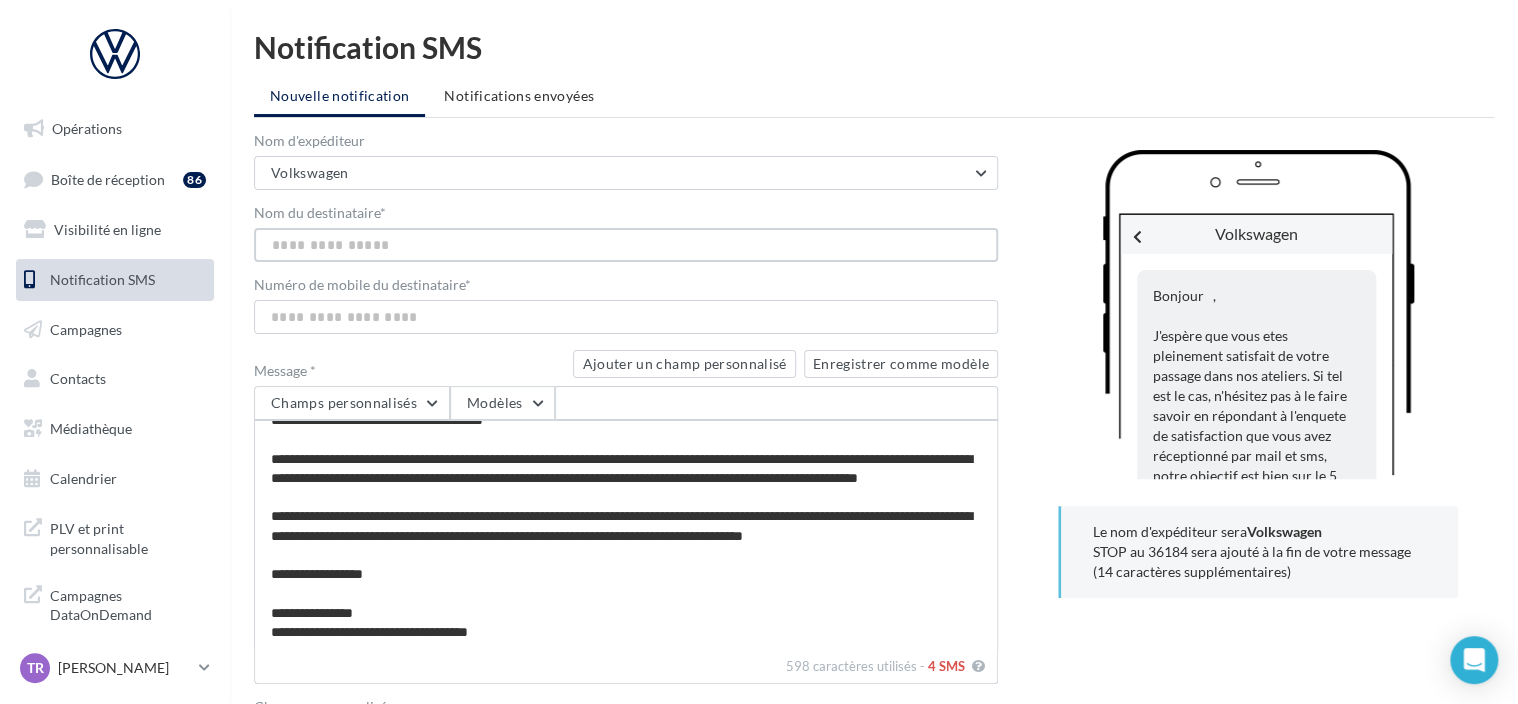 click on "Nom du destinataire  *" at bounding box center (626, 245) 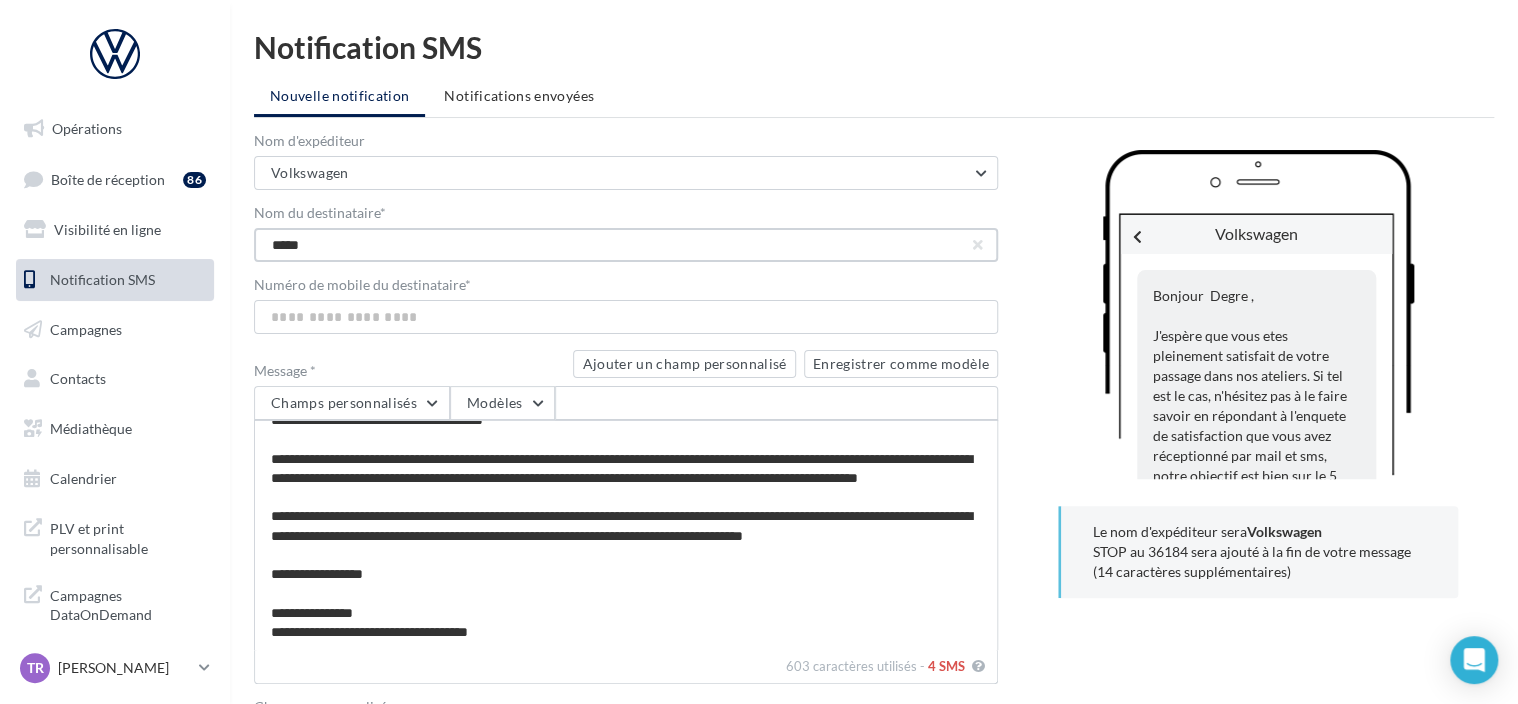 click on "*****" at bounding box center (626, 245) 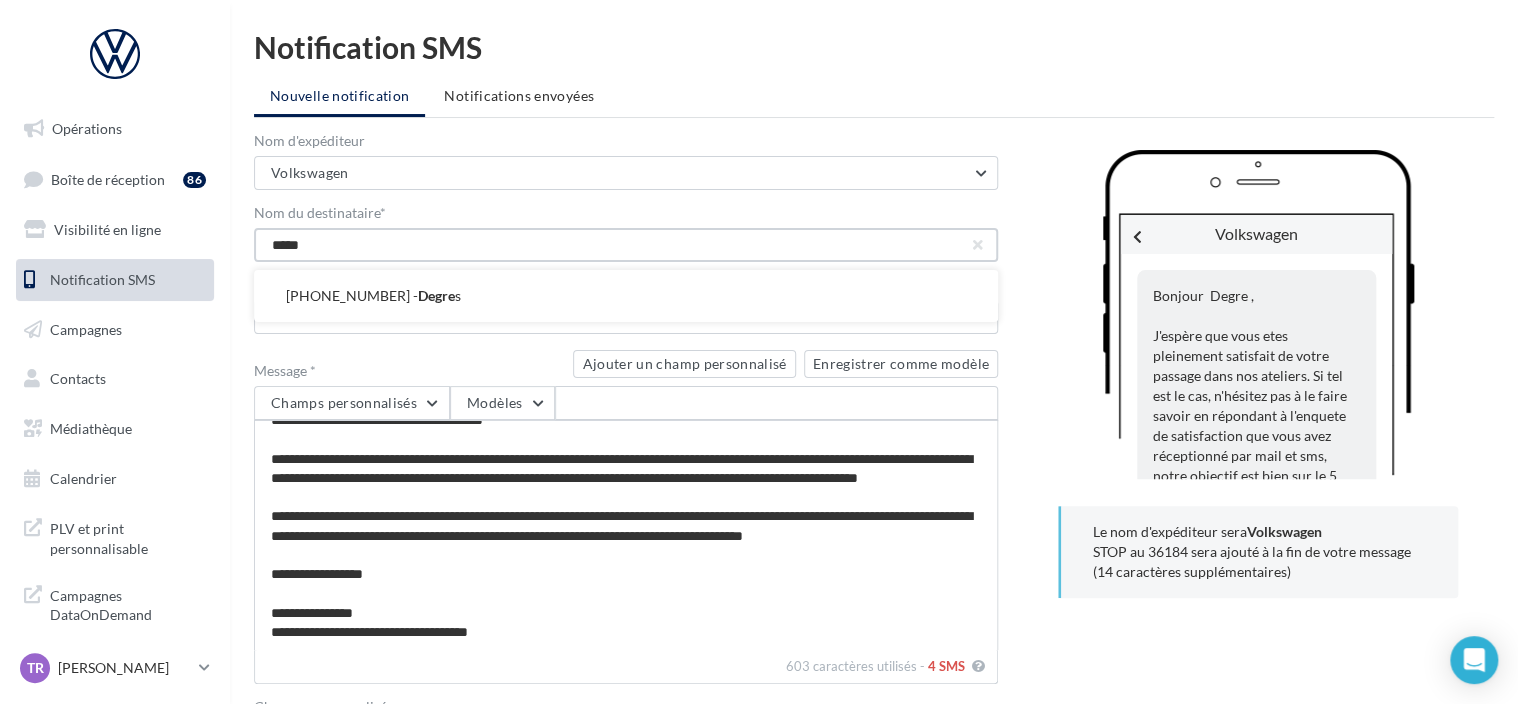 click on "*****" at bounding box center (626, 245) 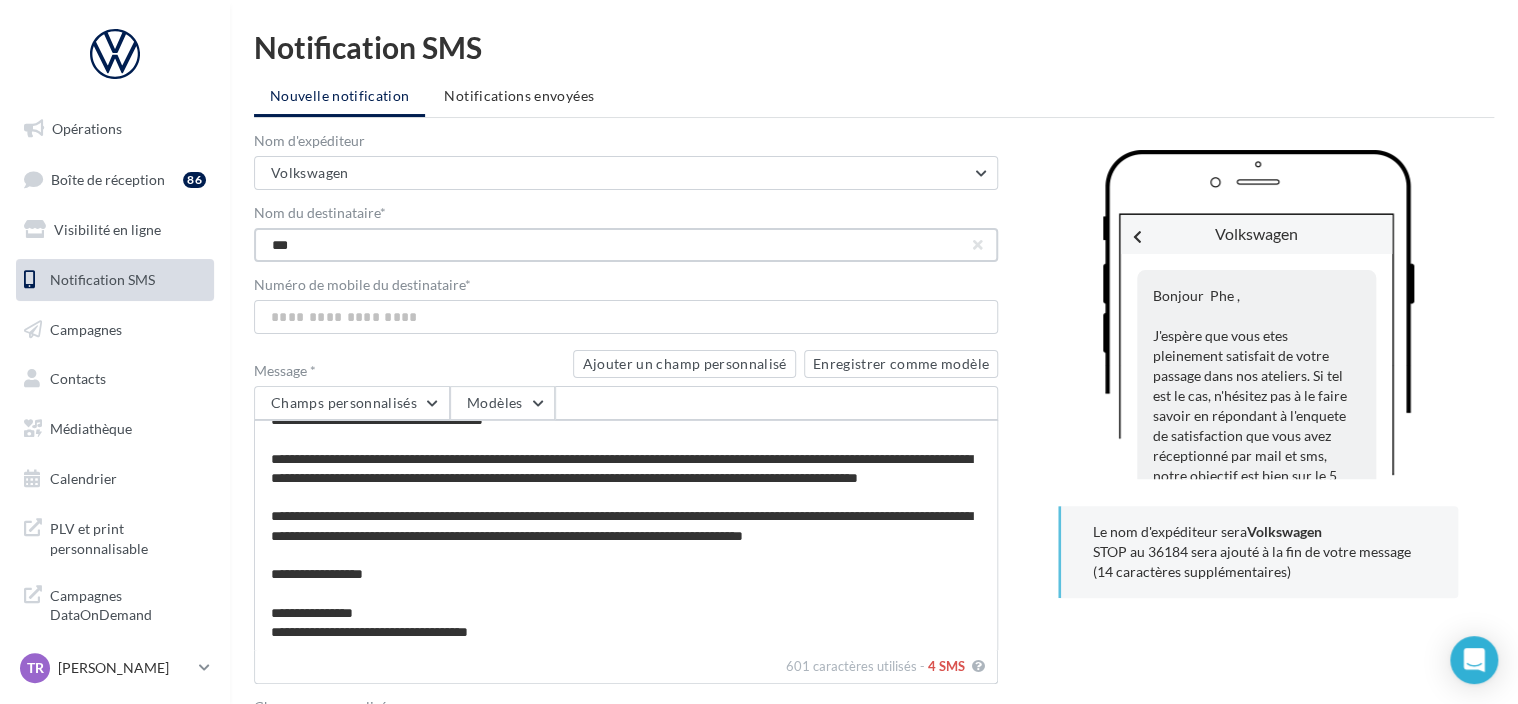 click on "***" at bounding box center (626, 245) 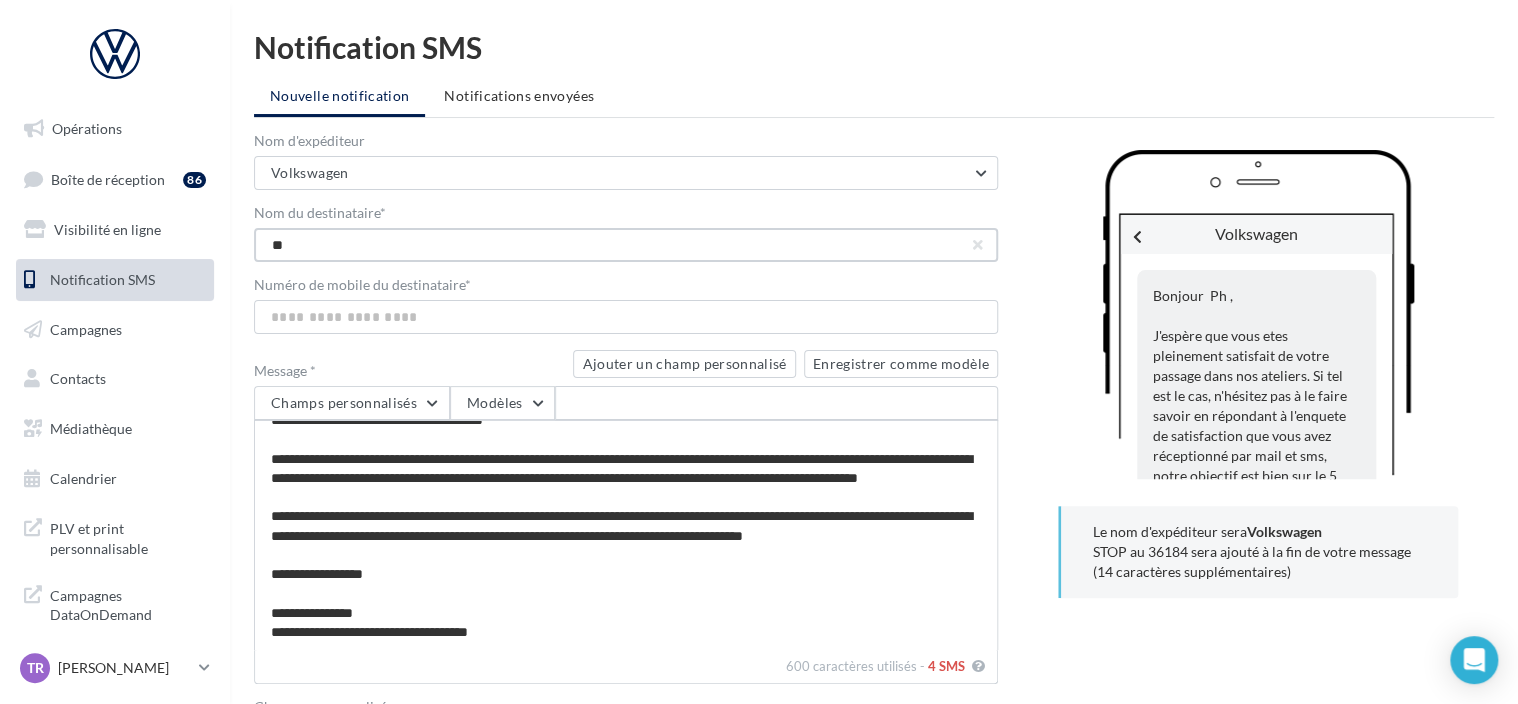 type on "*" 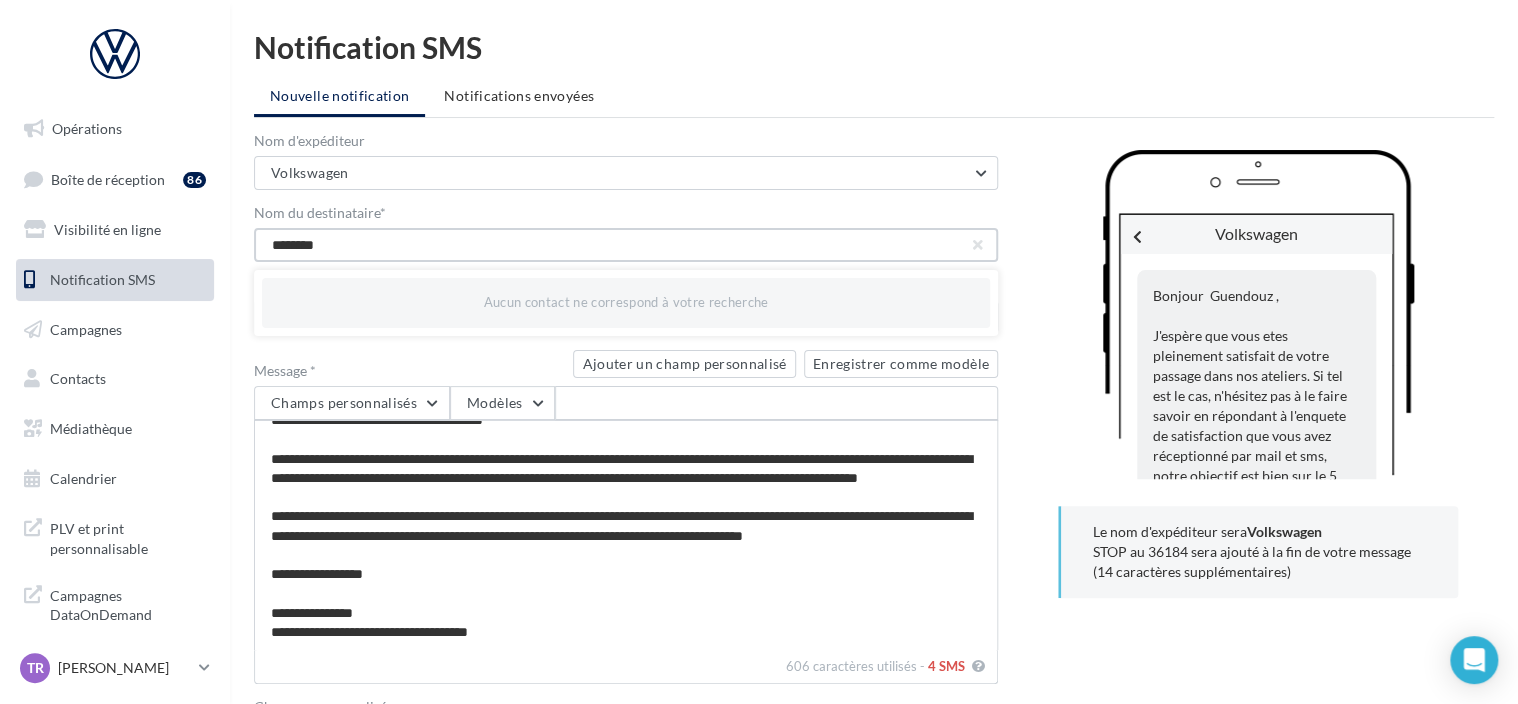 scroll, scrollTop: 379, scrollLeft: 0, axis: vertical 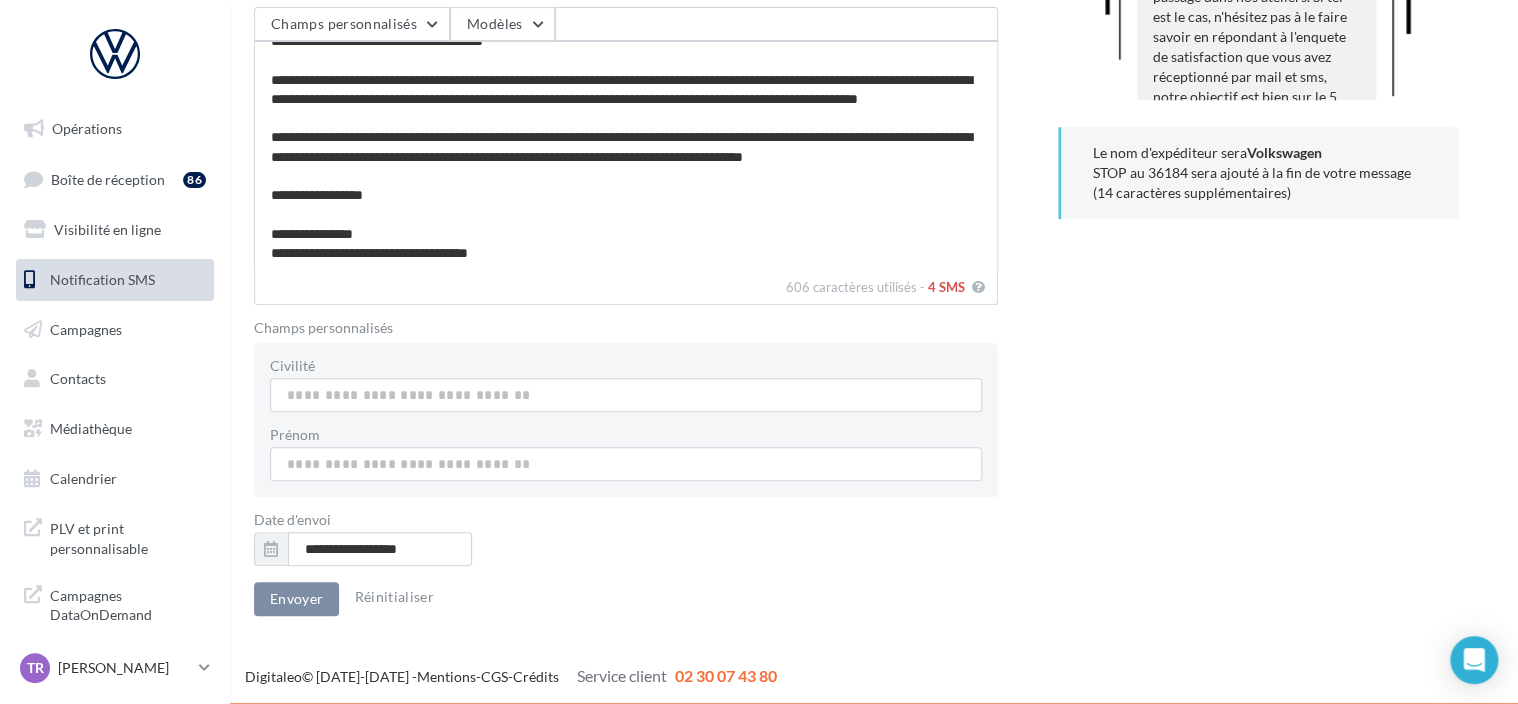 type on "********" 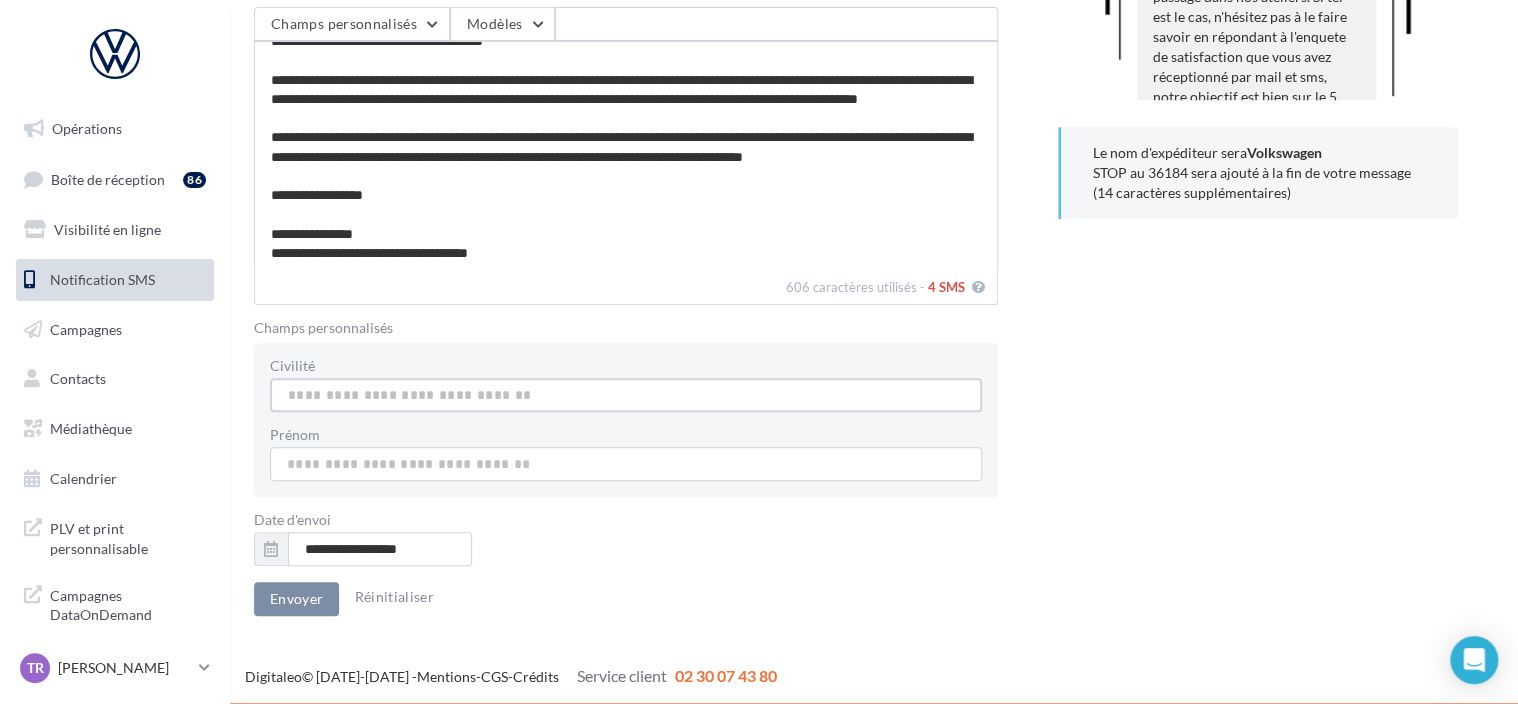 click on "Civilité" at bounding box center (626, 395) 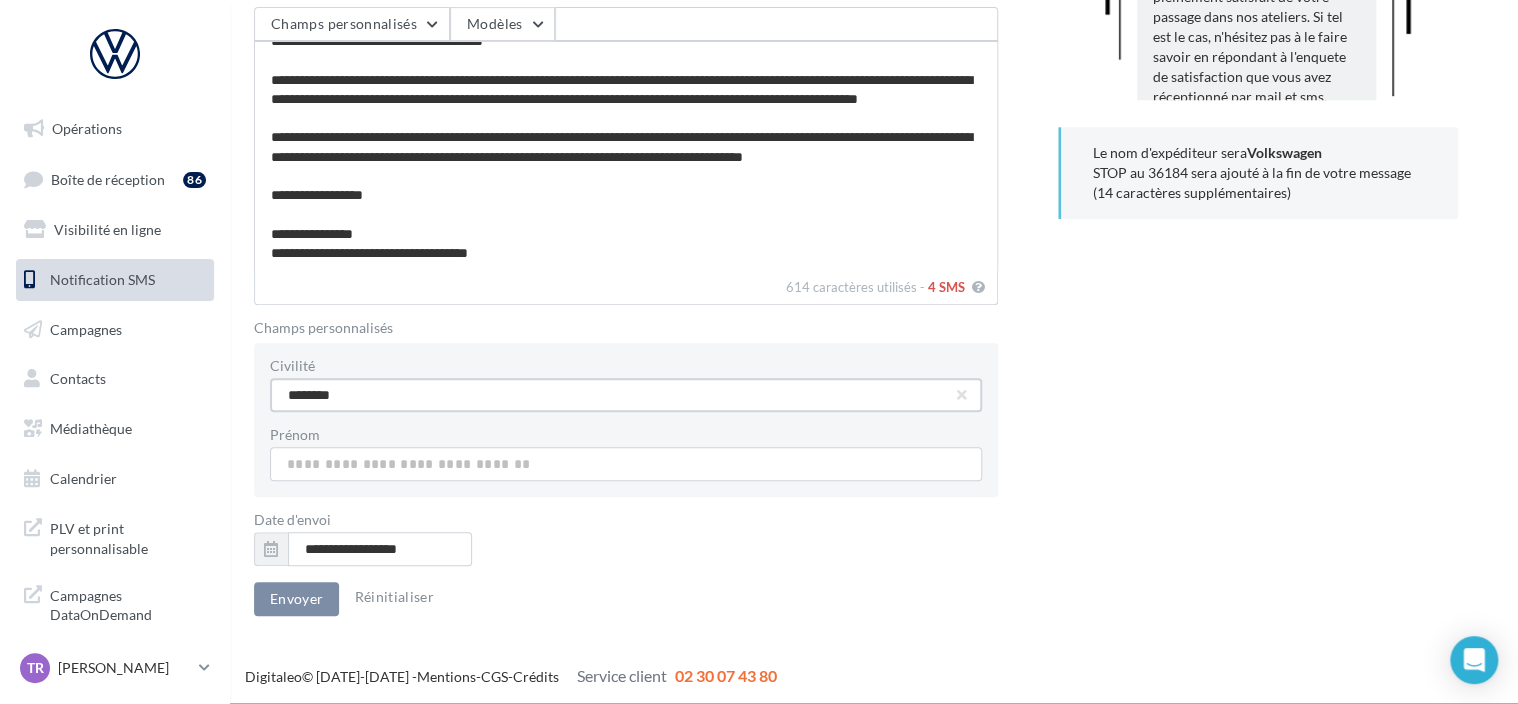 type on "********" 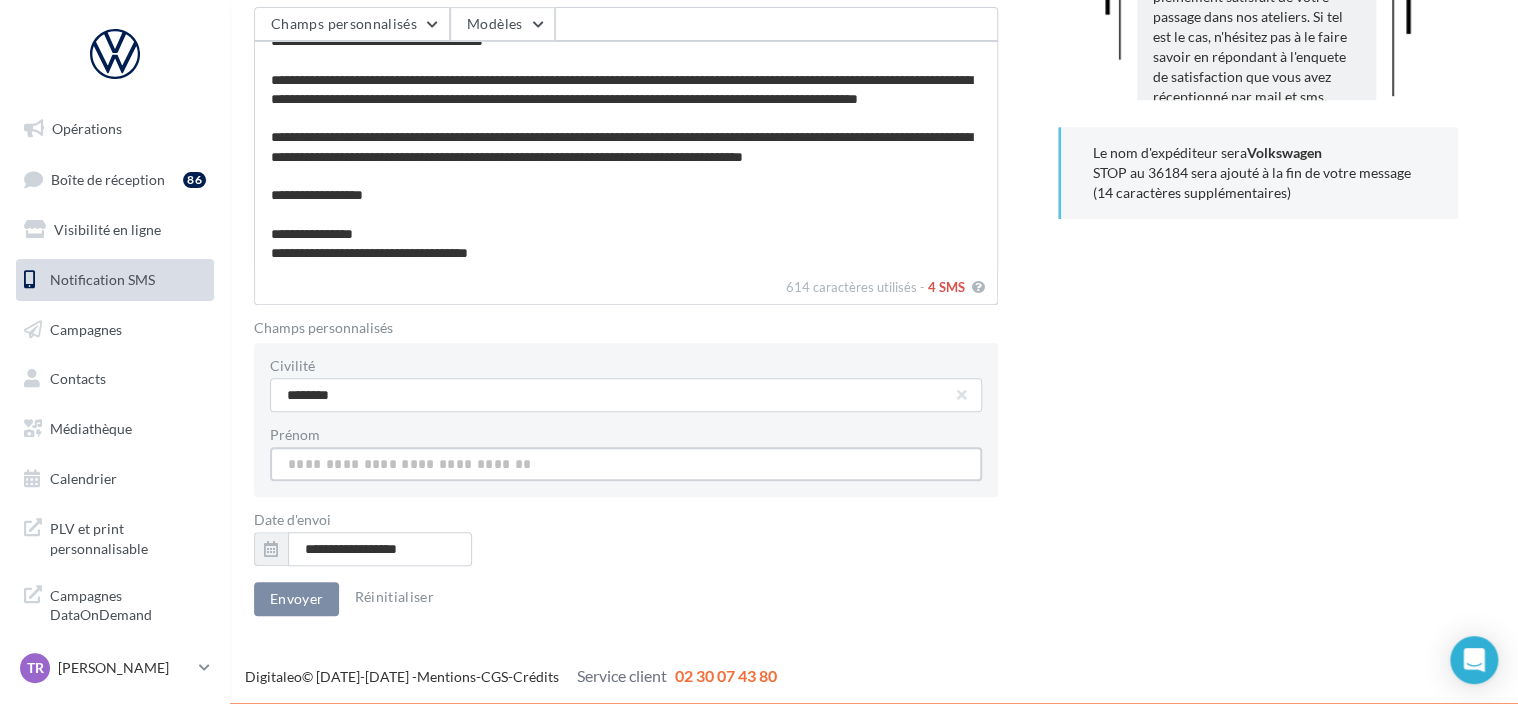 click on "Civilité" at bounding box center [626, 395] 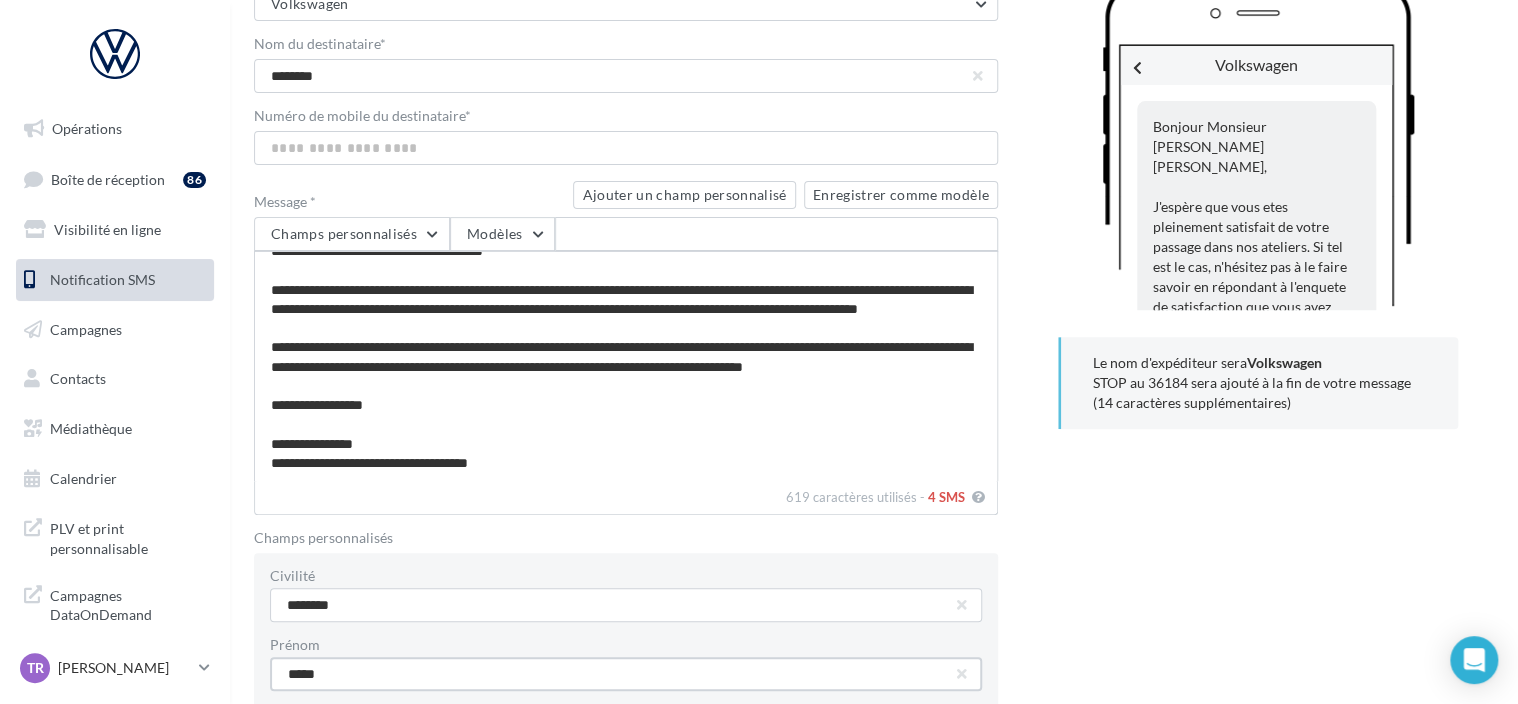 scroll, scrollTop: 0, scrollLeft: 0, axis: both 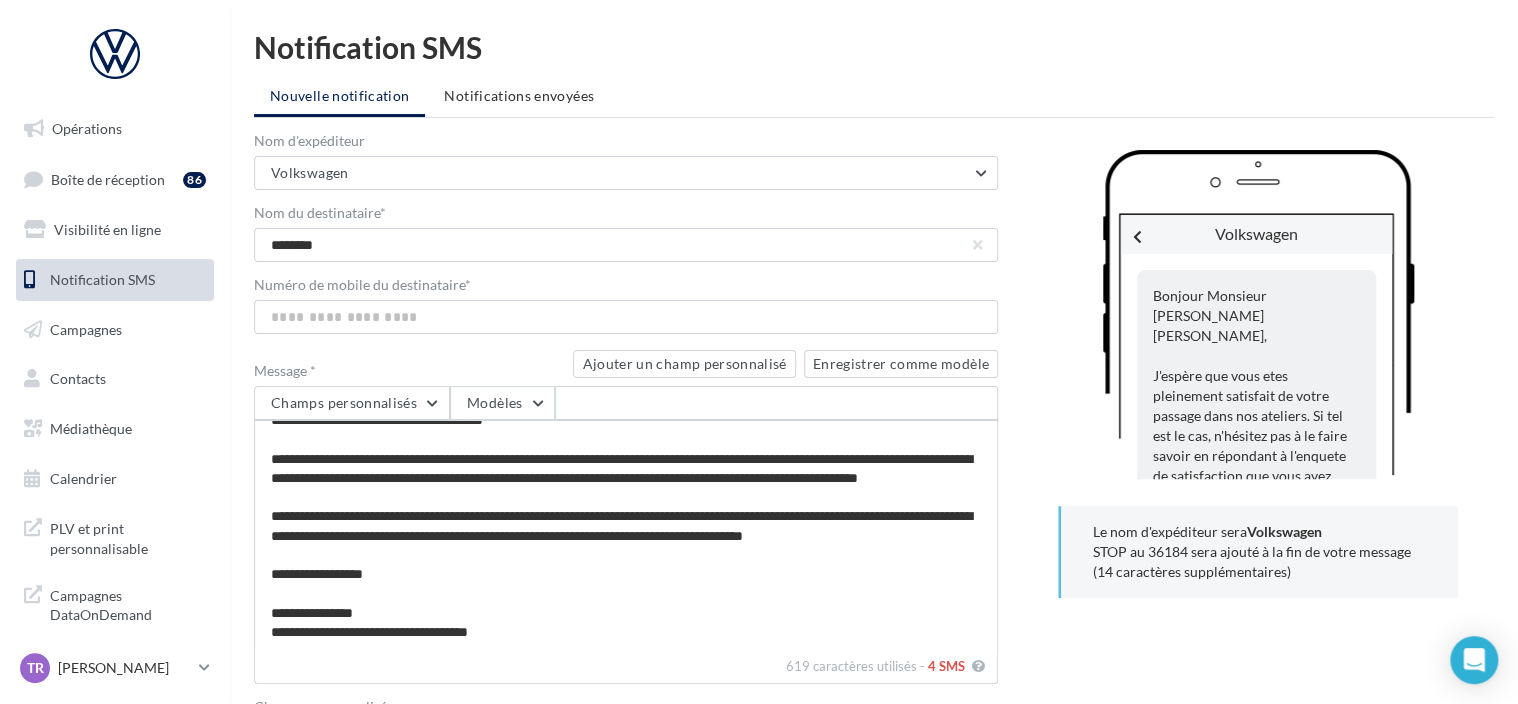 type on "*****" 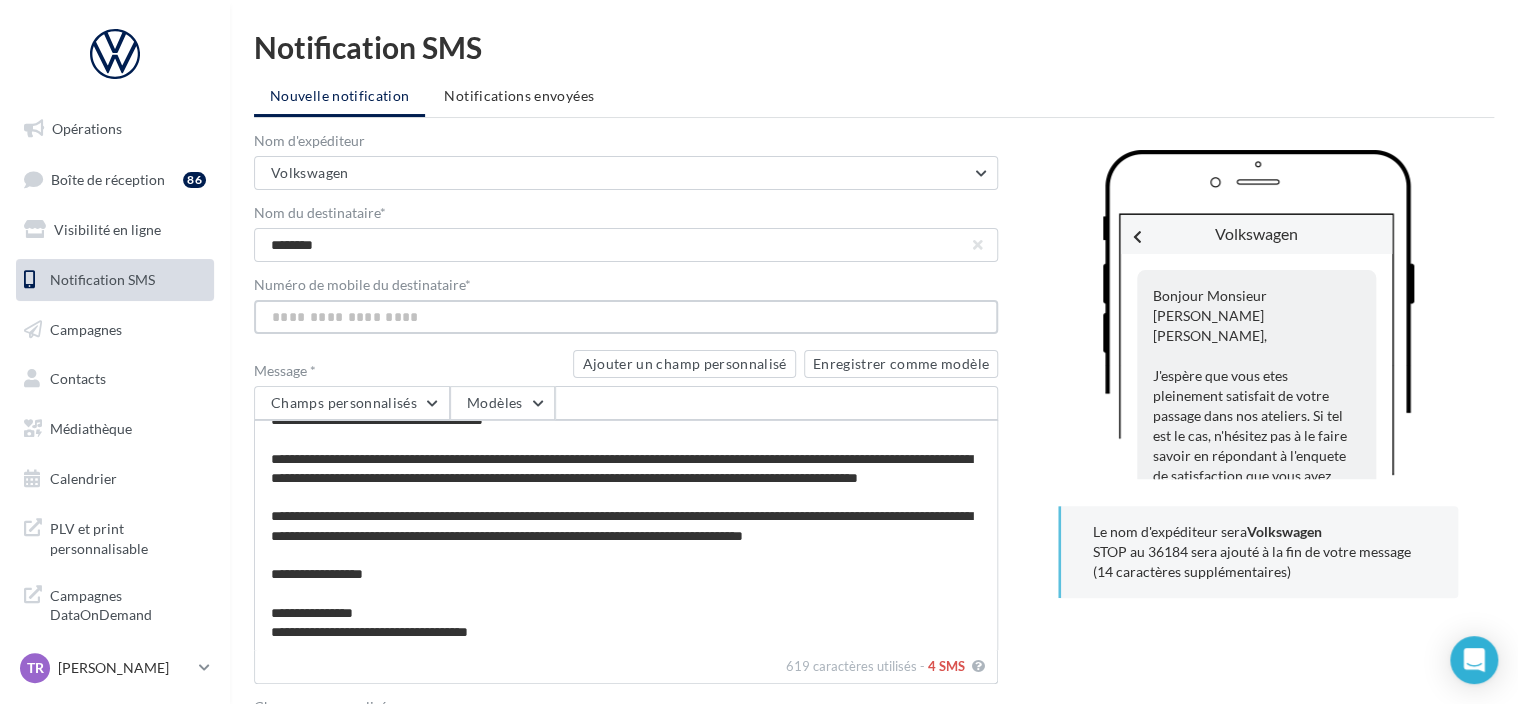 click on "Numéro de mobile du destinataire  *" at bounding box center [626, 317] 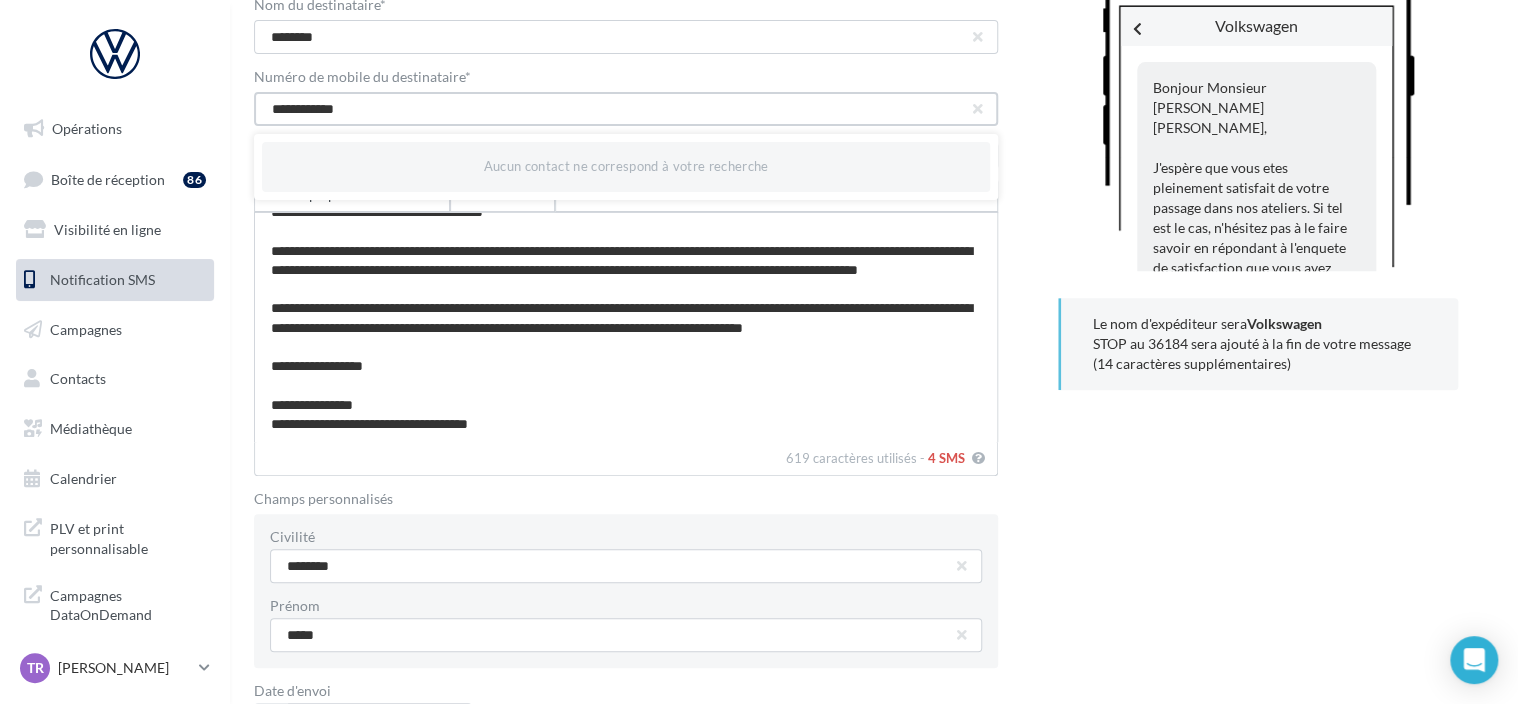 scroll, scrollTop: 379, scrollLeft: 0, axis: vertical 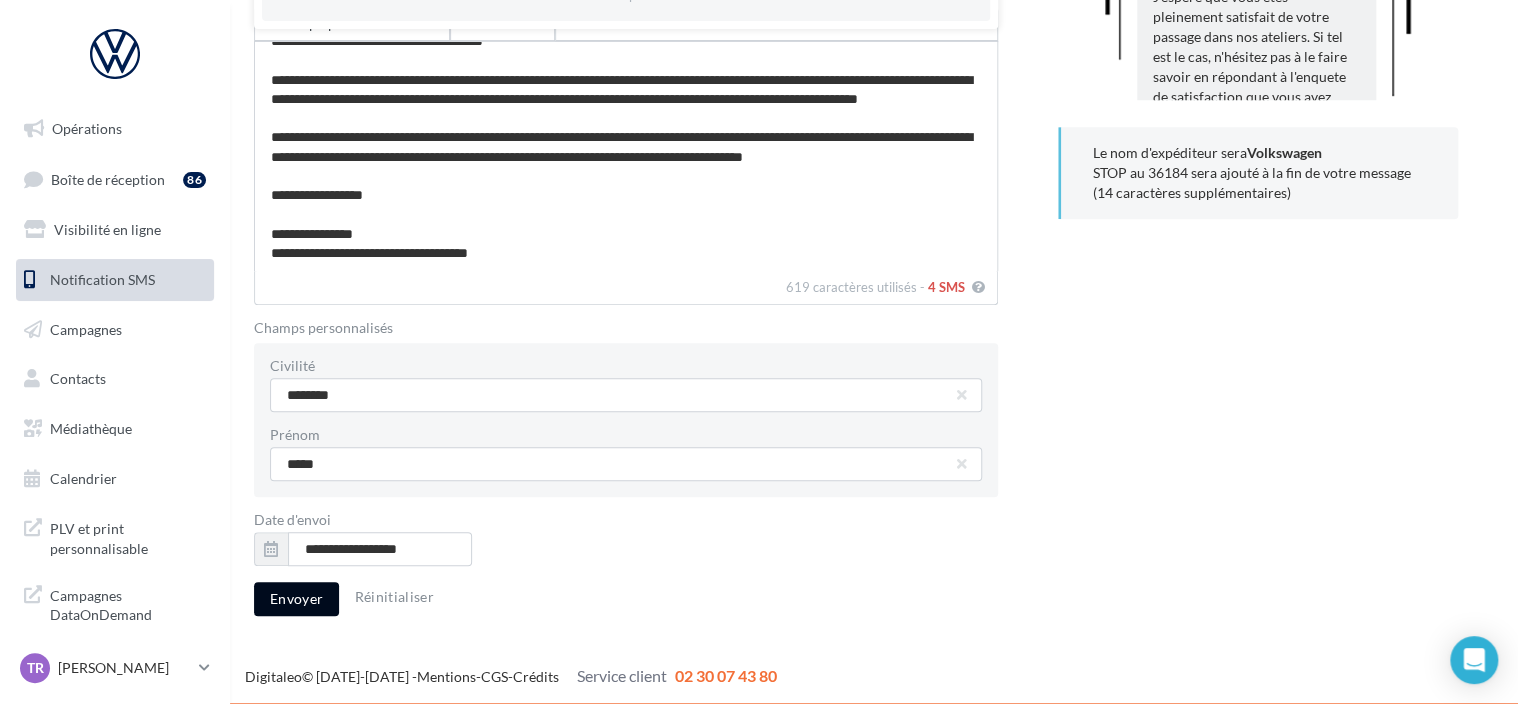 type on "**********" 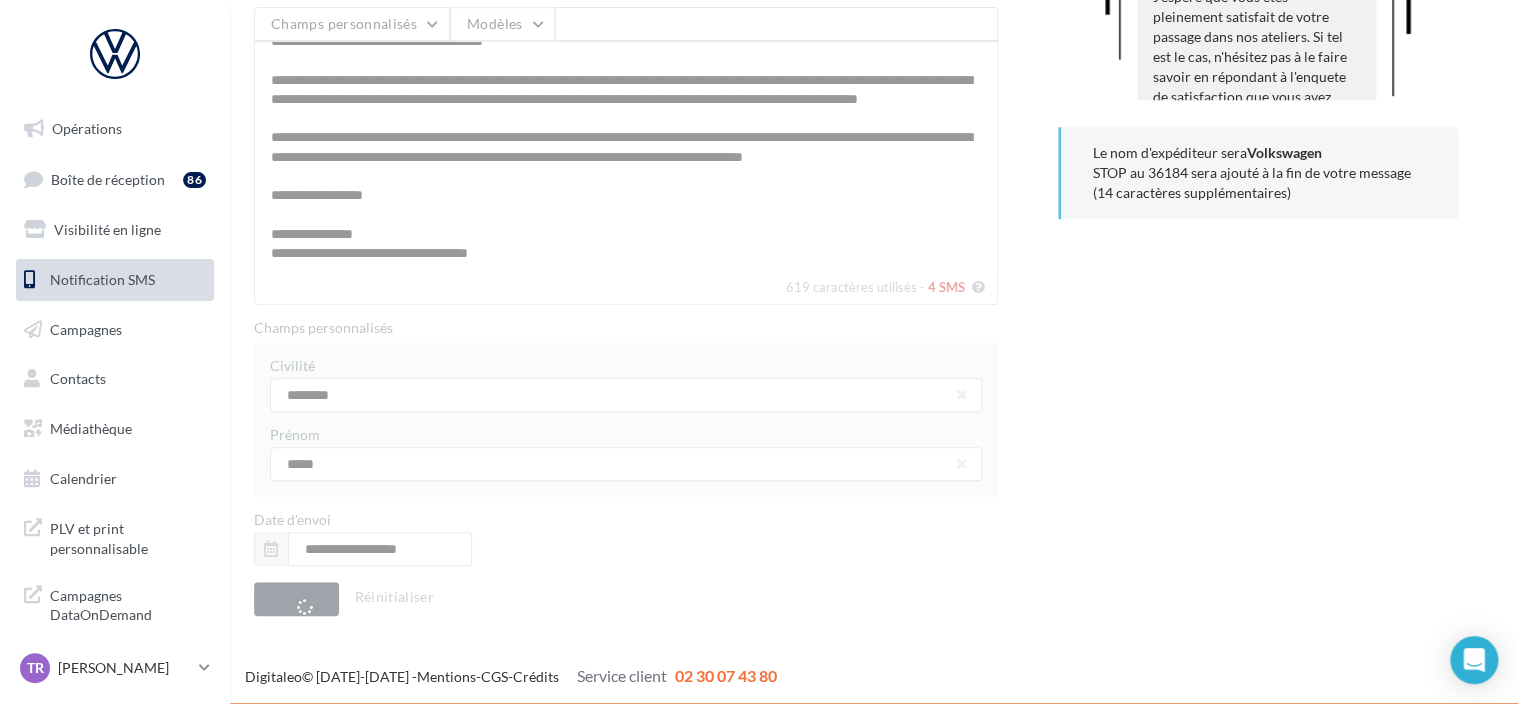 scroll, scrollTop: 288, scrollLeft: 0, axis: vertical 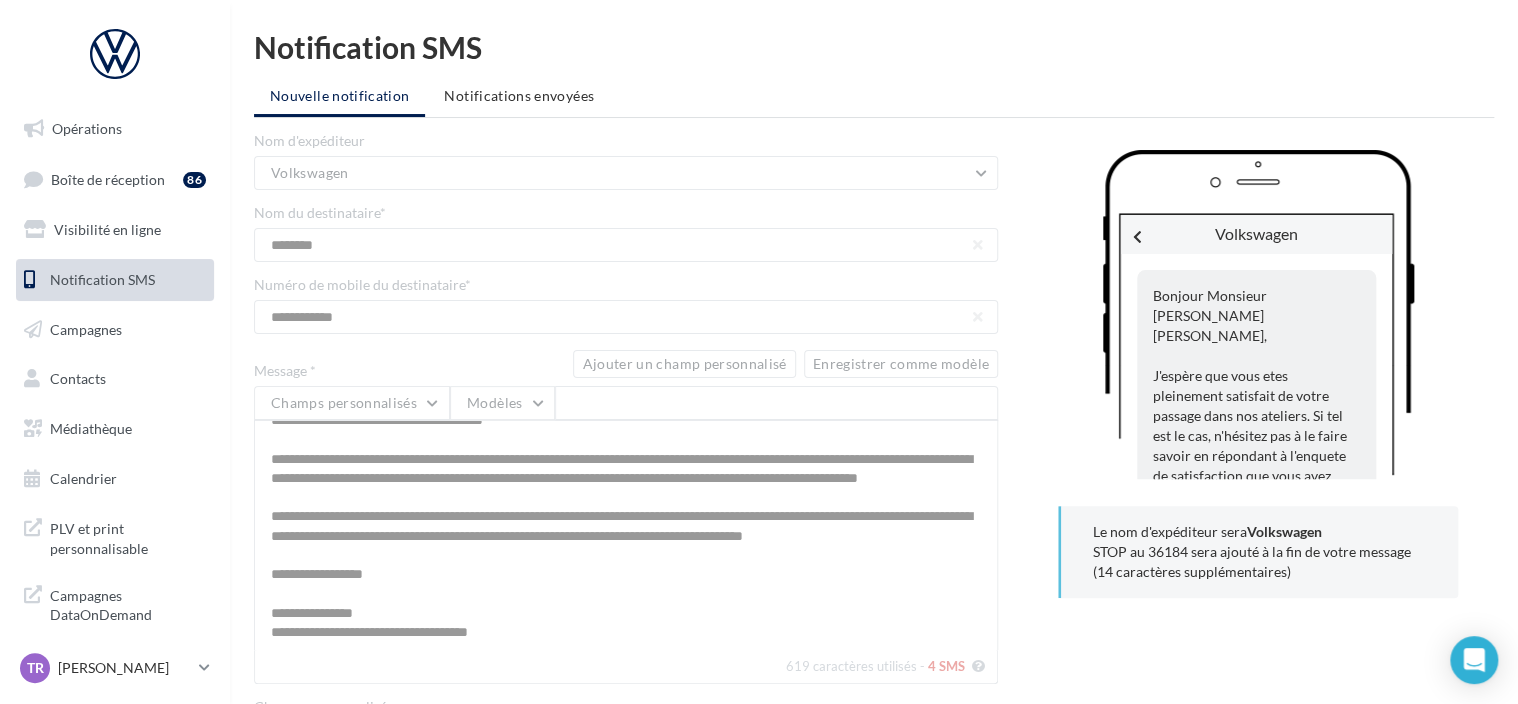 type 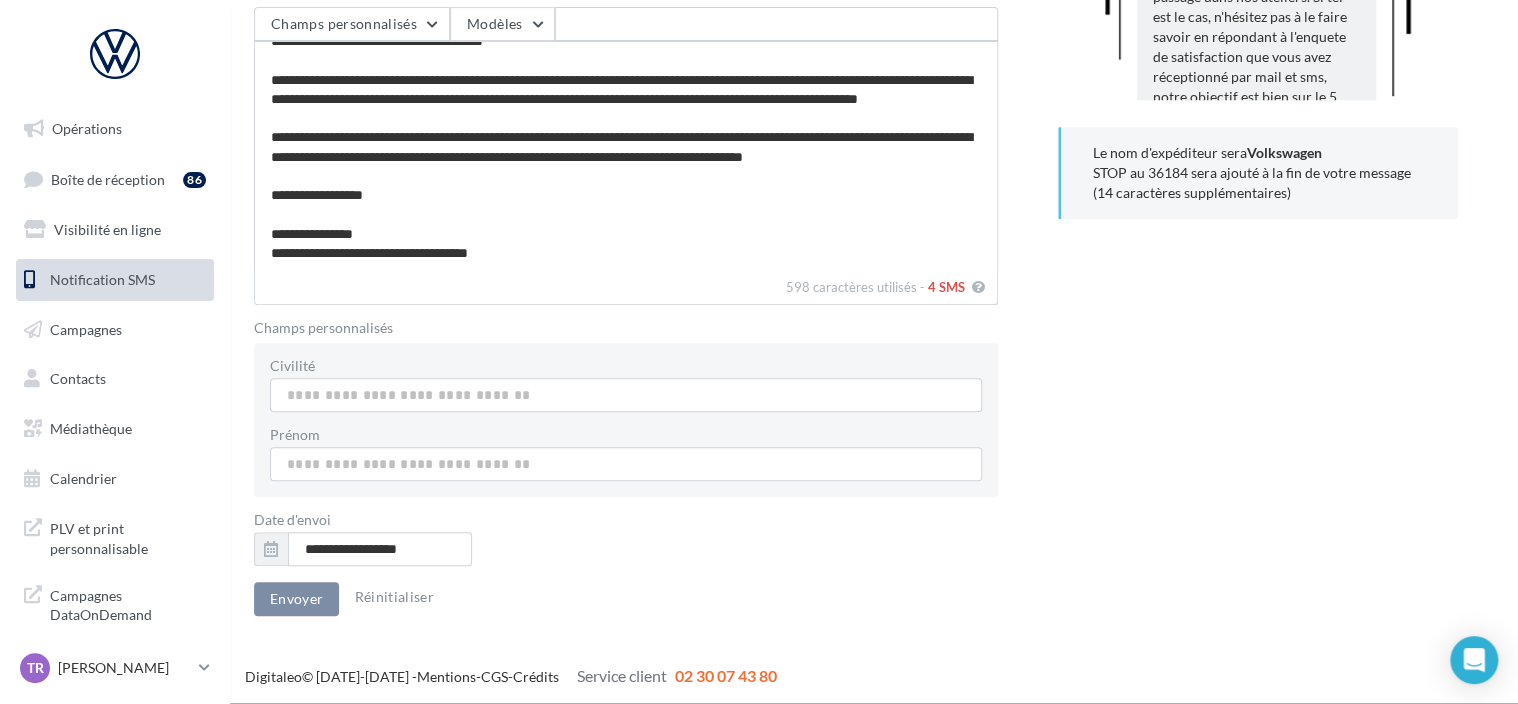 scroll, scrollTop: 0, scrollLeft: 0, axis: both 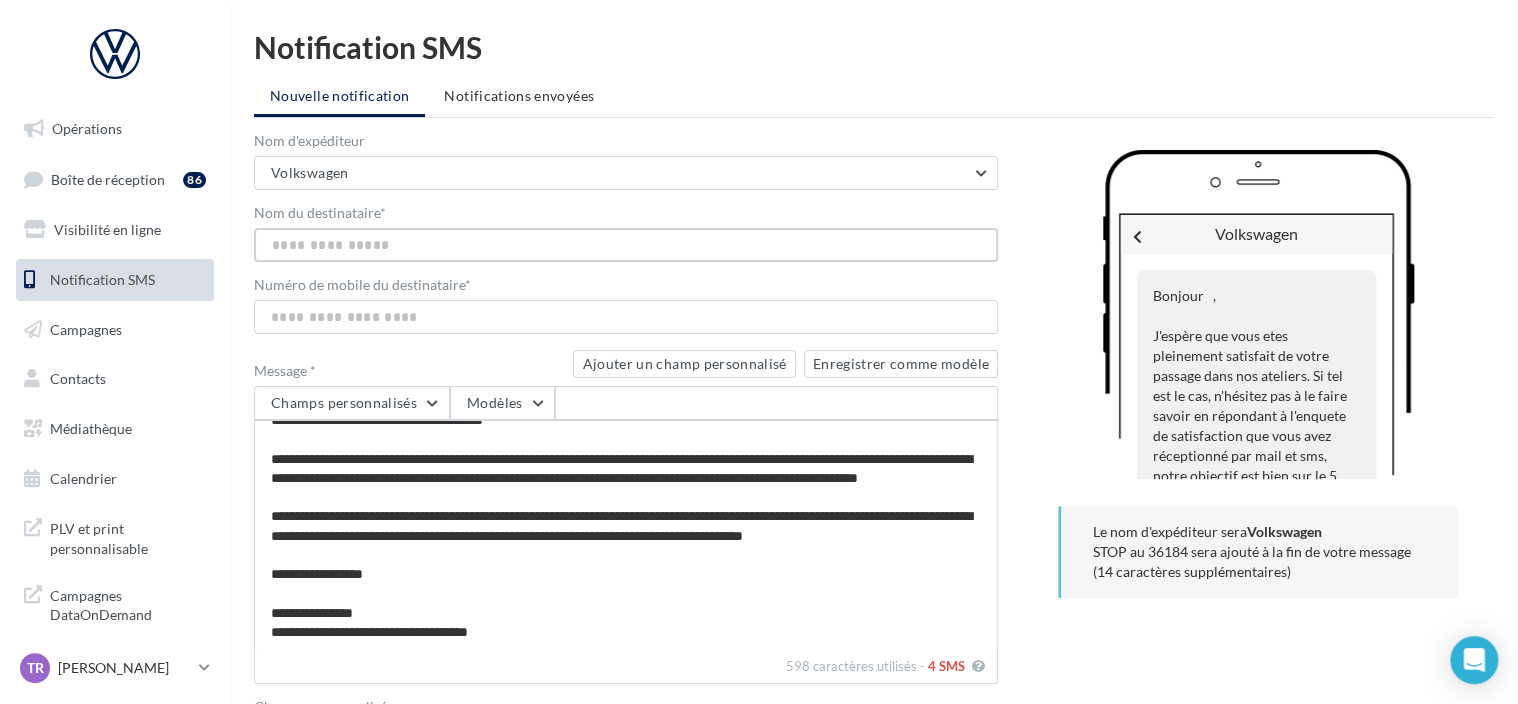 click on "Nom du destinataire  *" at bounding box center (626, 245) 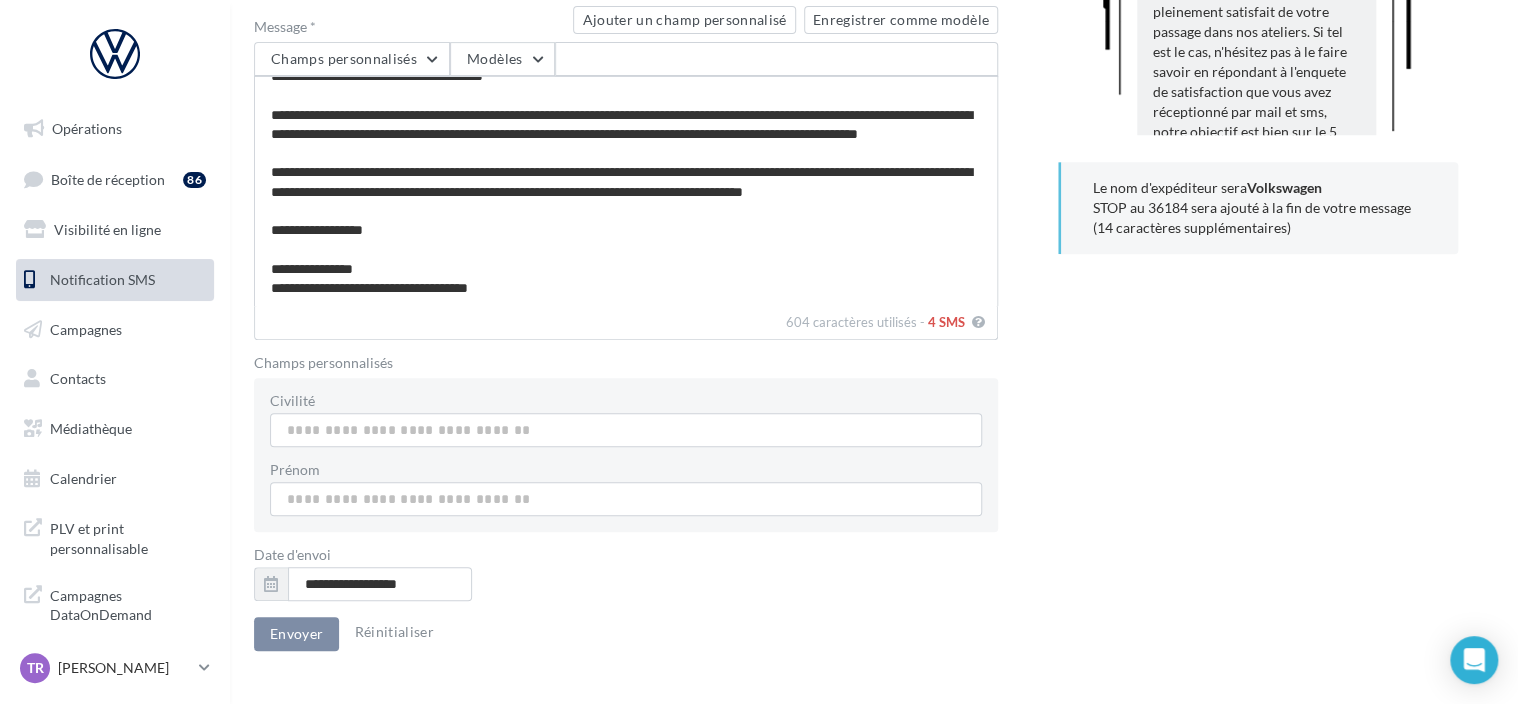 scroll, scrollTop: 379, scrollLeft: 0, axis: vertical 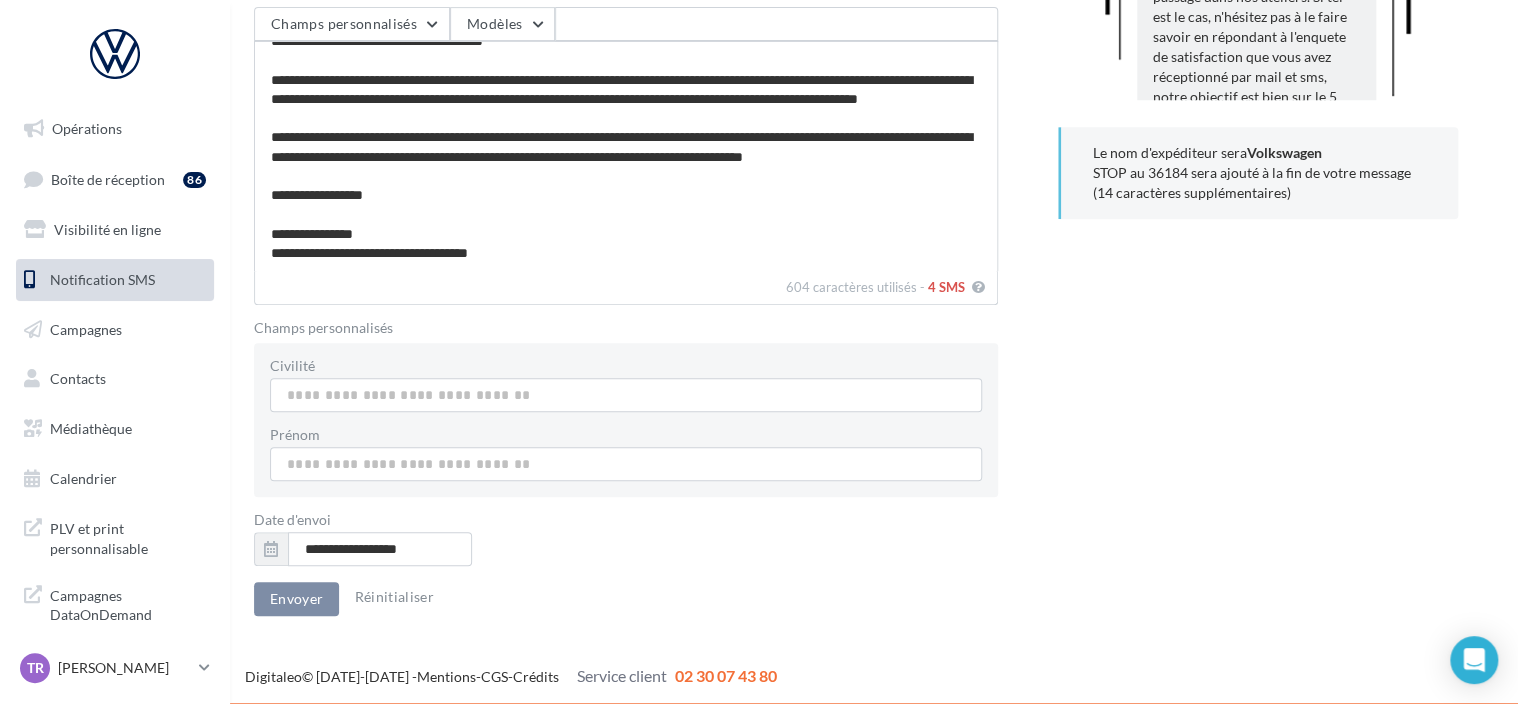 type on "******" 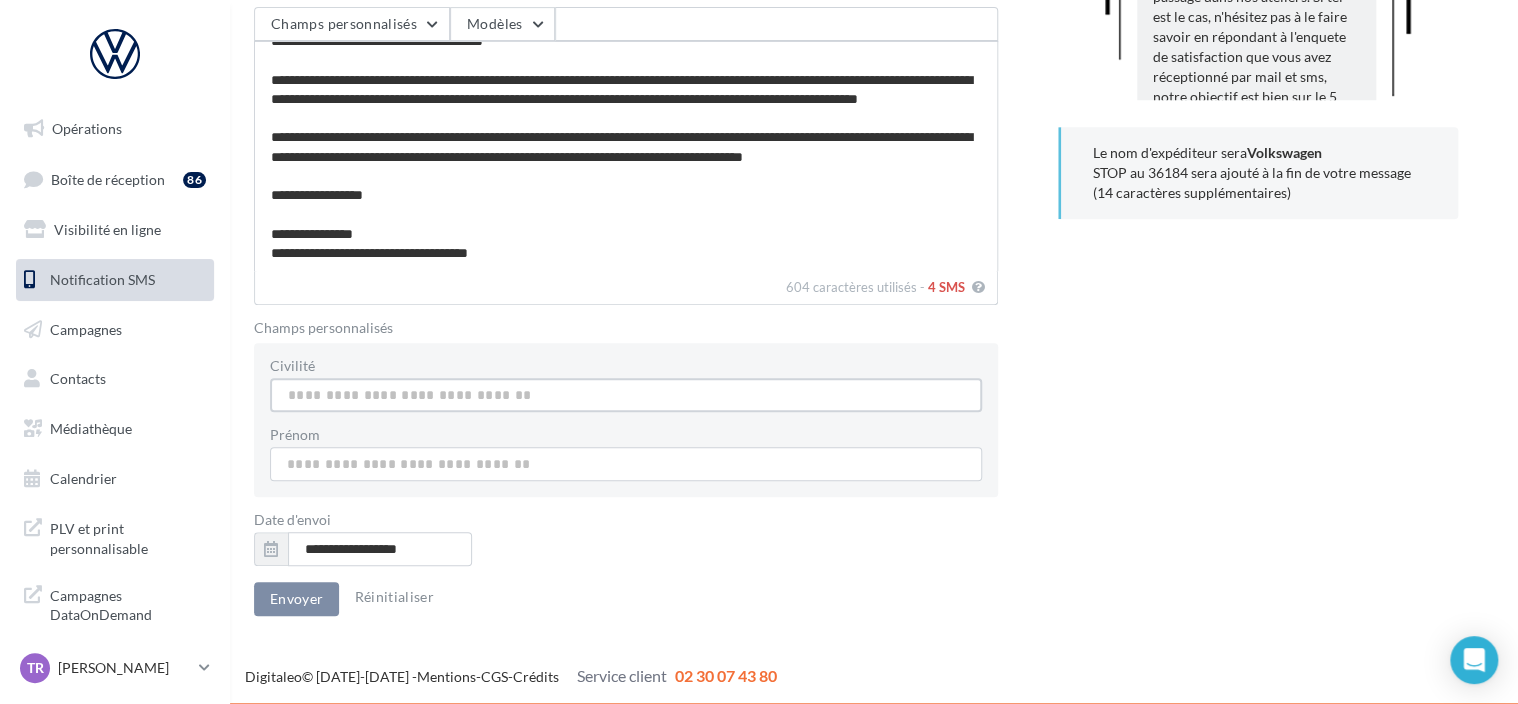 click on "Civilité" at bounding box center (626, 395) 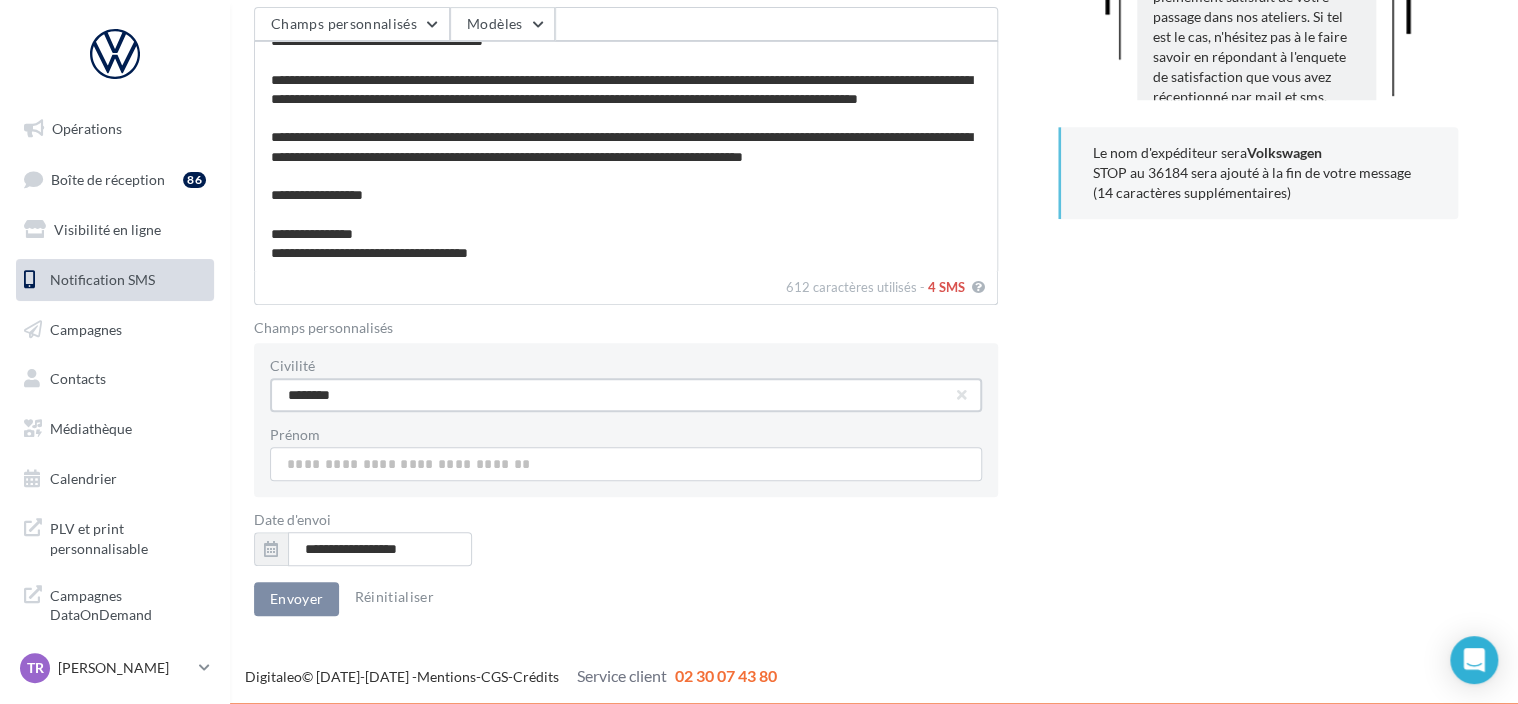 type on "********" 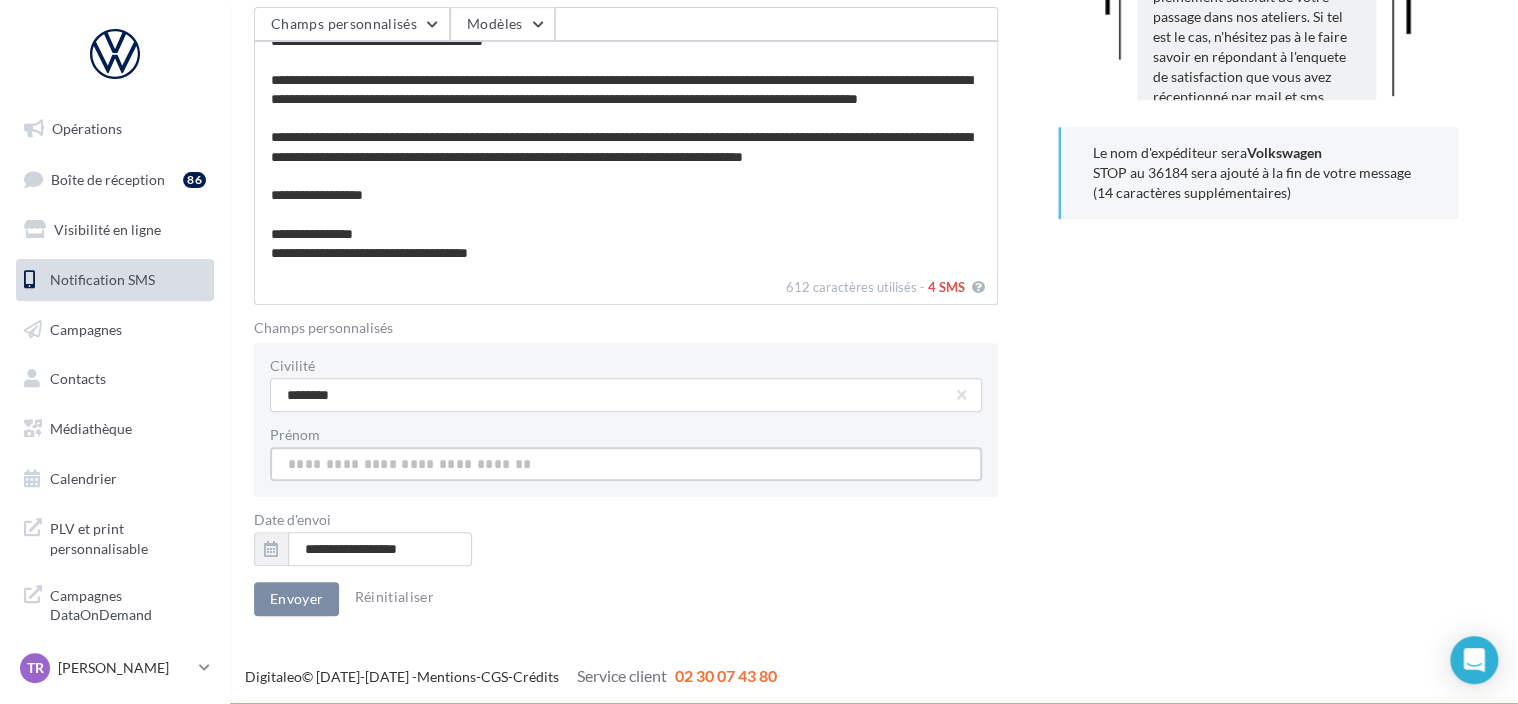 click on "Civilité" at bounding box center (626, 395) 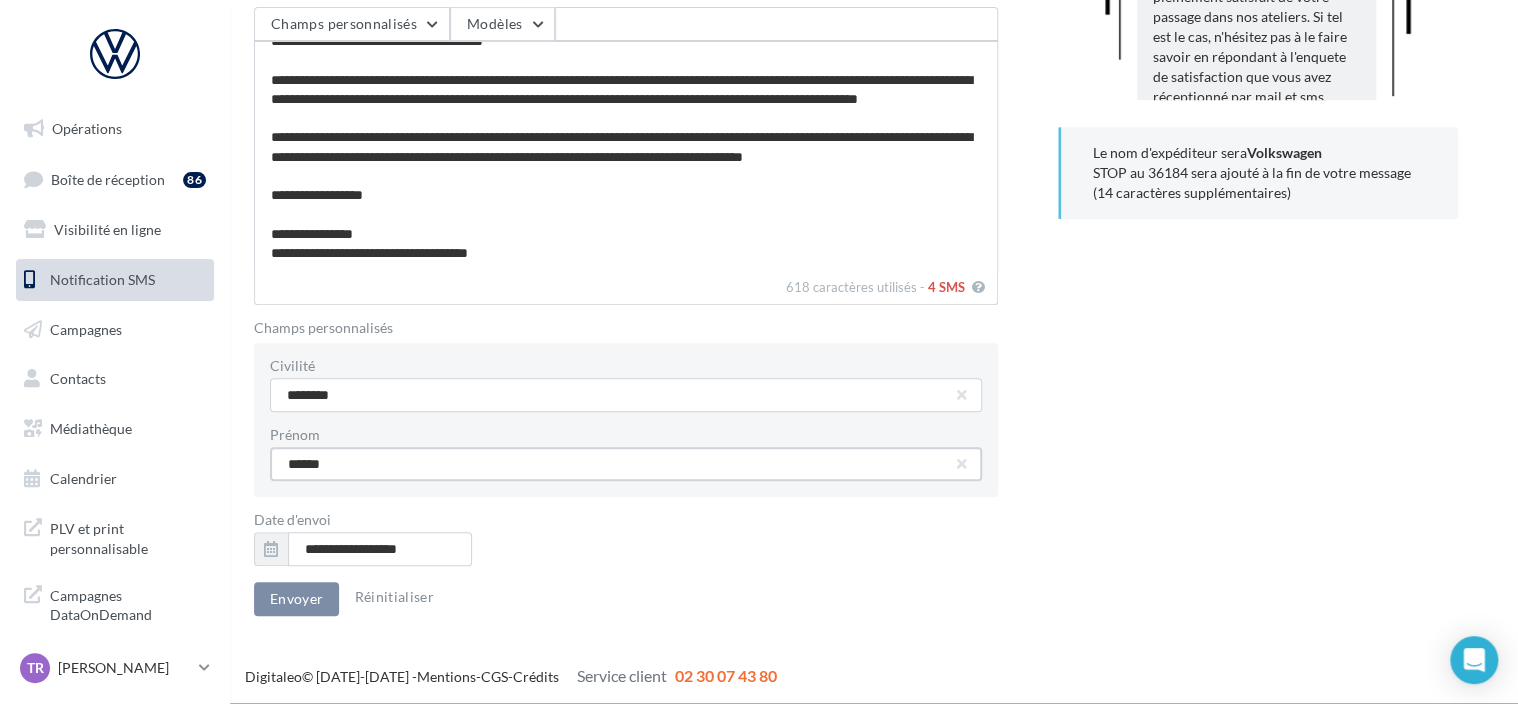 scroll, scrollTop: 0, scrollLeft: 0, axis: both 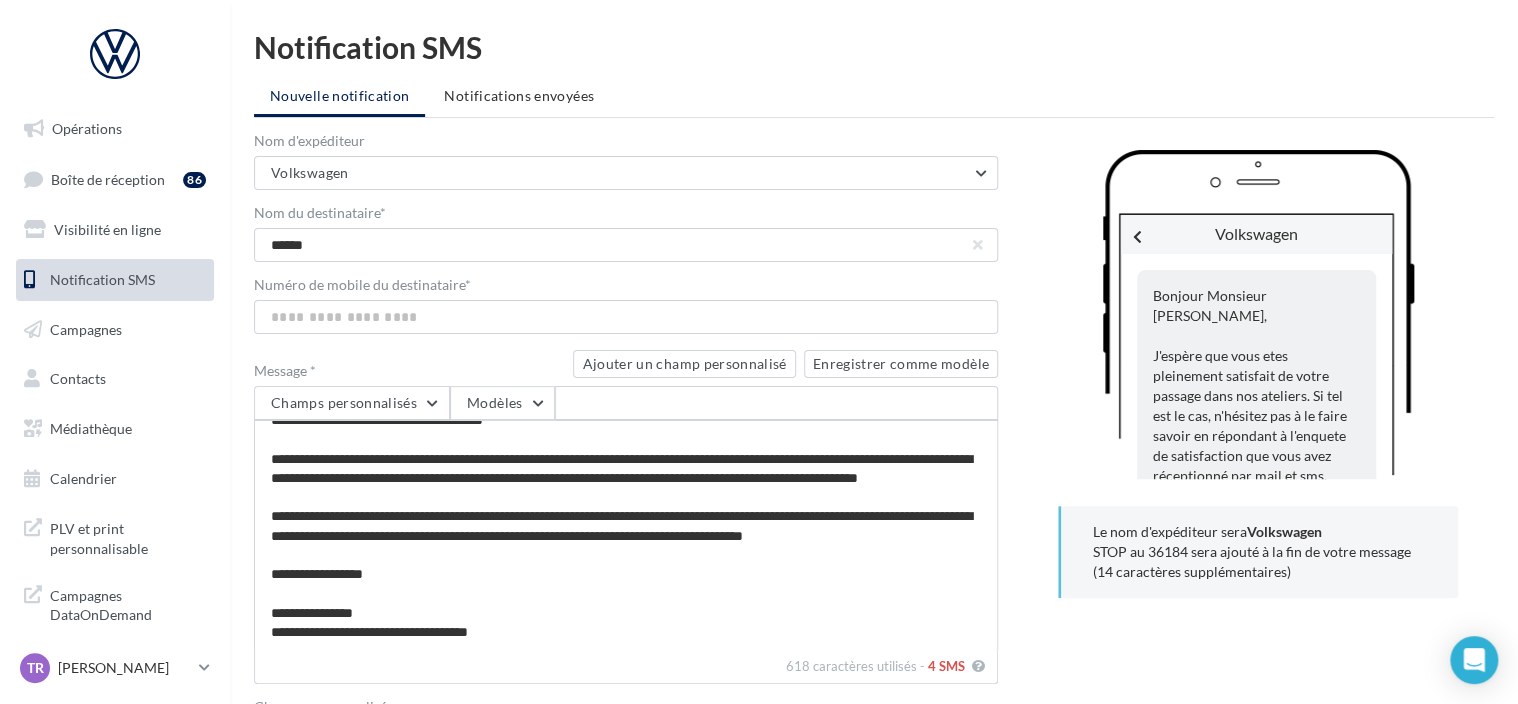 type on "******" 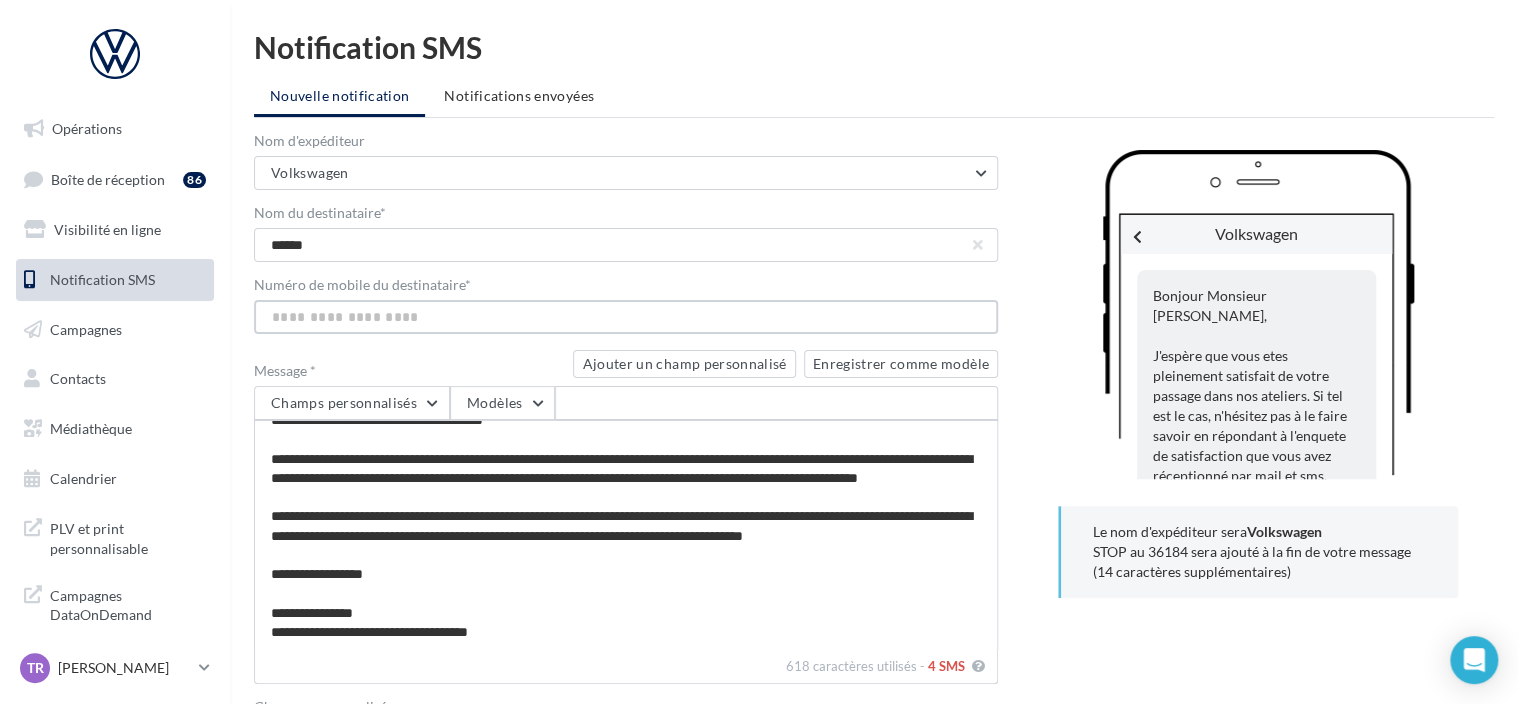 click on "Numéro de mobile du destinataire  *" at bounding box center (626, 317) 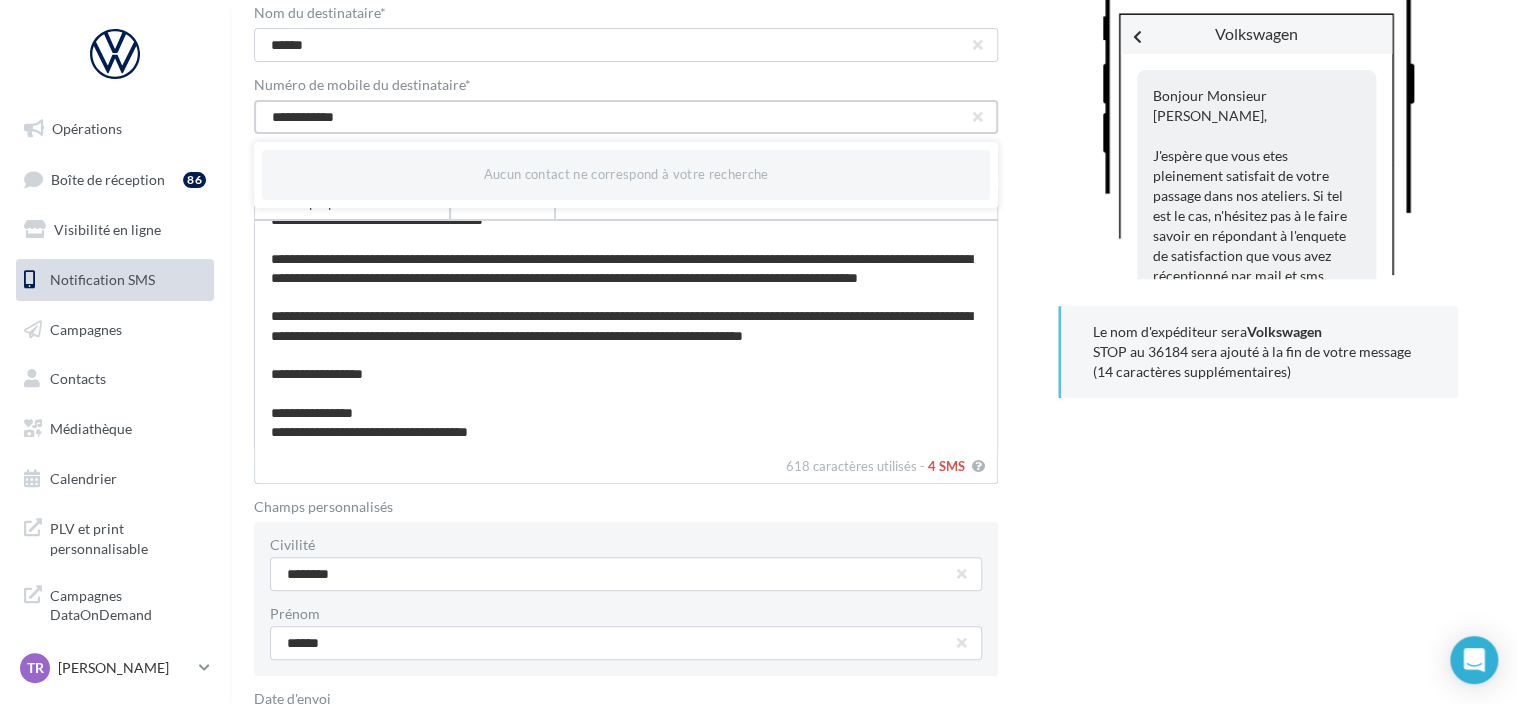 scroll, scrollTop: 379, scrollLeft: 0, axis: vertical 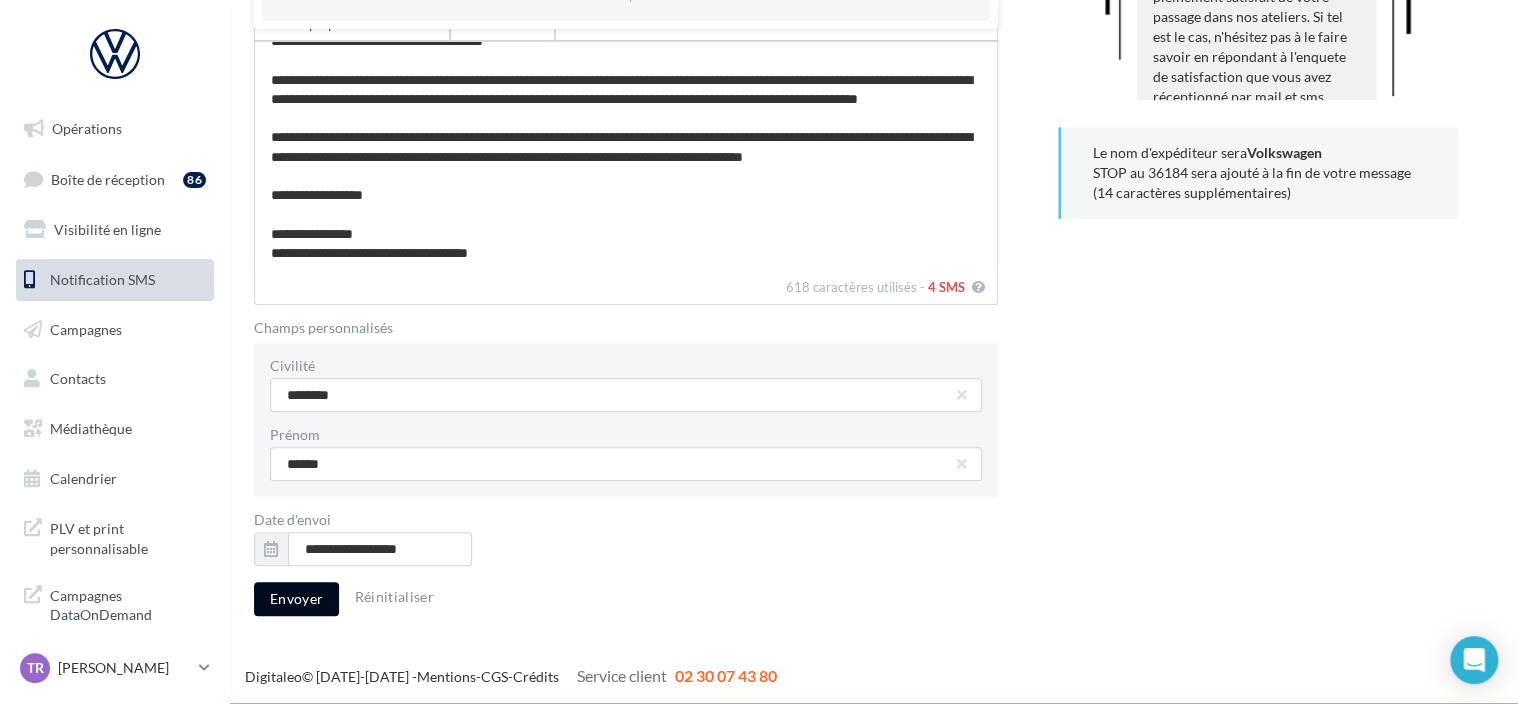 type on "**********" 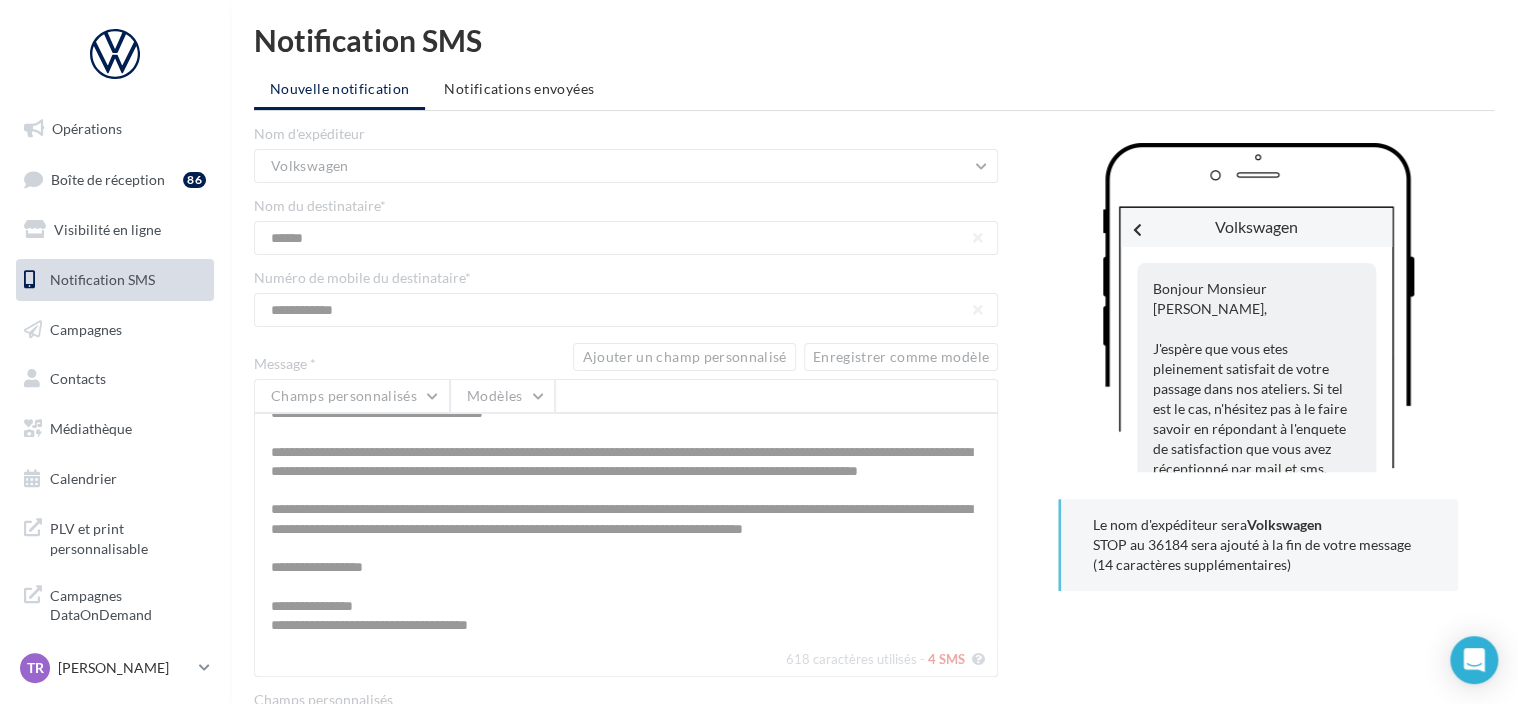 scroll, scrollTop: 0, scrollLeft: 0, axis: both 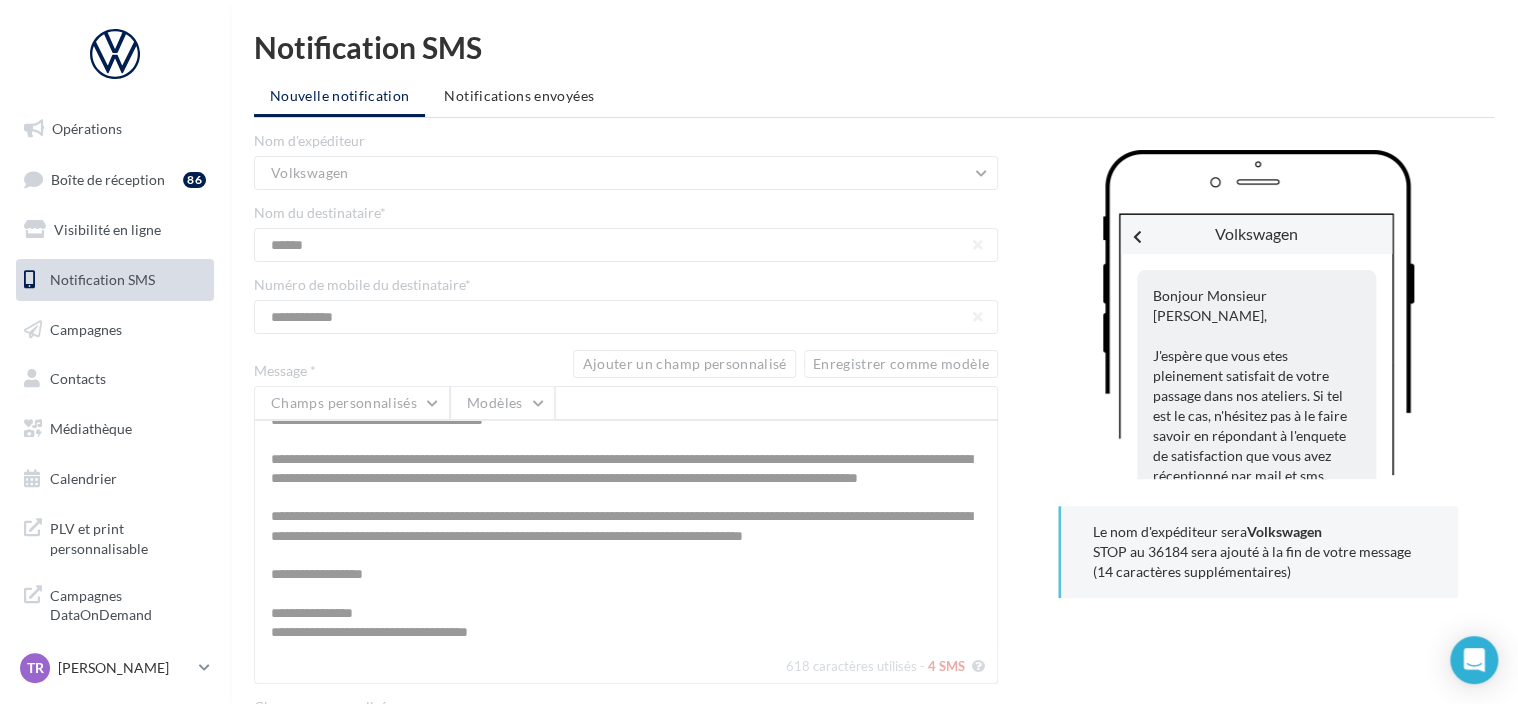 type 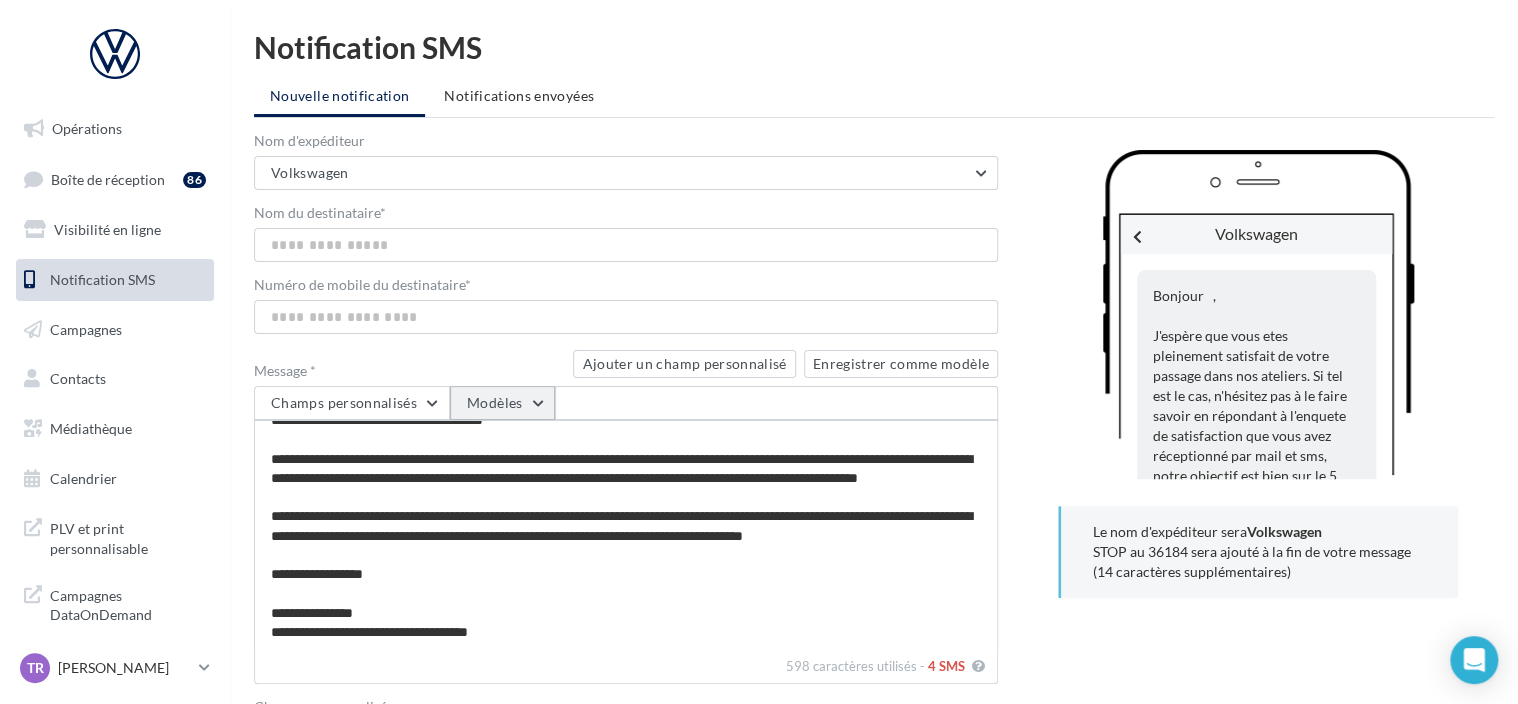 click on "Modèles" at bounding box center [502, 403] 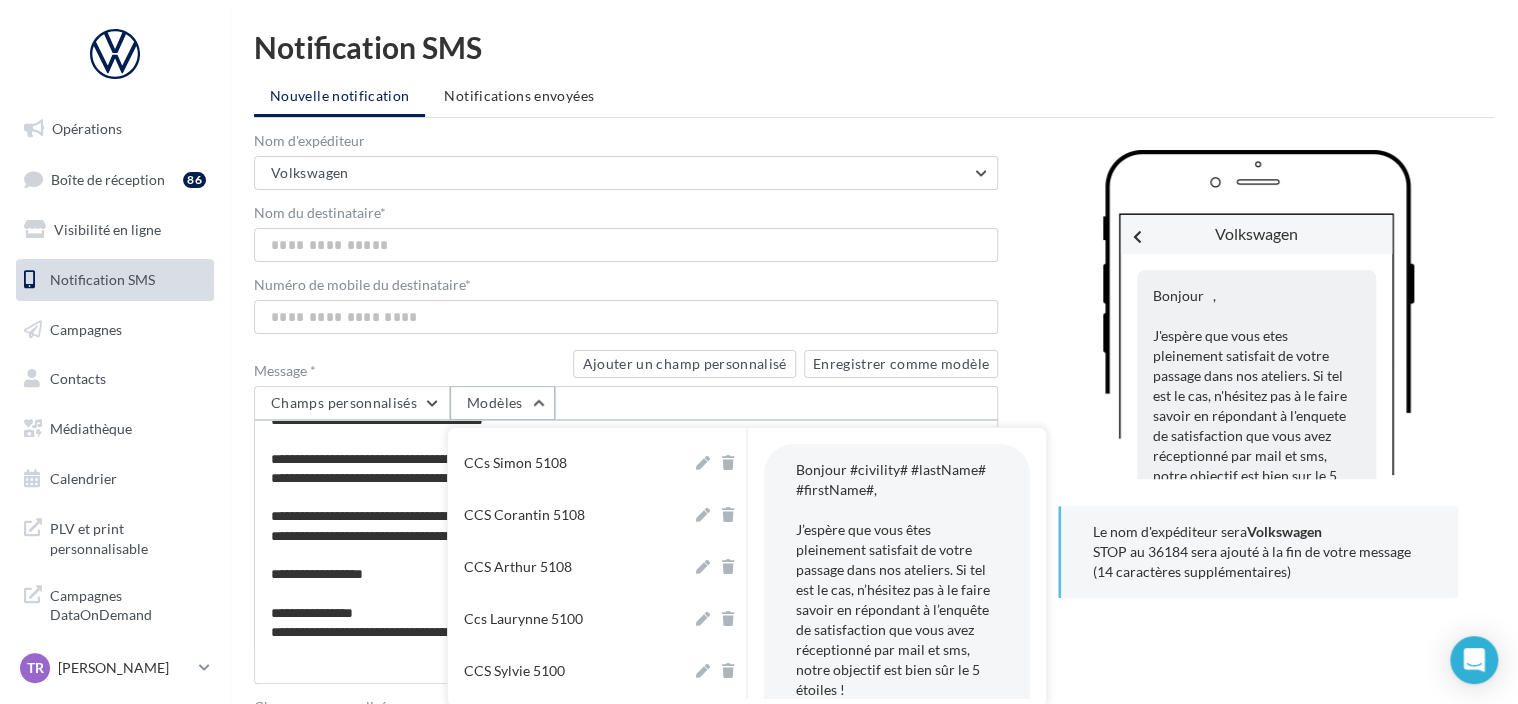scroll, scrollTop: 40, scrollLeft: 0, axis: vertical 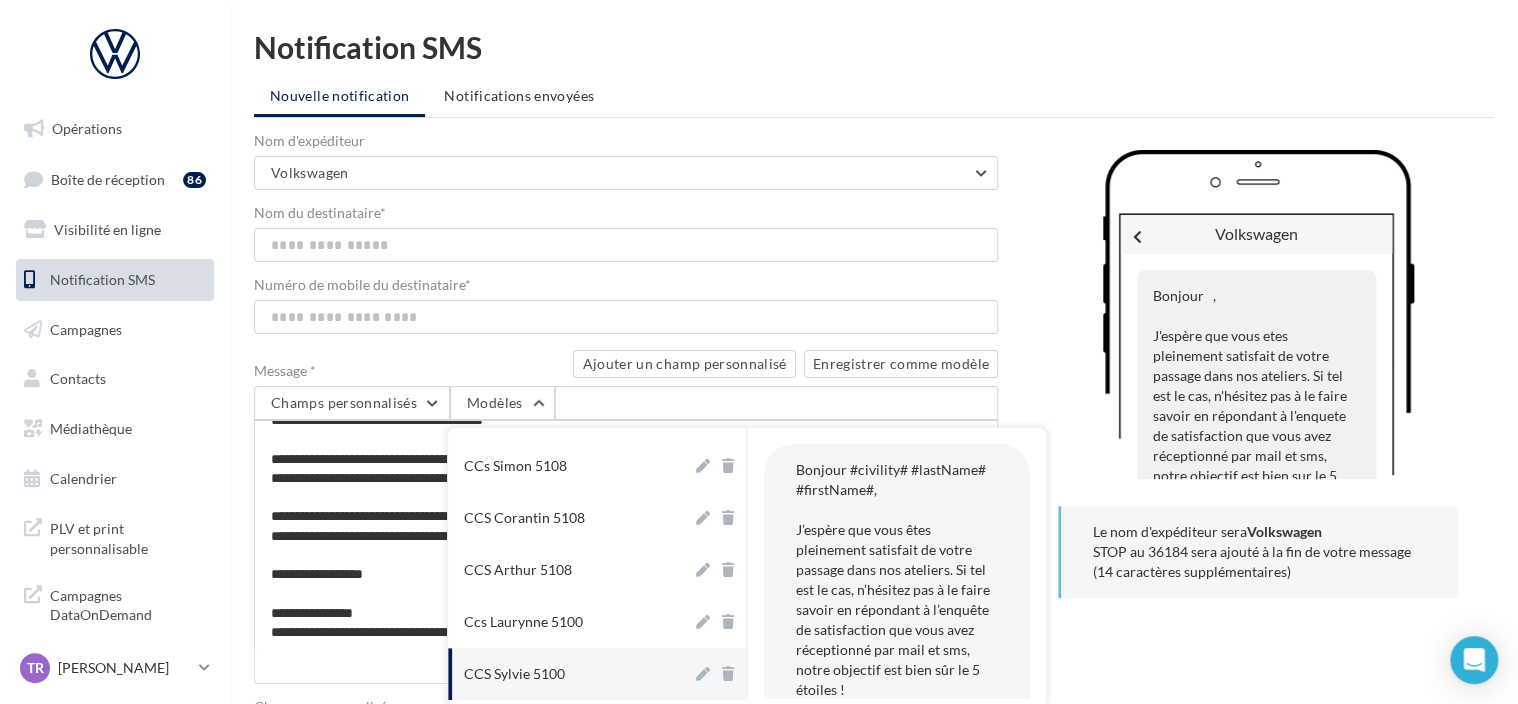 click on "CCS Sylvie 5100" at bounding box center [514, 674] 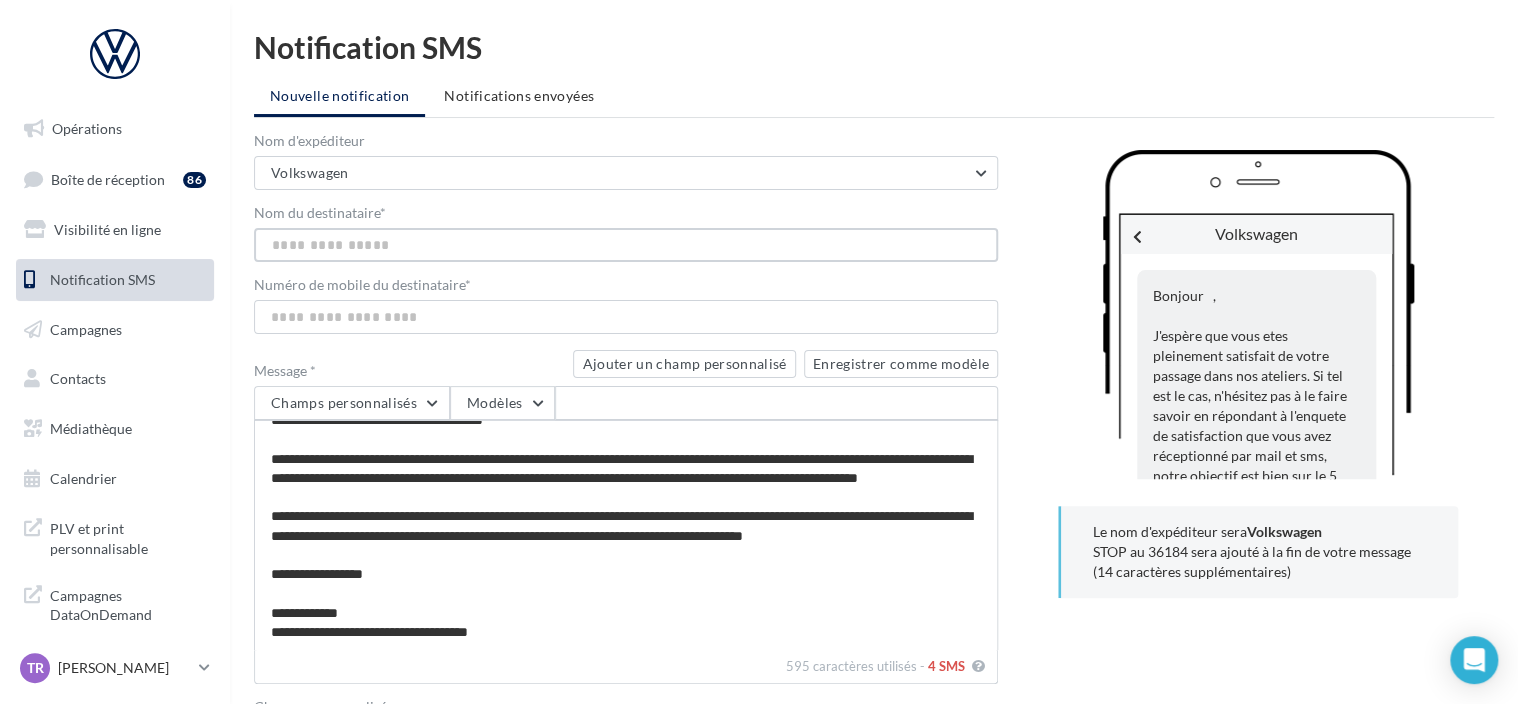 click on "Nom du destinataire  *" at bounding box center [626, 245] 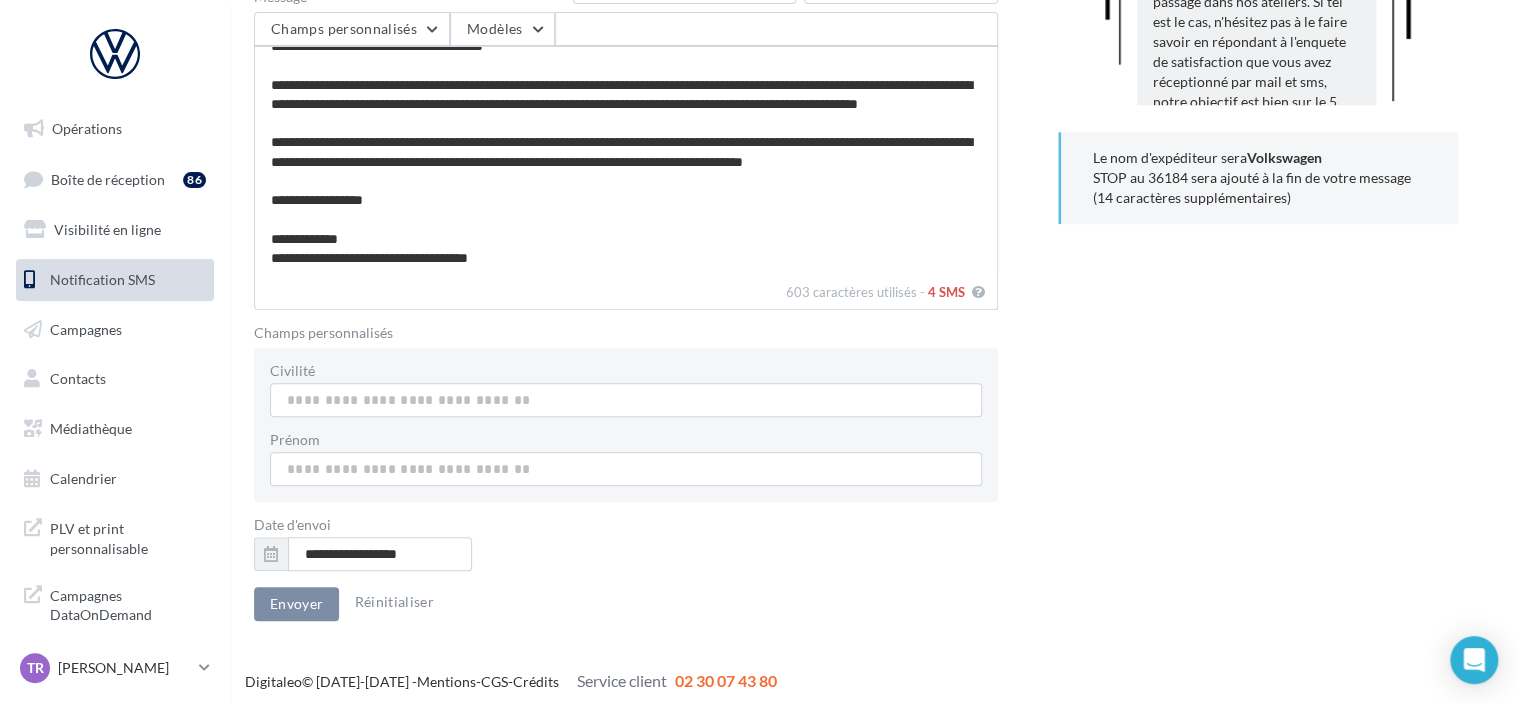 scroll, scrollTop: 379, scrollLeft: 0, axis: vertical 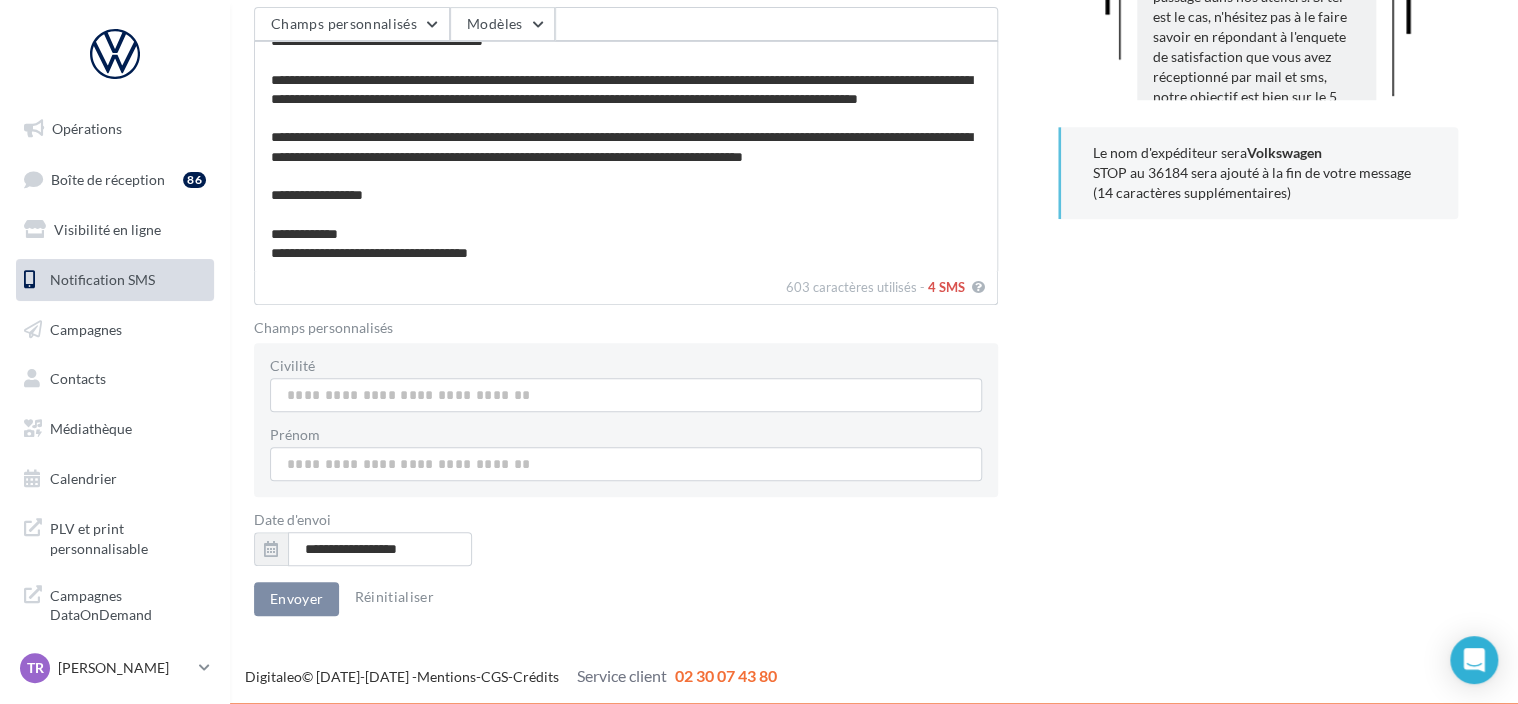 type on "********" 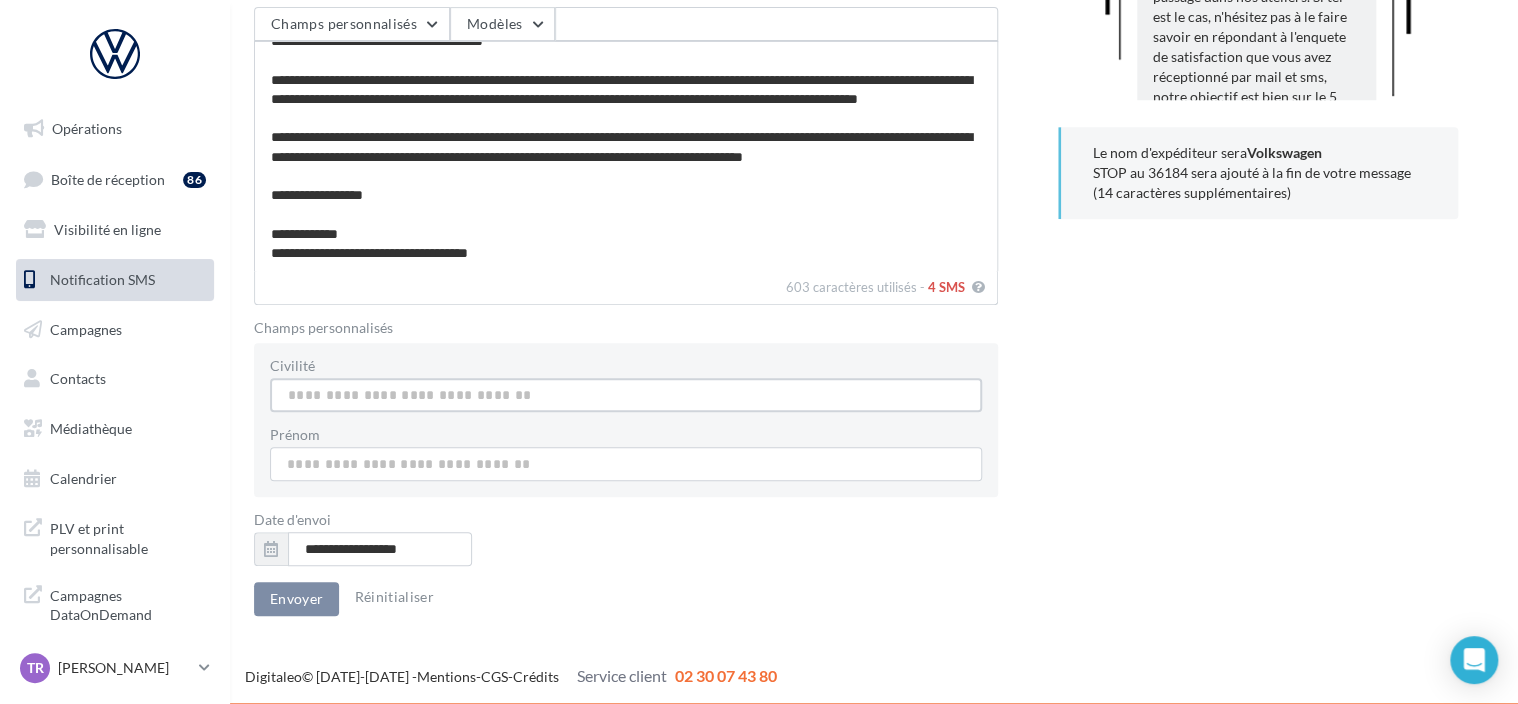 click on "Civilité" at bounding box center (626, 395) 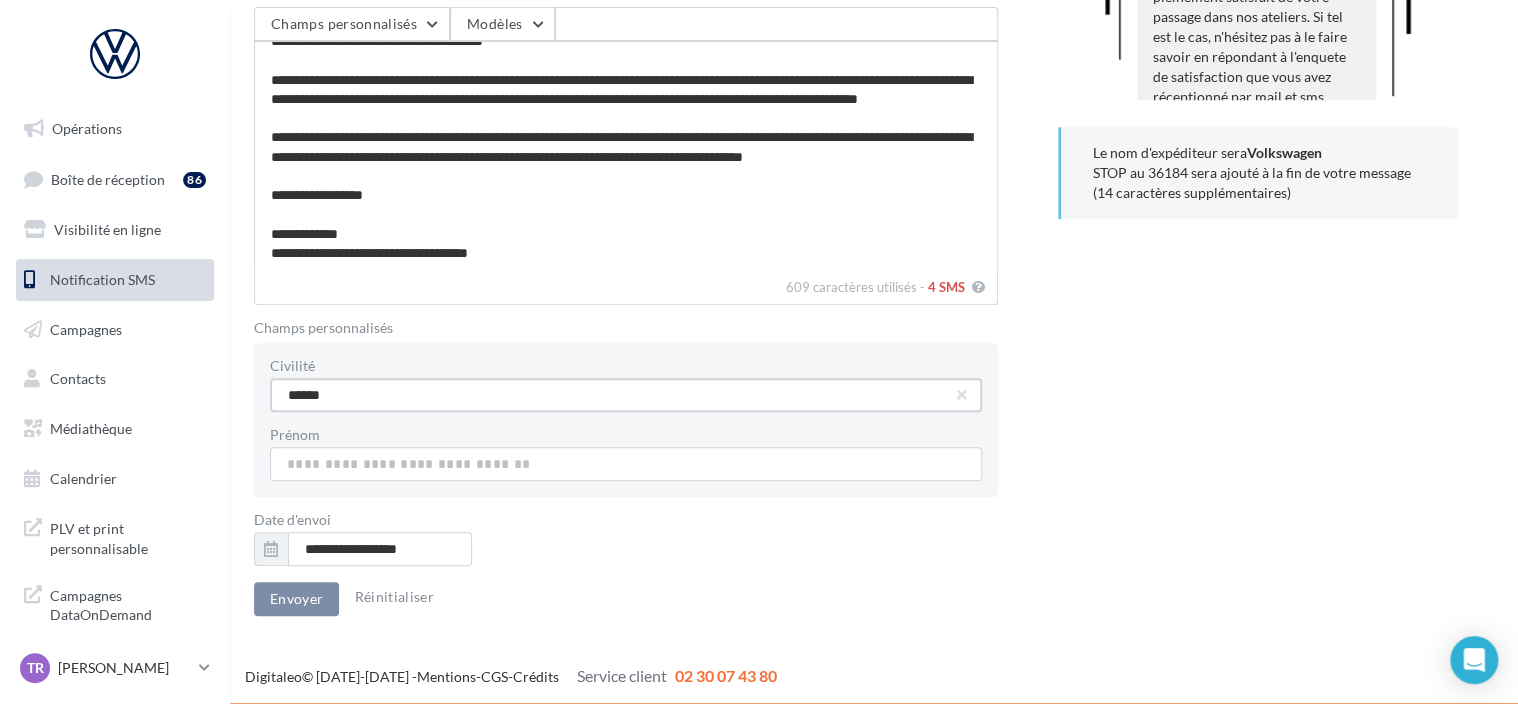 type on "******" 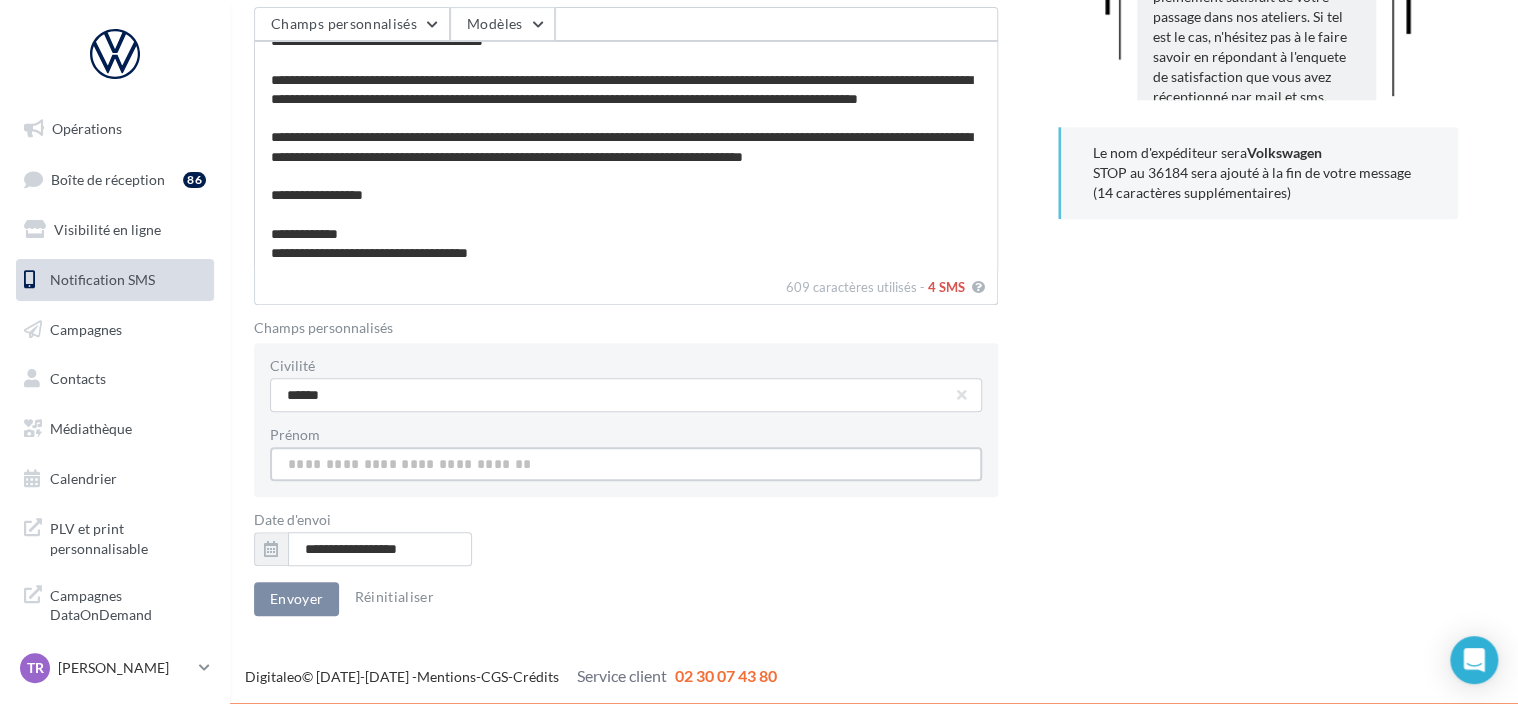 click on "Civilité" at bounding box center (626, 395) 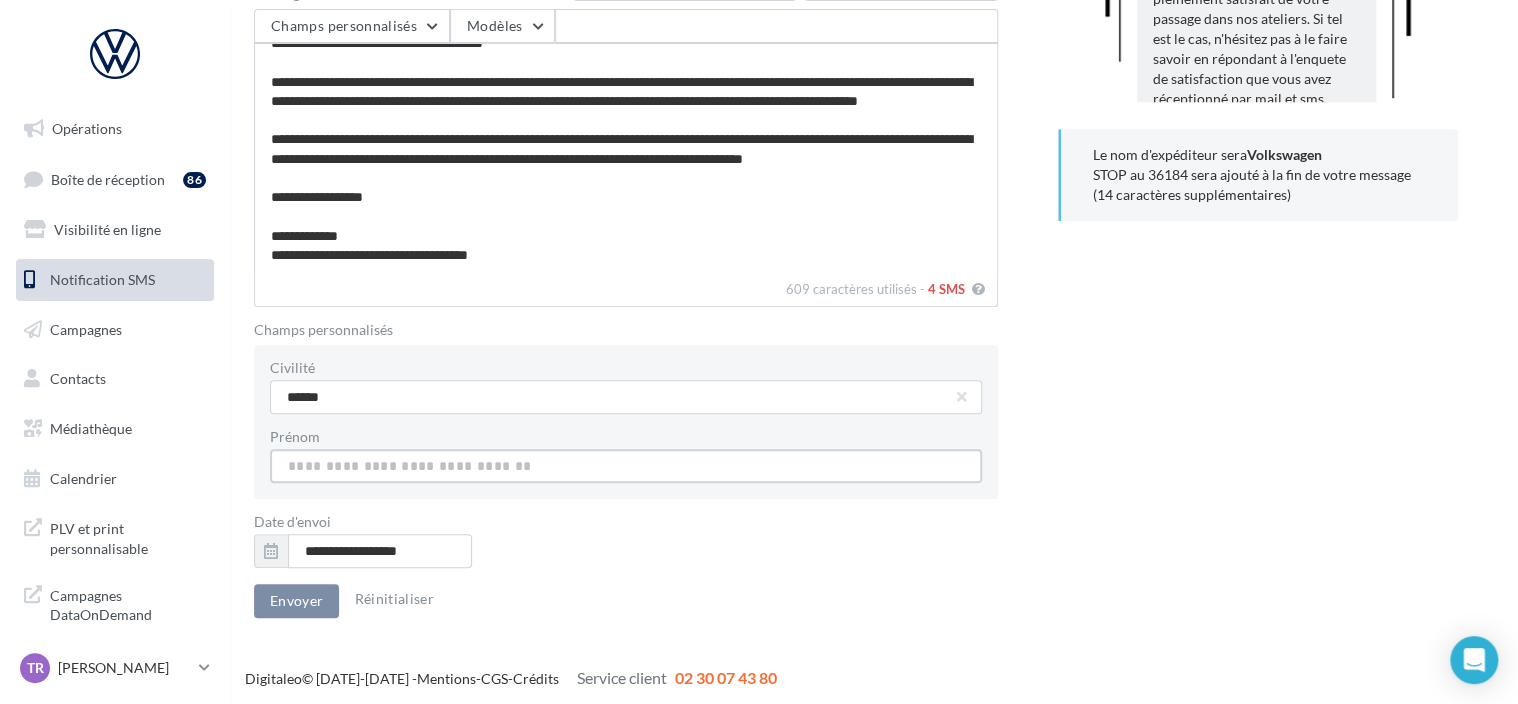 scroll, scrollTop: 379, scrollLeft: 0, axis: vertical 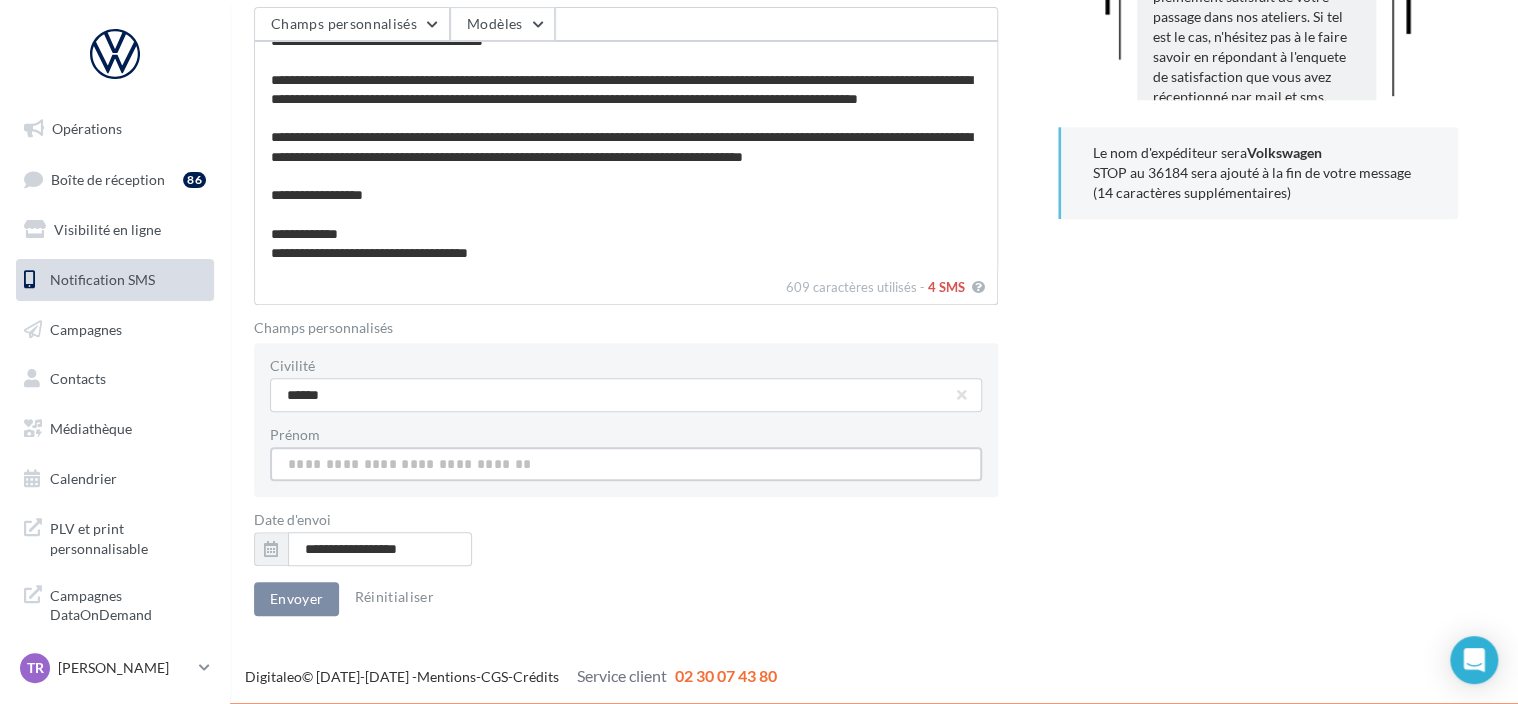 click on "Civilité" at bounding box center [626, 464] 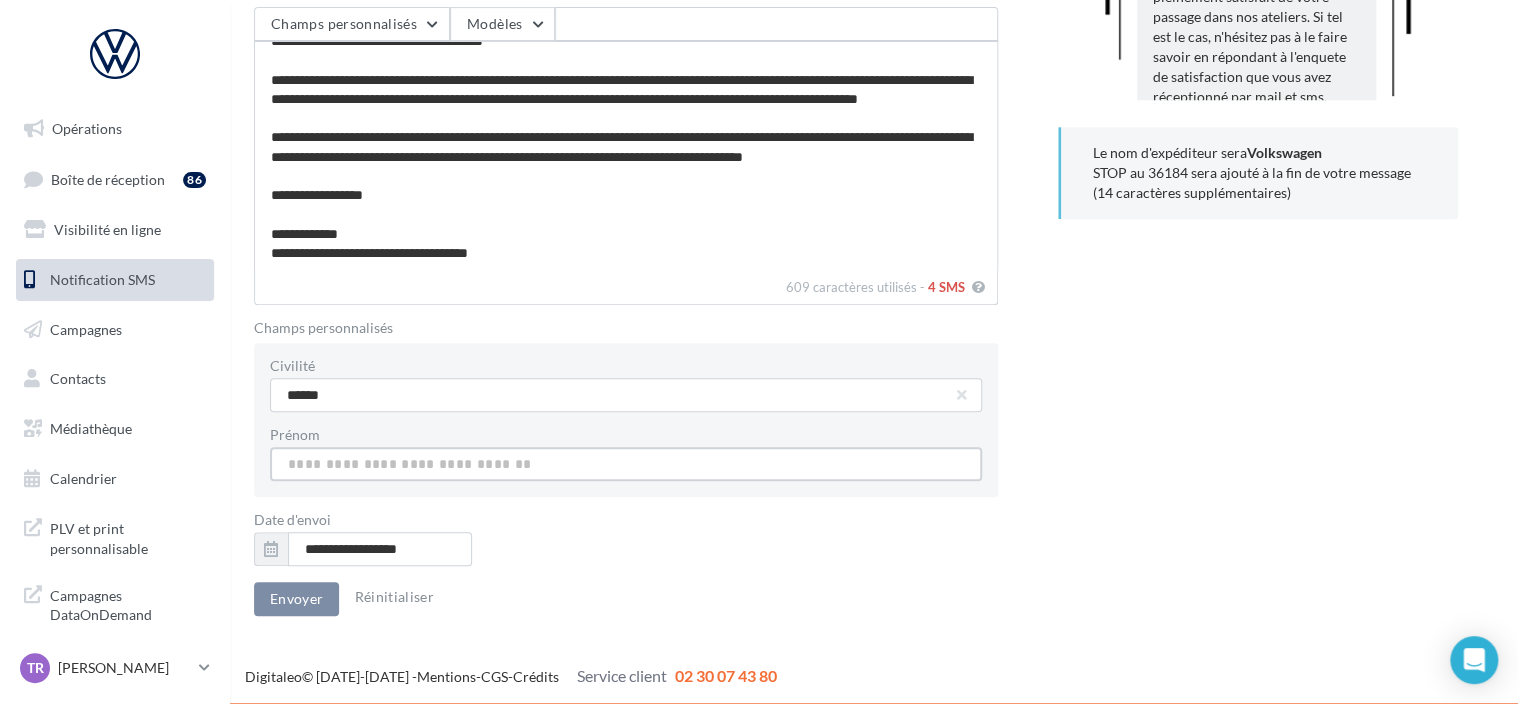 type on "*" 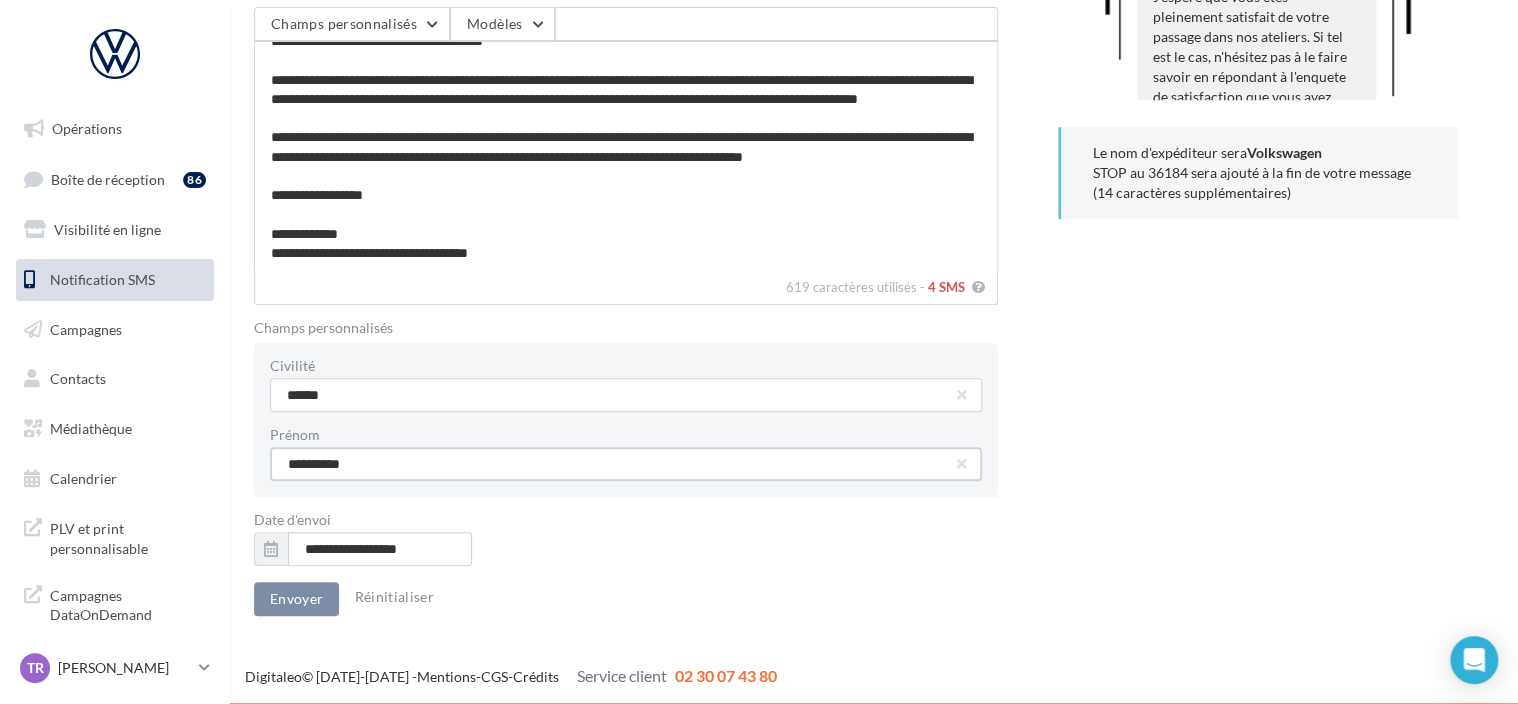 click on "**********" at bounding box center [626, 464] 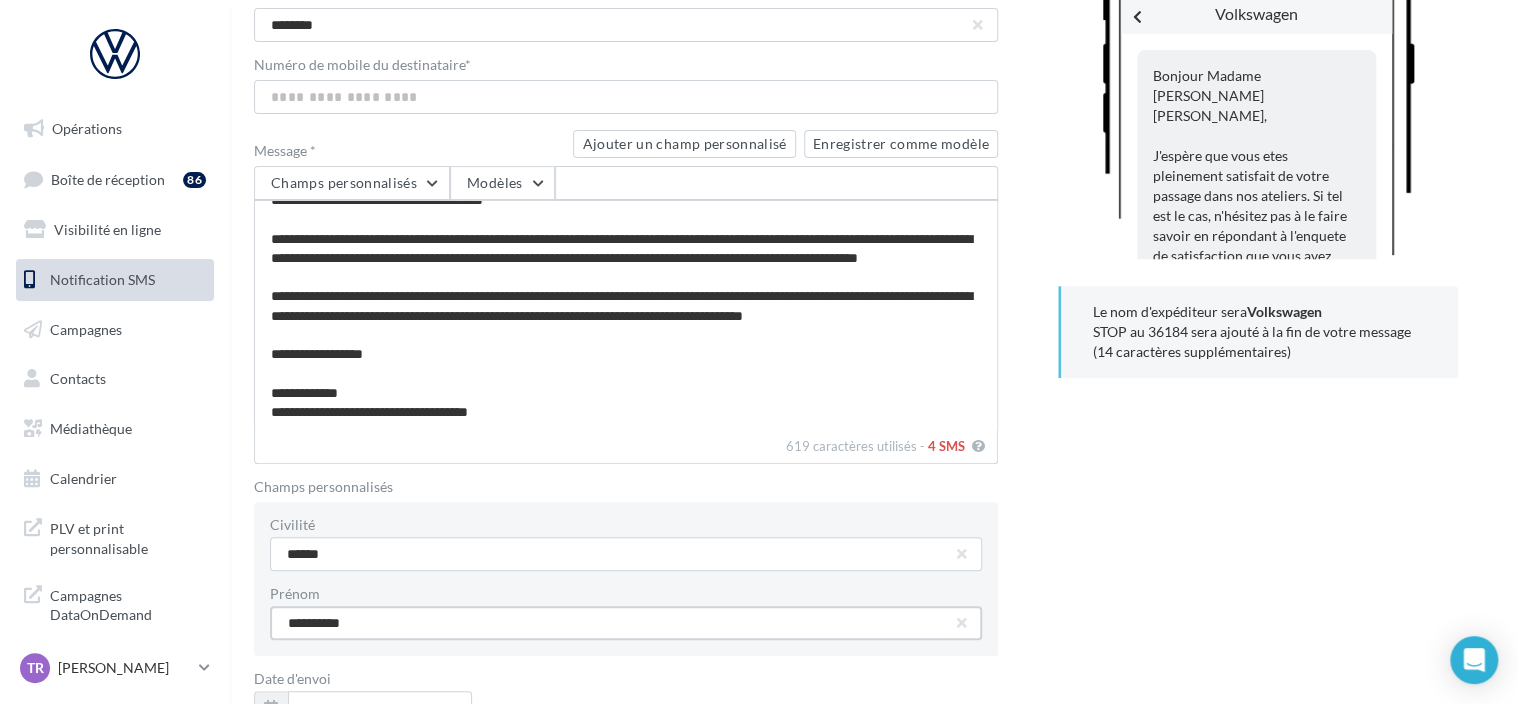 scroll, scrollTop: 0, scrollLeft: 0, axis: both 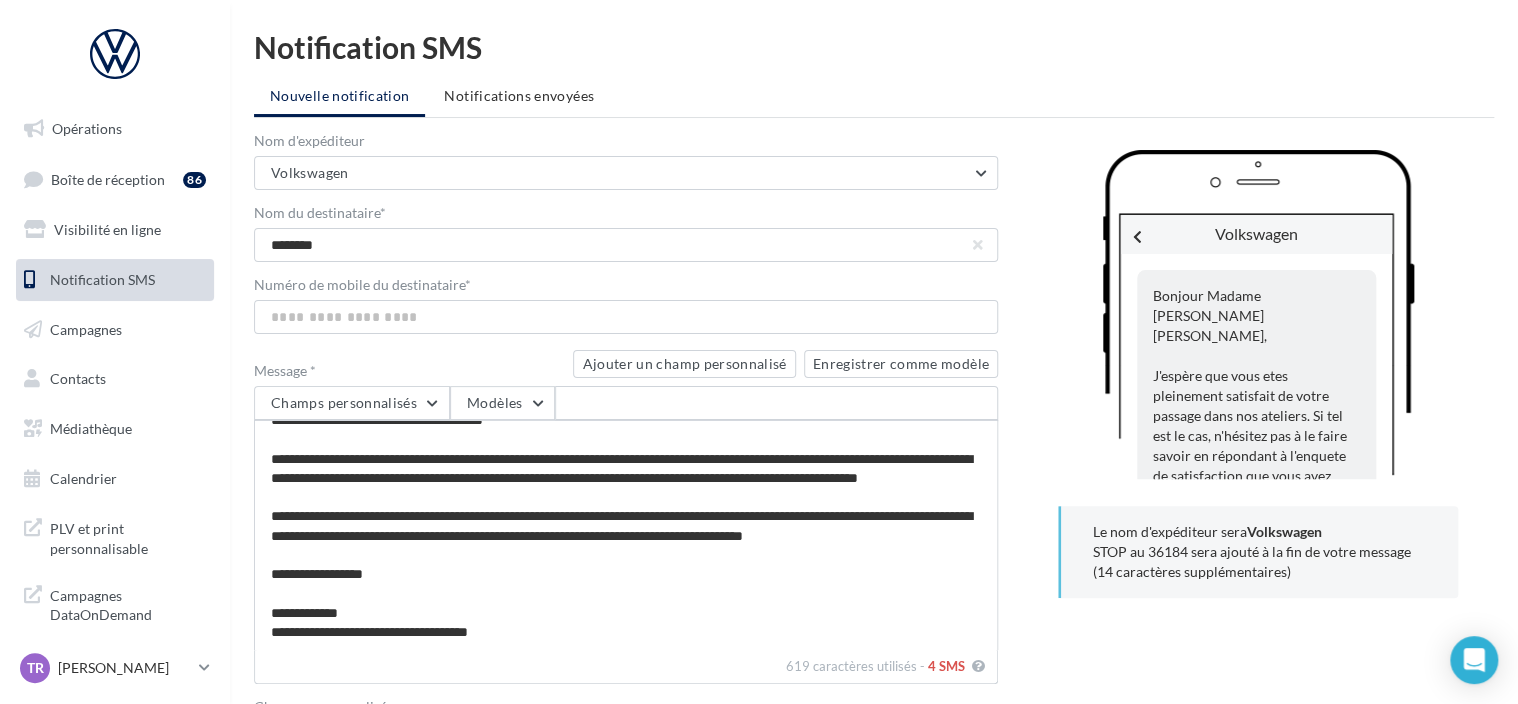 type on "**********" 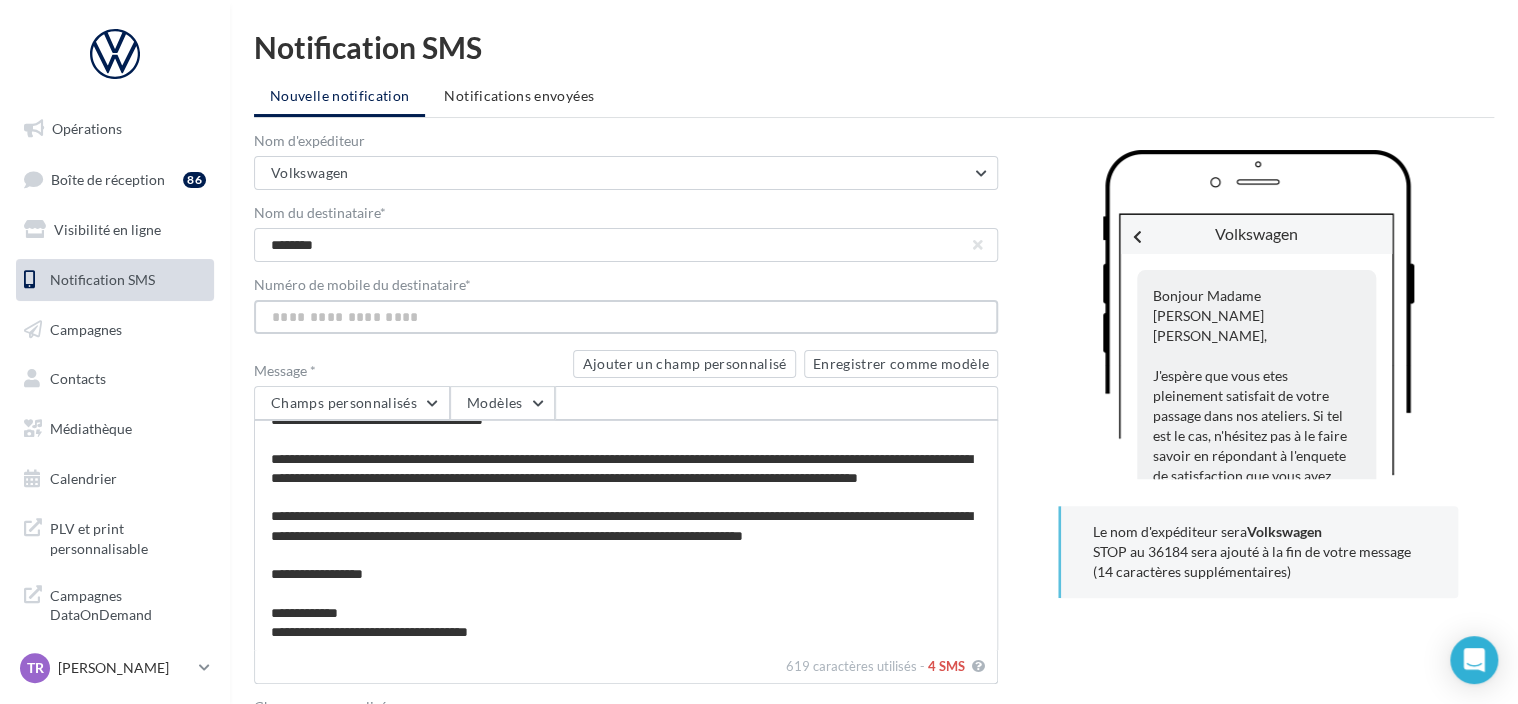 click on "Numéro de mobile du destinataire  *" at bounding box center [626, 317] 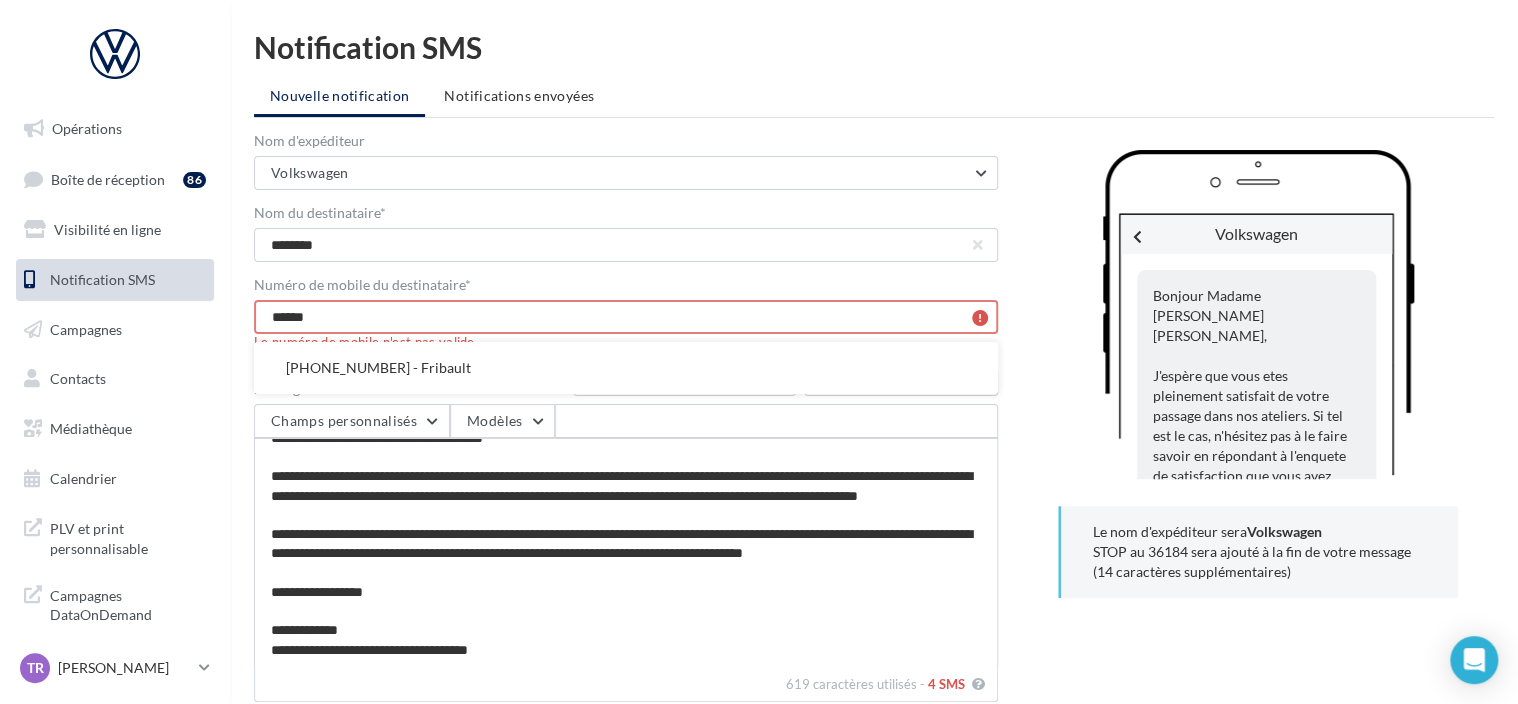 click on "******" at bounding box center (626, 317) 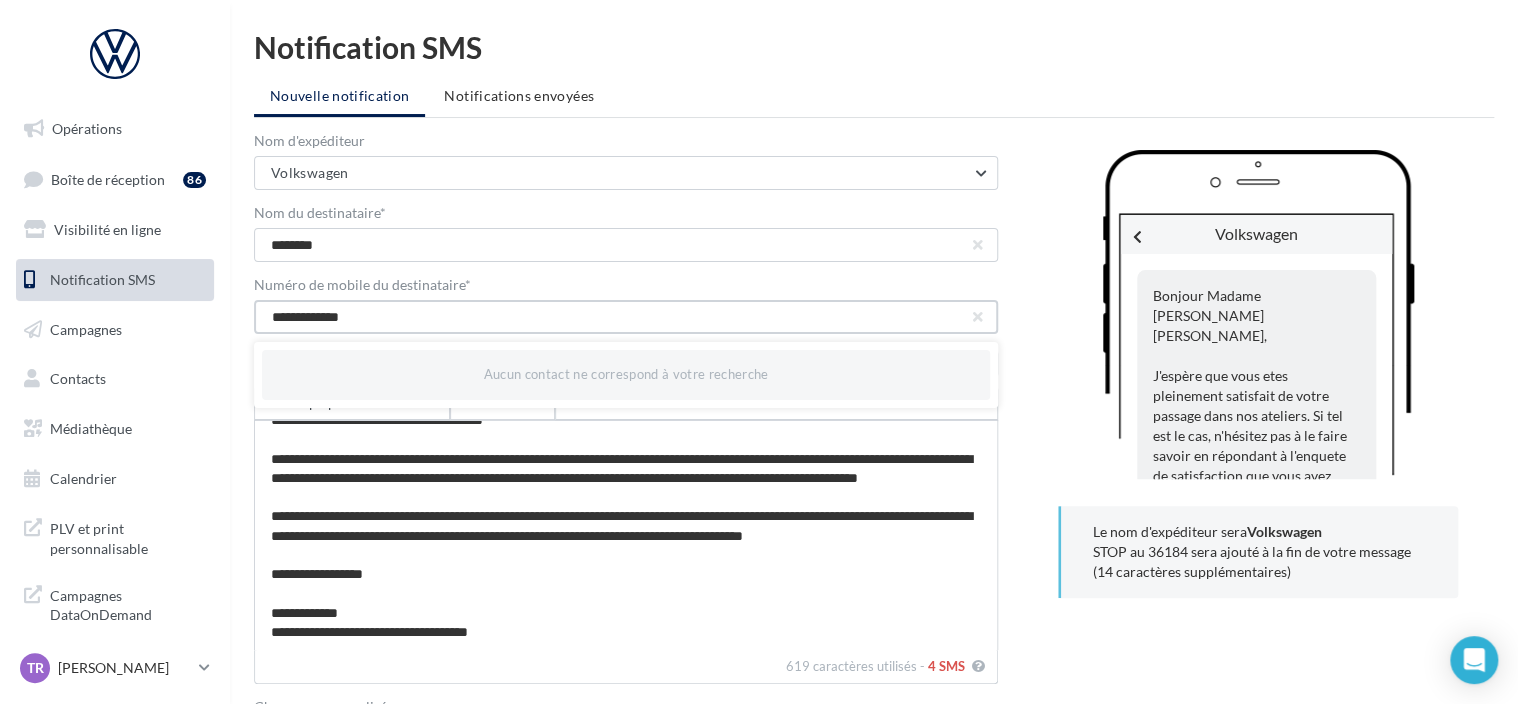 click on "**********" at bounding box center (626, 317) 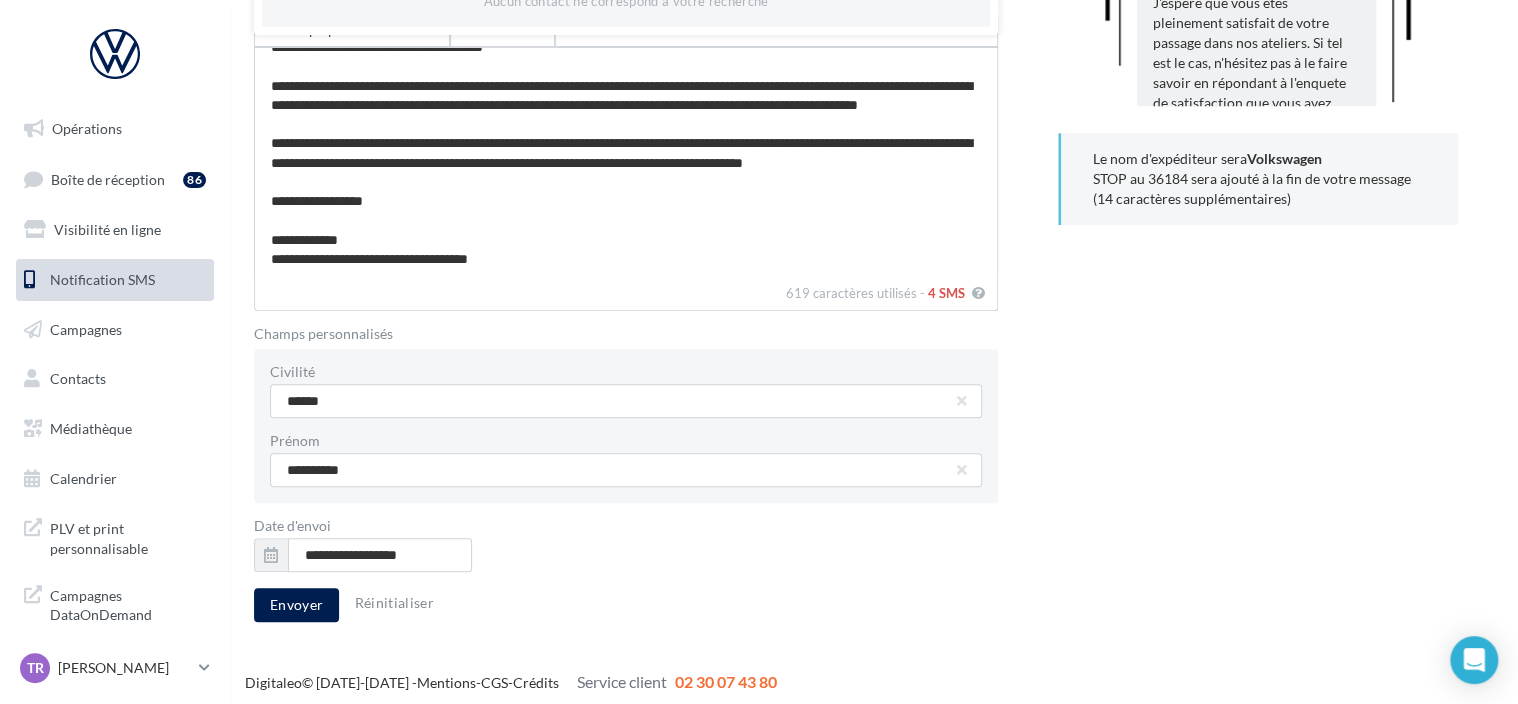 scroll, scrollTop: 379, scrollLeft: 0, axis: vertical 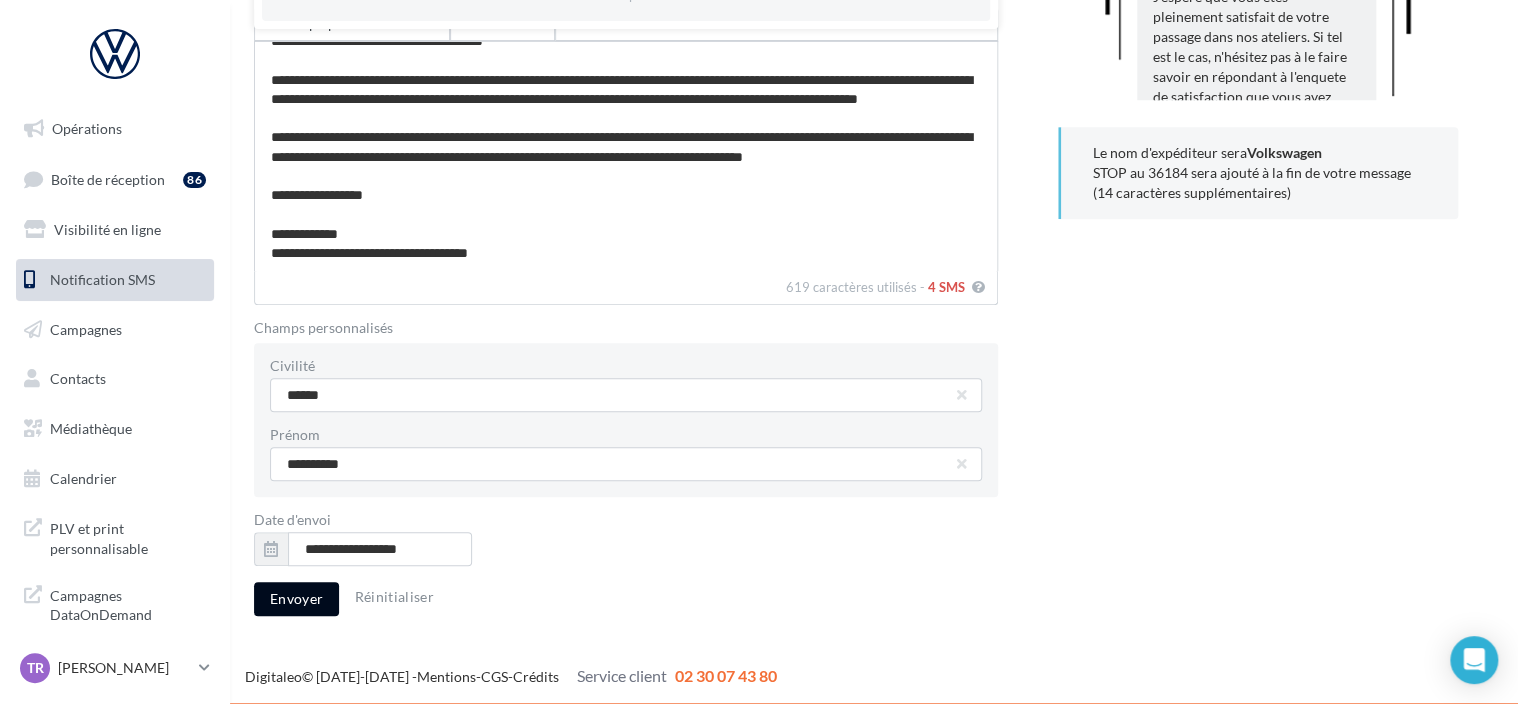 type on "**********" 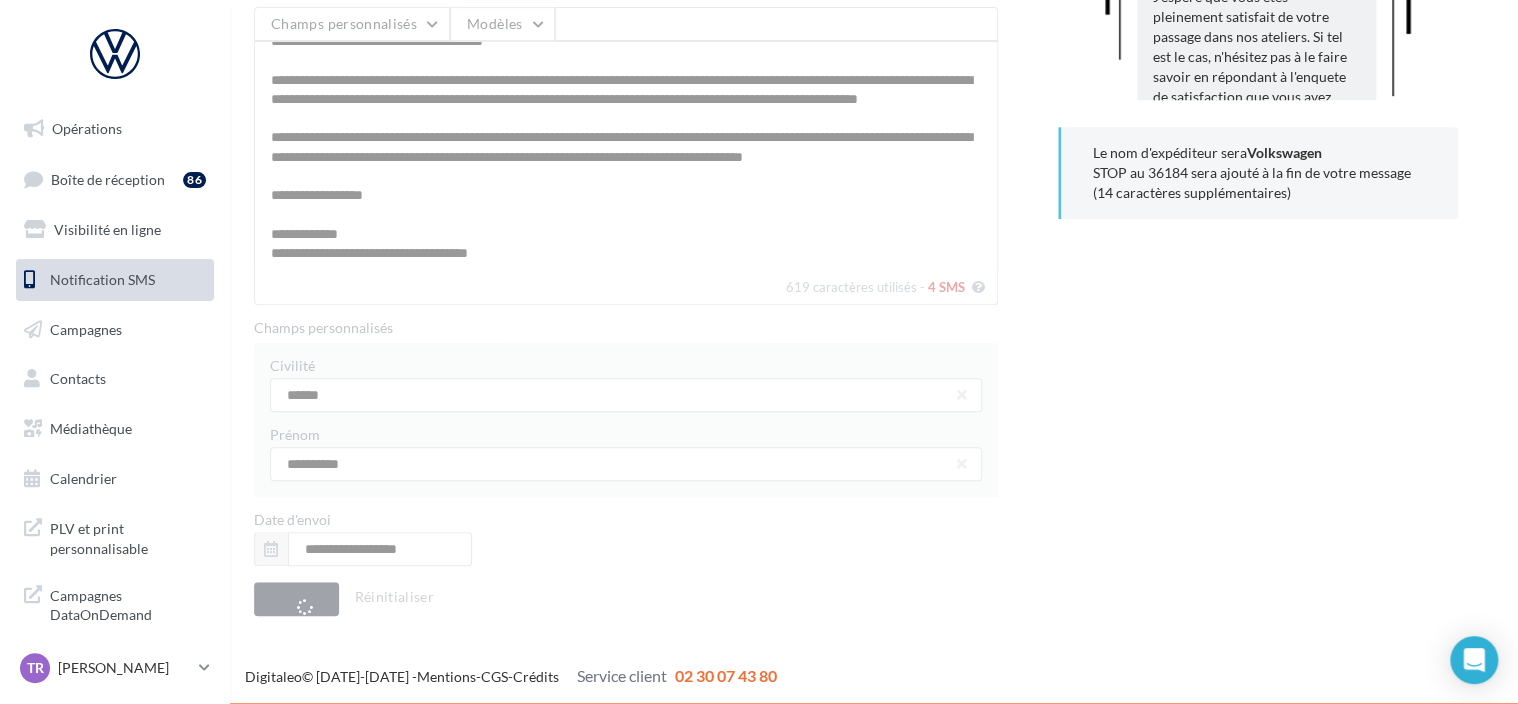 type 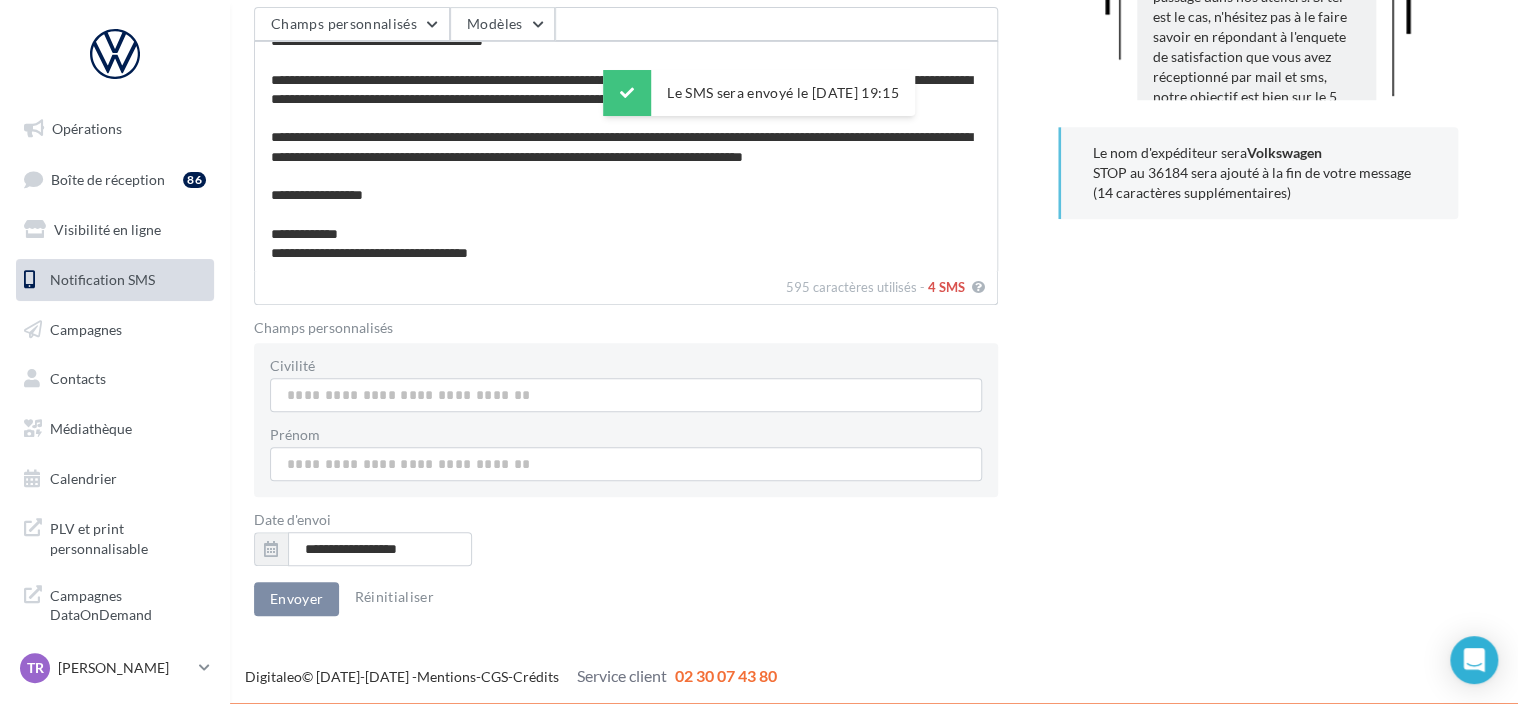 scroll, scrollTop: 0, scrollLeft: 0, axis: both 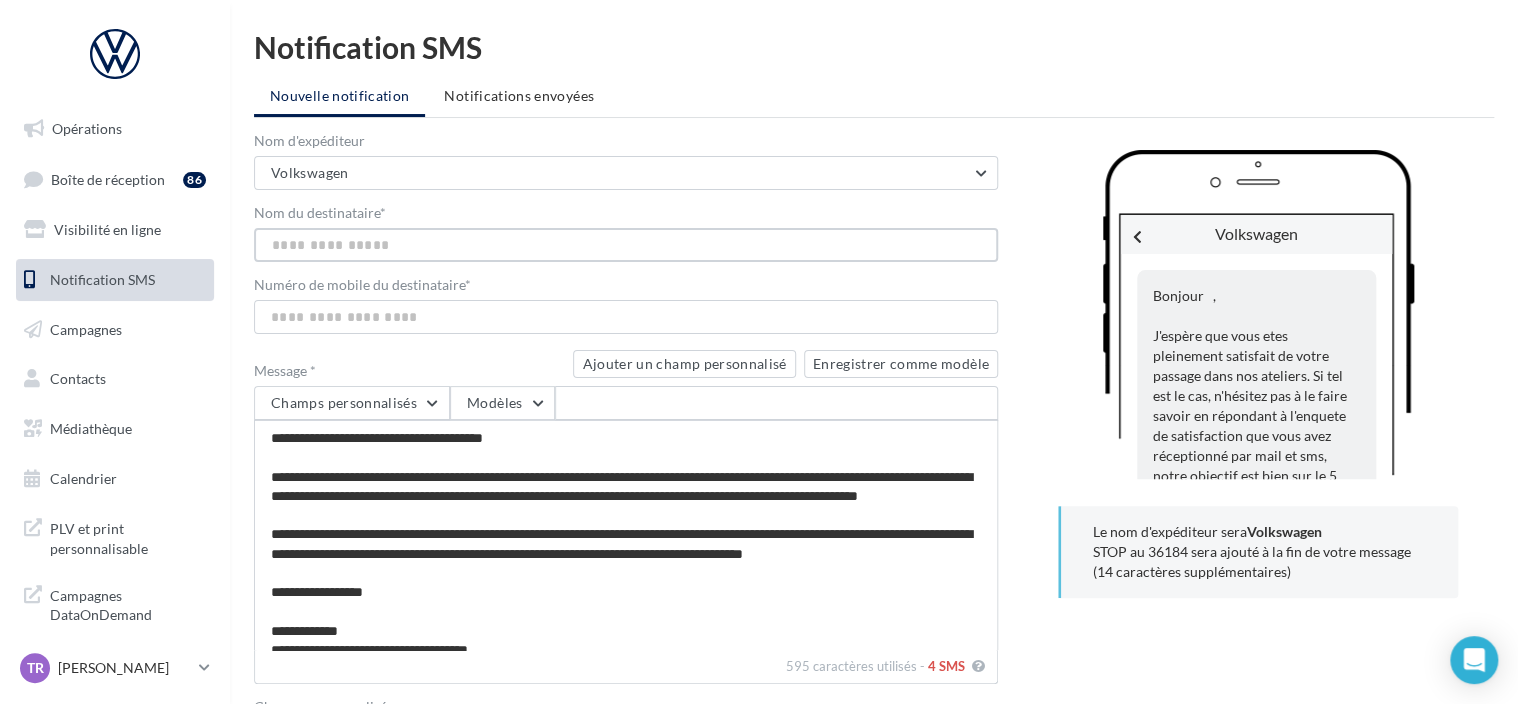 click on "Nom du destinataire  *" at bounding box center (626, 245) 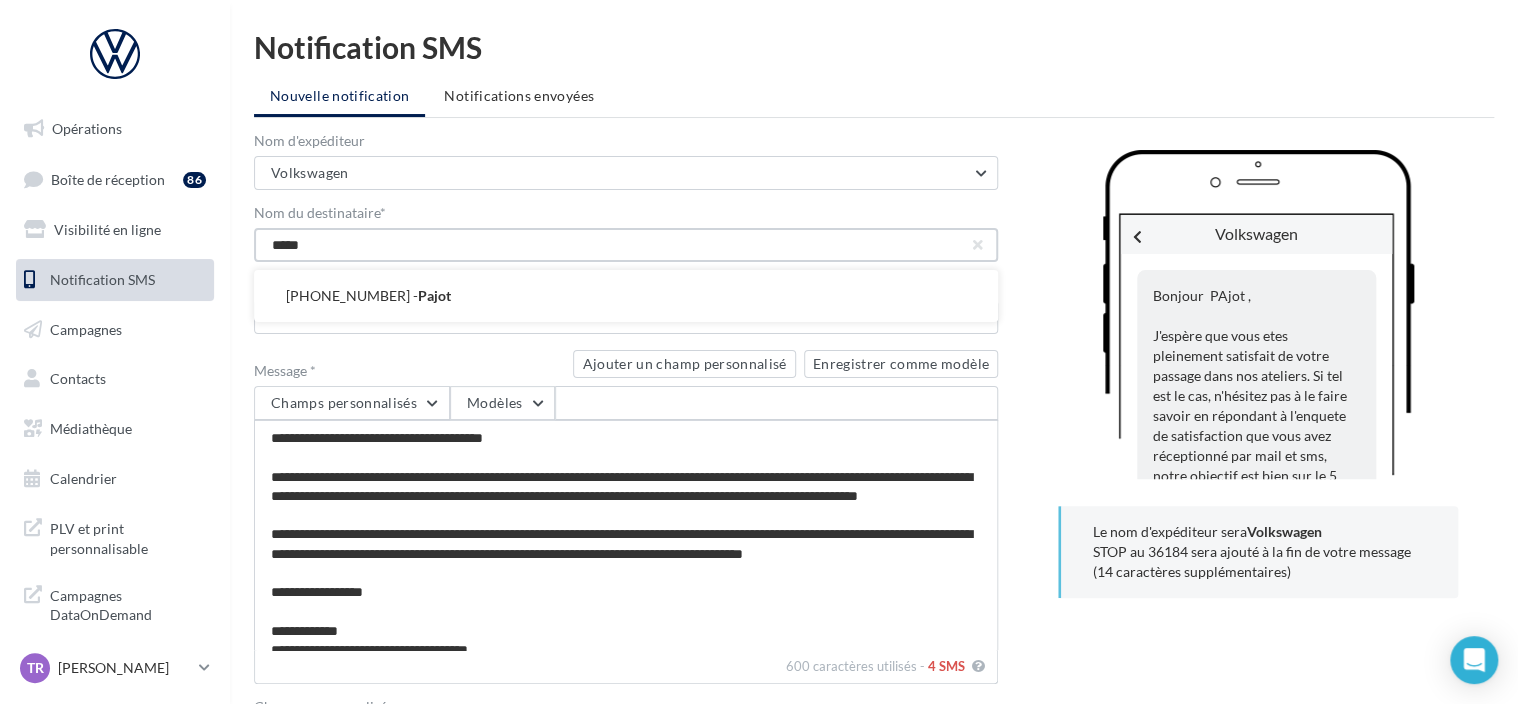 type on "*****" 